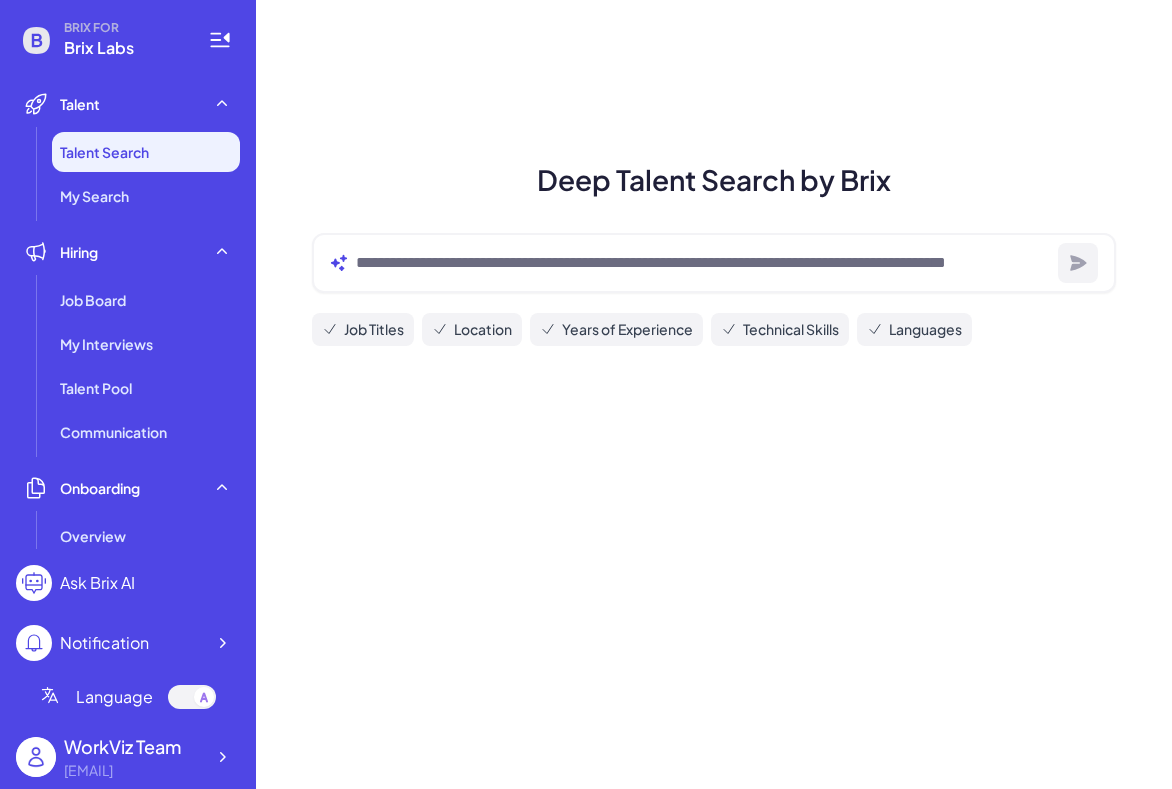 scroll, scrollTop: 0, scrollLeft: 0, axis: both 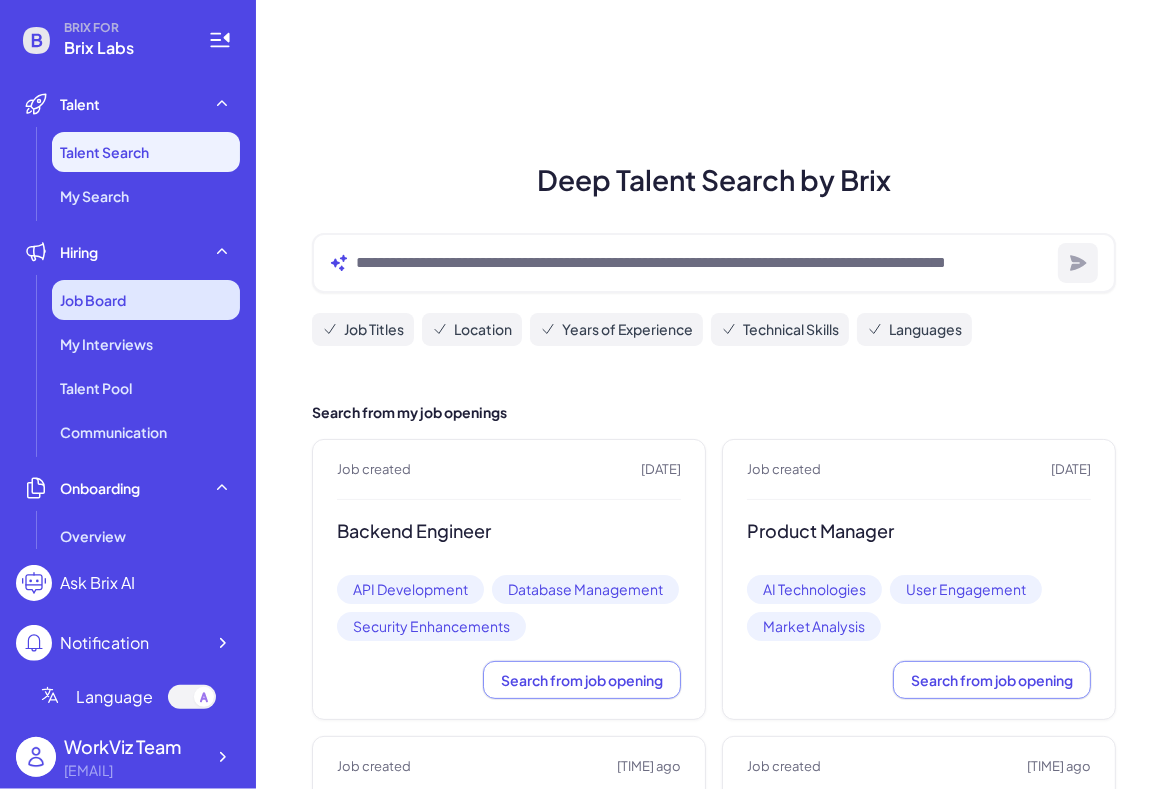 click on "Job Board" at bounding box center [146, 300] 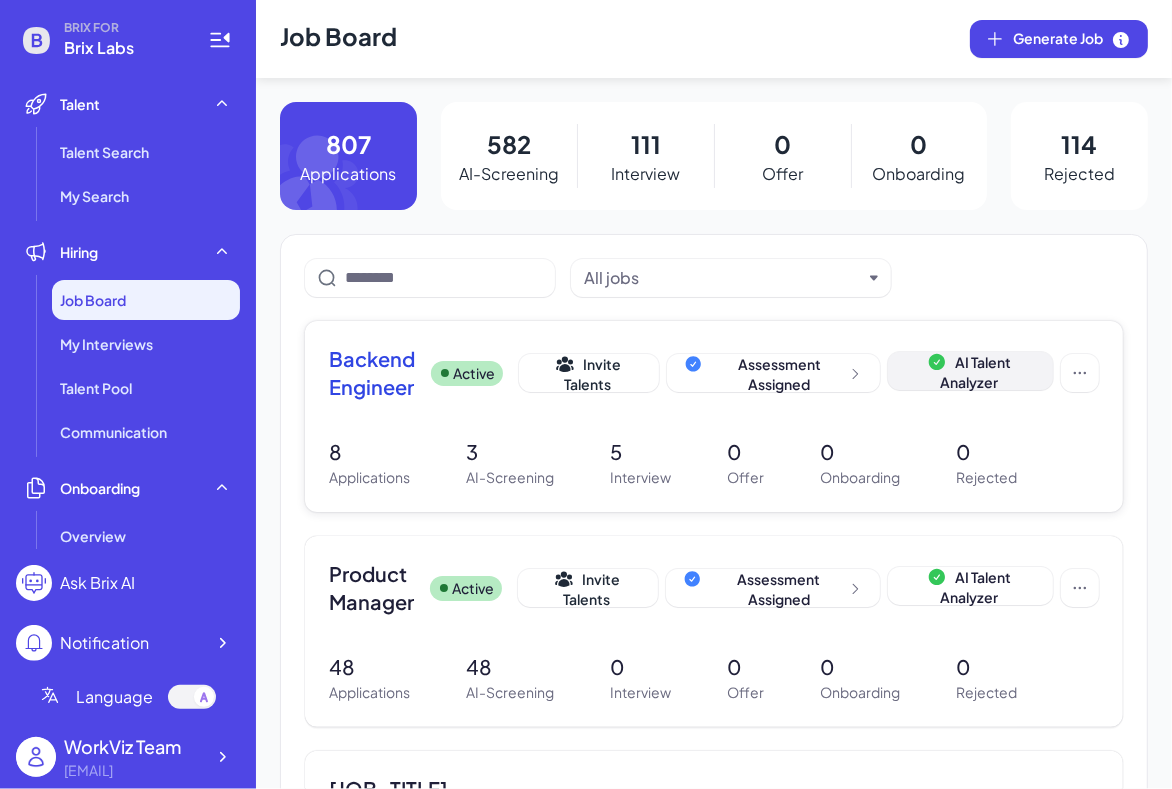 click on "AI Talent Analyzer" at bounding box center [975, 372] 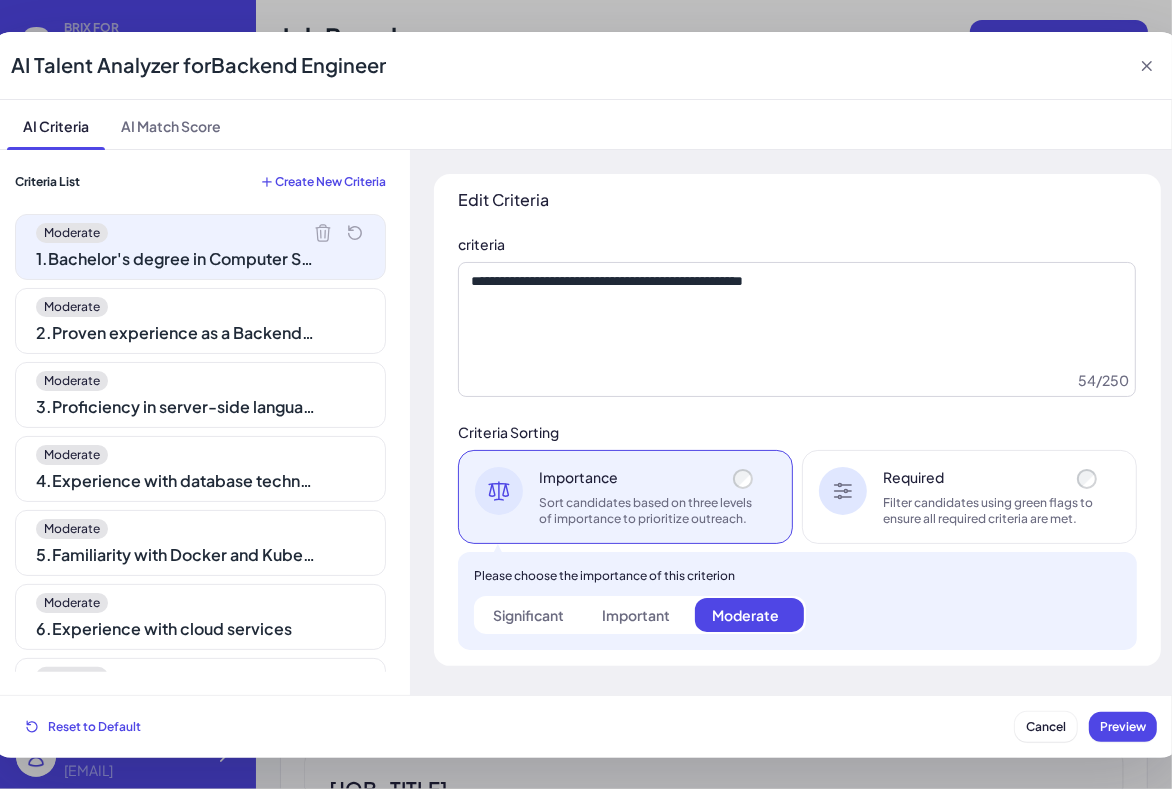 click on "2 . Proven experience as a Backend Engineer" at bounding box center (176, 333) 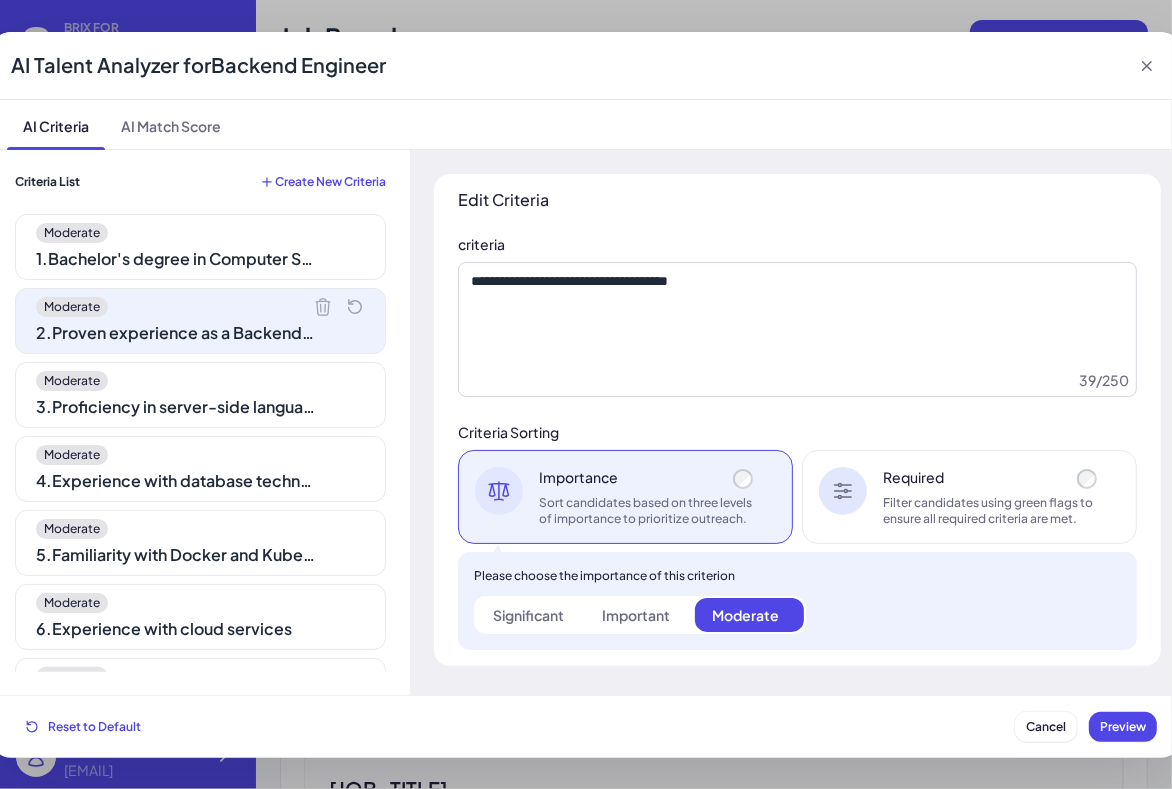 click on "3 . Proficiency in server-side languages such as [LANGUAGE], [LANGUAGE], [LANGUAGE], or [LANGUAGE]" at bounding box center [176, 407] 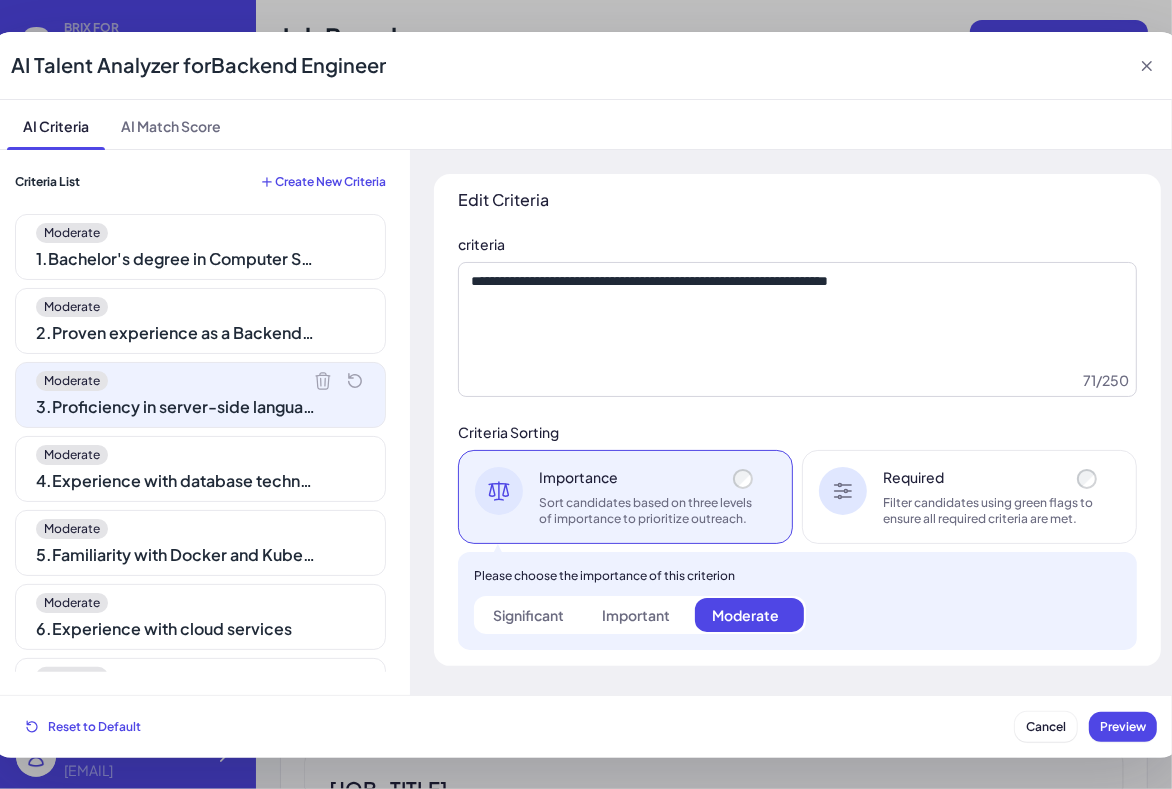 click on "4 . Experience with database technologies like [DATABASE] or [DATABASE]" at bounding box center (176, 481) 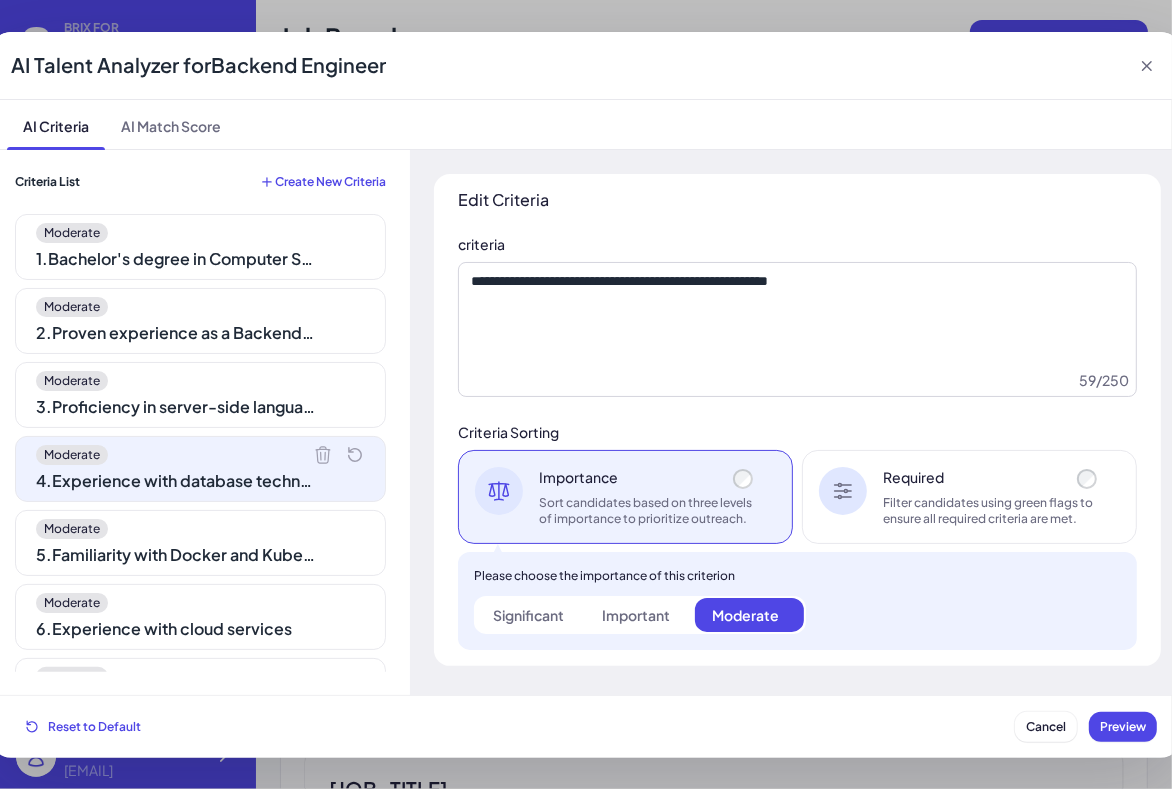 scroll, scrollTop: 35, scrollLeft: 0, axis: vertical 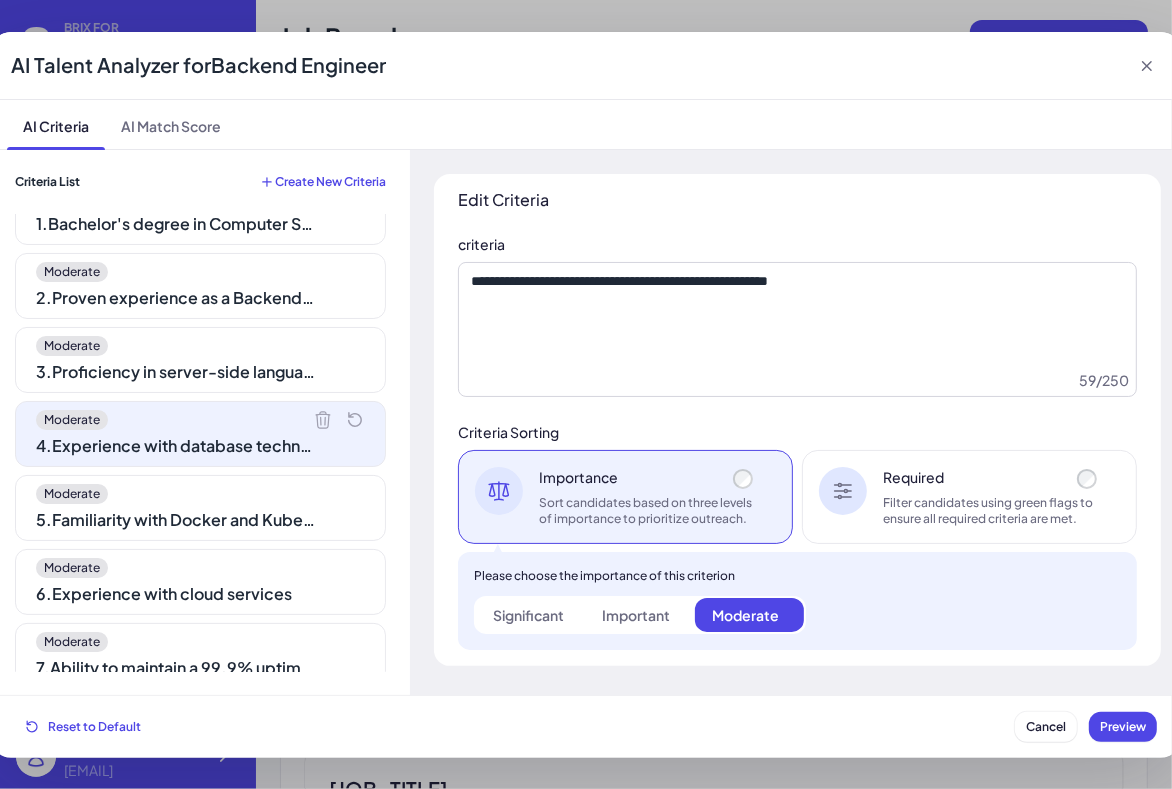 click on "Moderate" at bounding box center [200, 494] 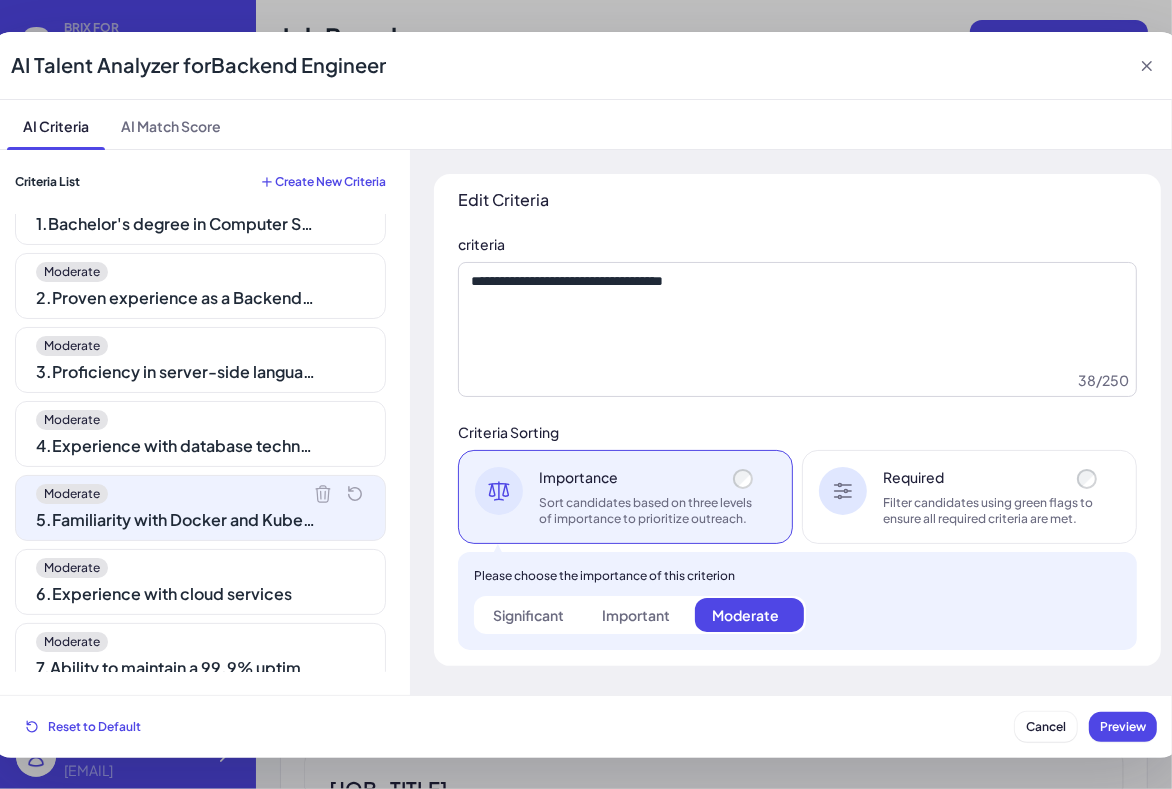 click on "Moderate 6 . Experience with cloud services" at bounding box center (200, 582) 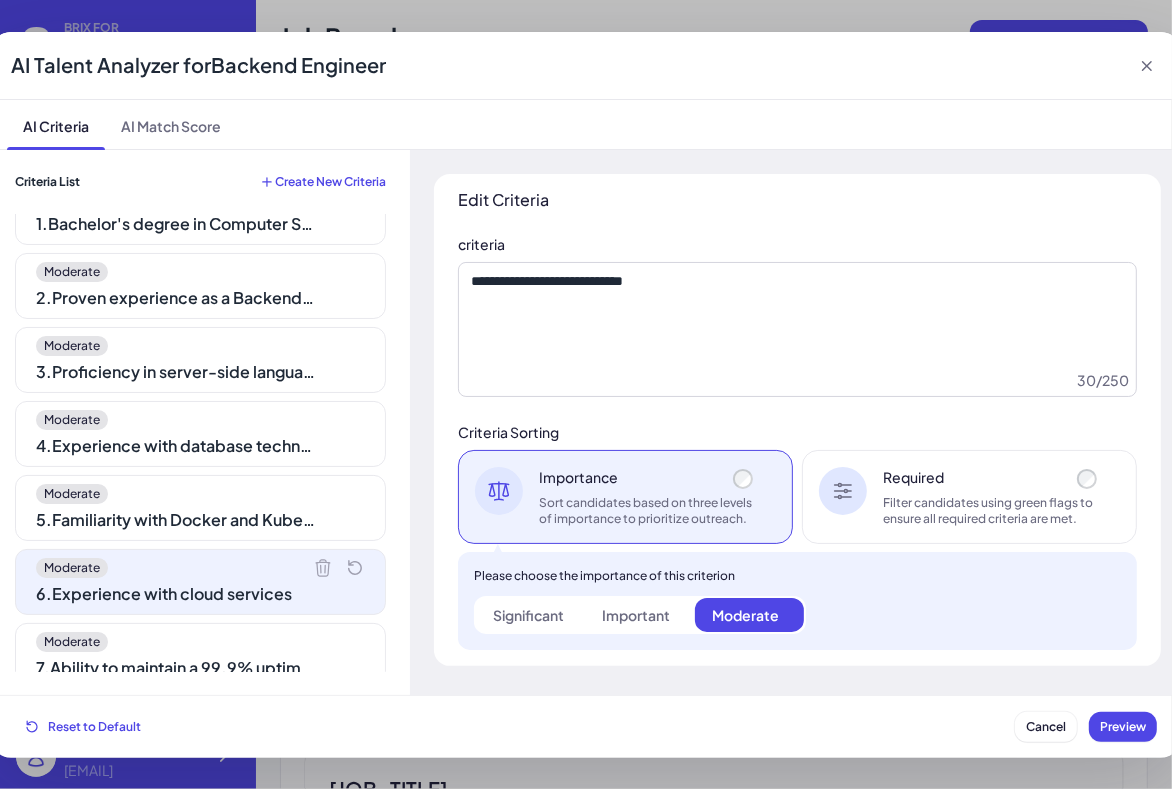 scroll, scrollTop: 157, scrollLeft: 0, axis: vertical 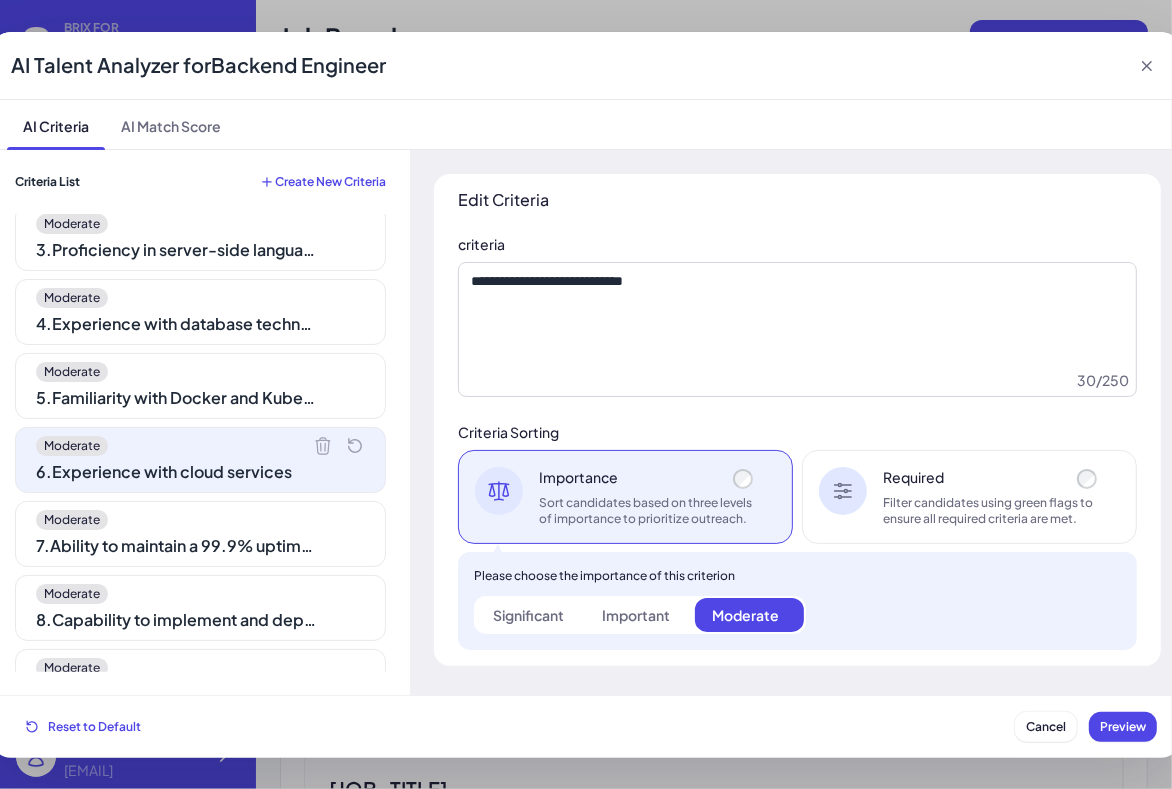 click on "7 . Ability to maintain a 99.9% uptime for customer databases" at bounding box center [176, 546] 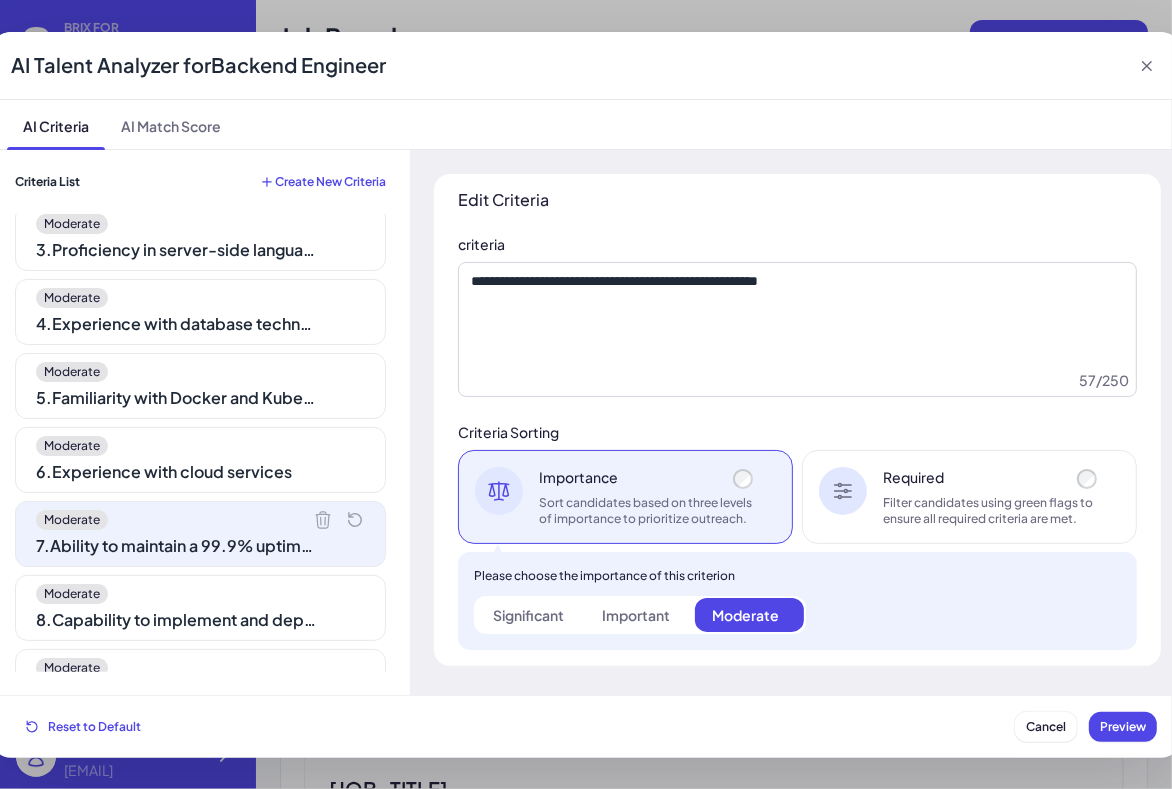 click on "[EMAIL]" at bounding box center [200, 594] 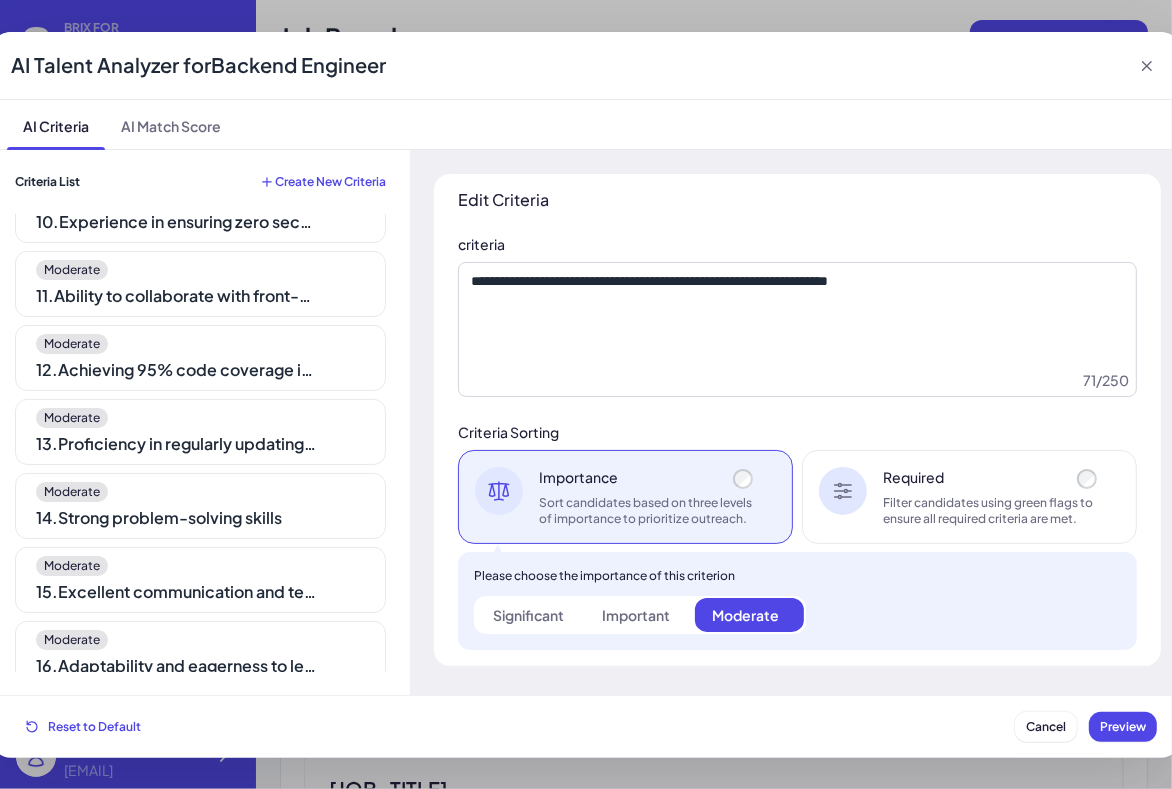 click on "[EMAIL]" at bounding box center (200, 640) 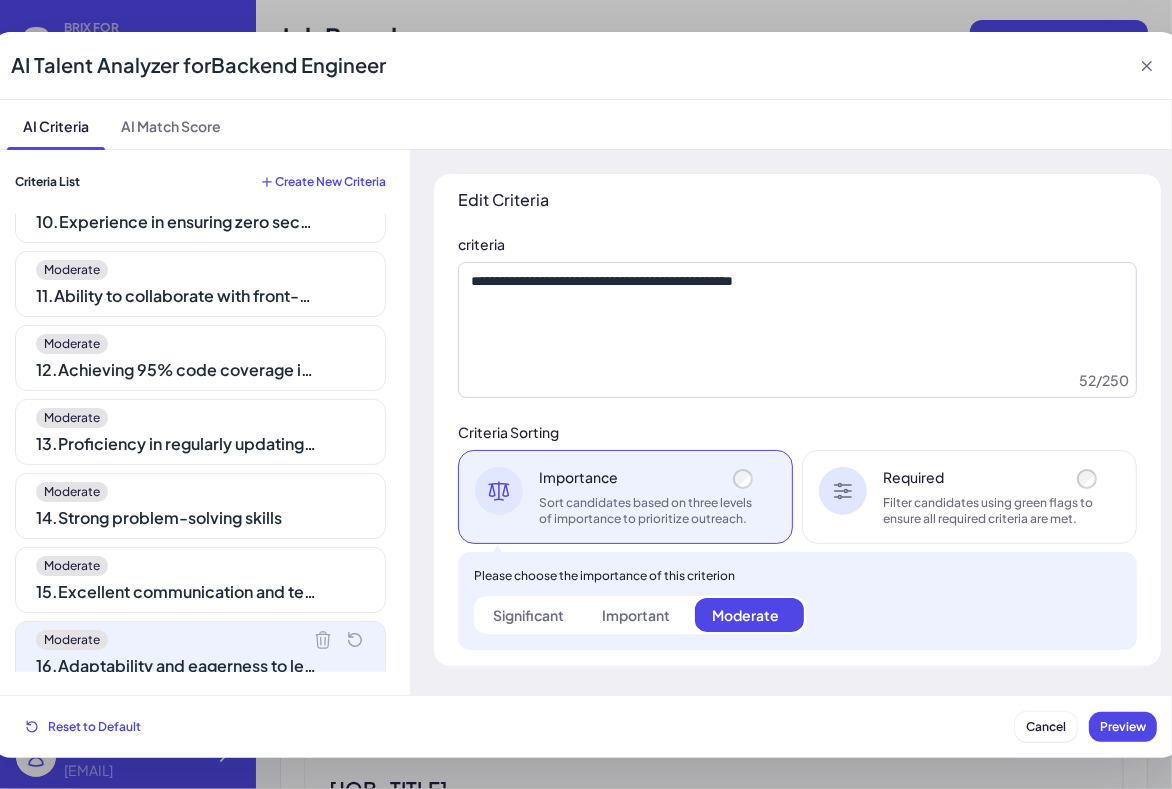 scroll, scrollTop: 702, scrollLeft: 0, axis: vertical 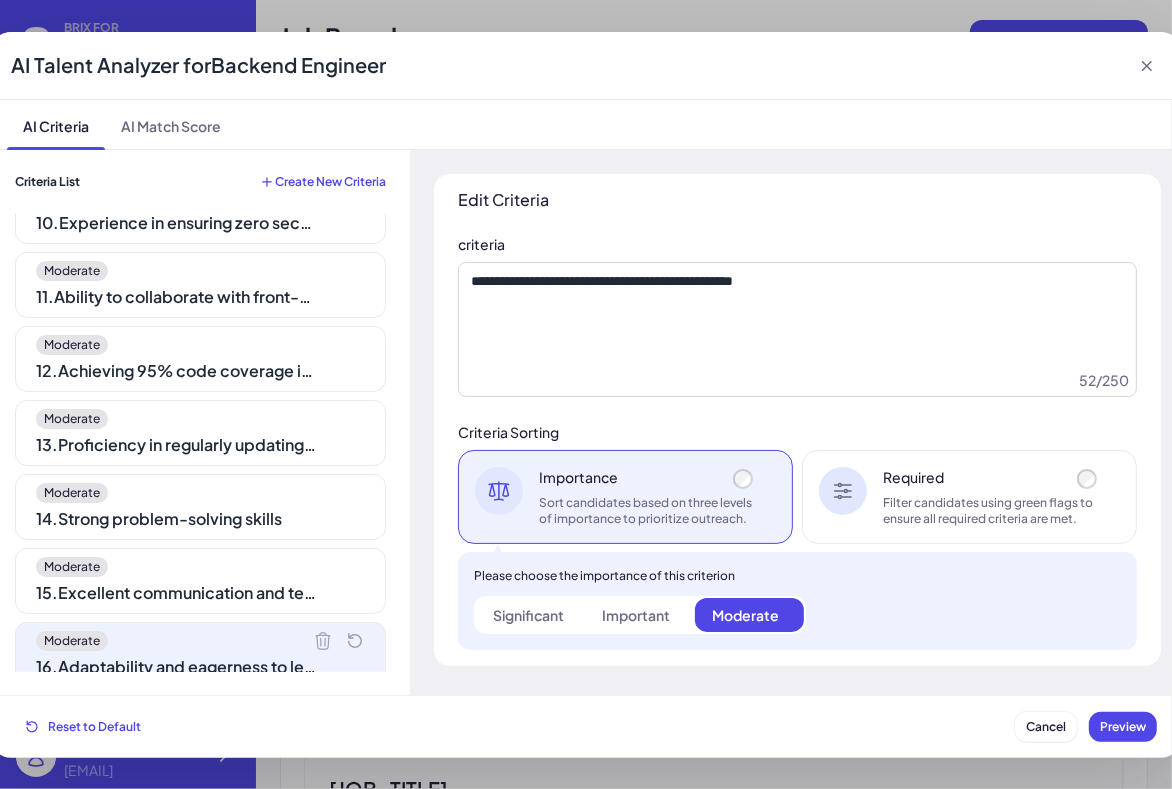 click on "[FIRST] [LAST]" at bounding box center [636, 615] 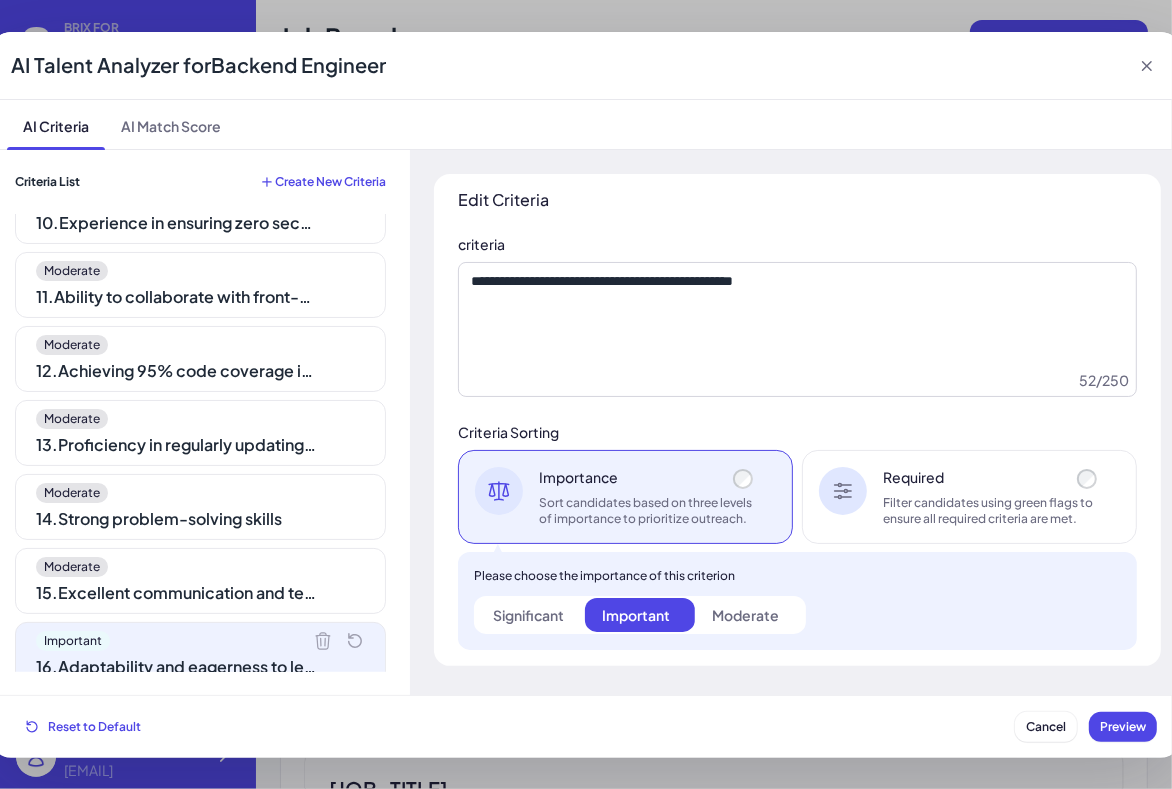 click on "[EMAIL]" at bounding box center (745, 615) 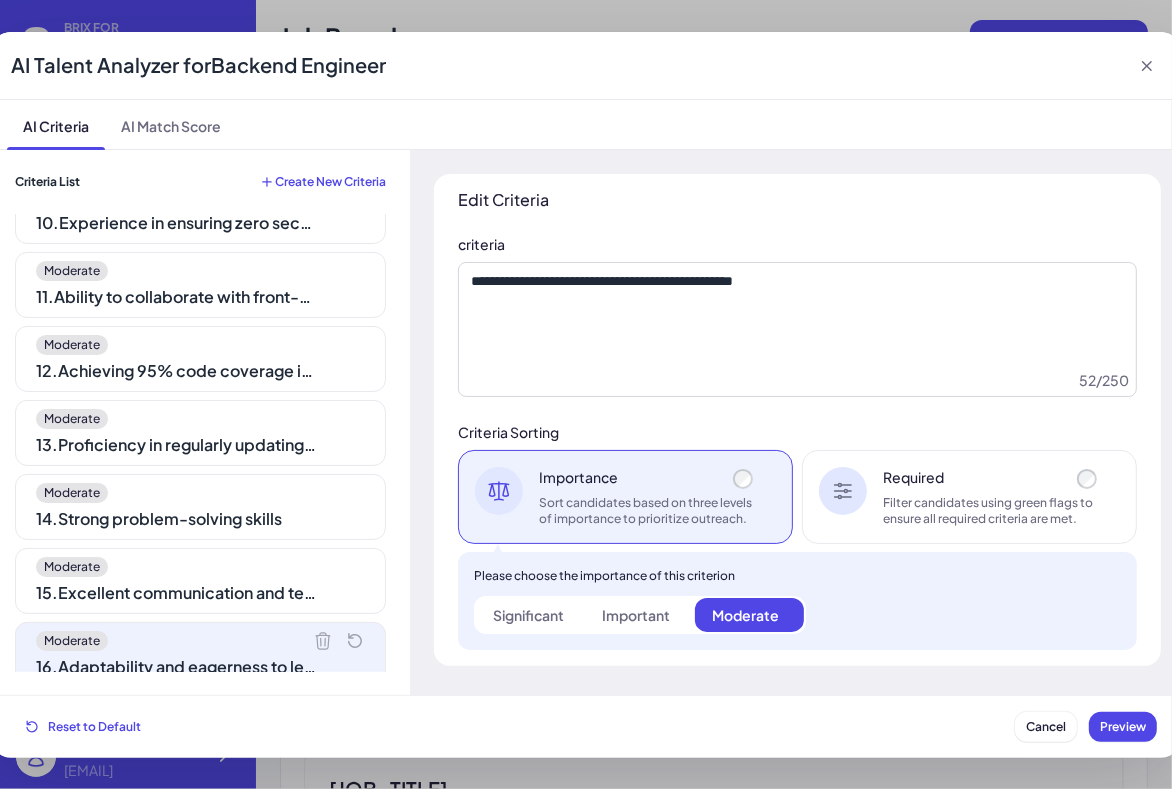 click 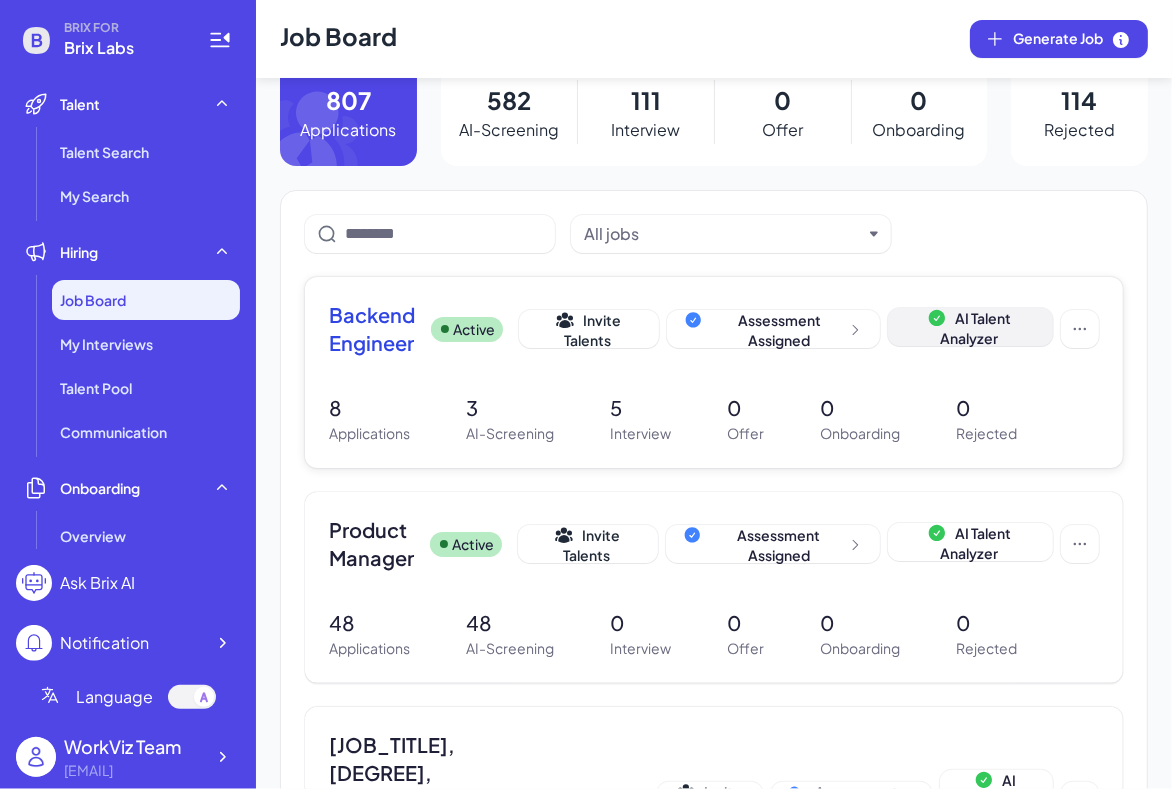 scroll, scrollTop: 21, scrollLeft: 0, axis: vertical 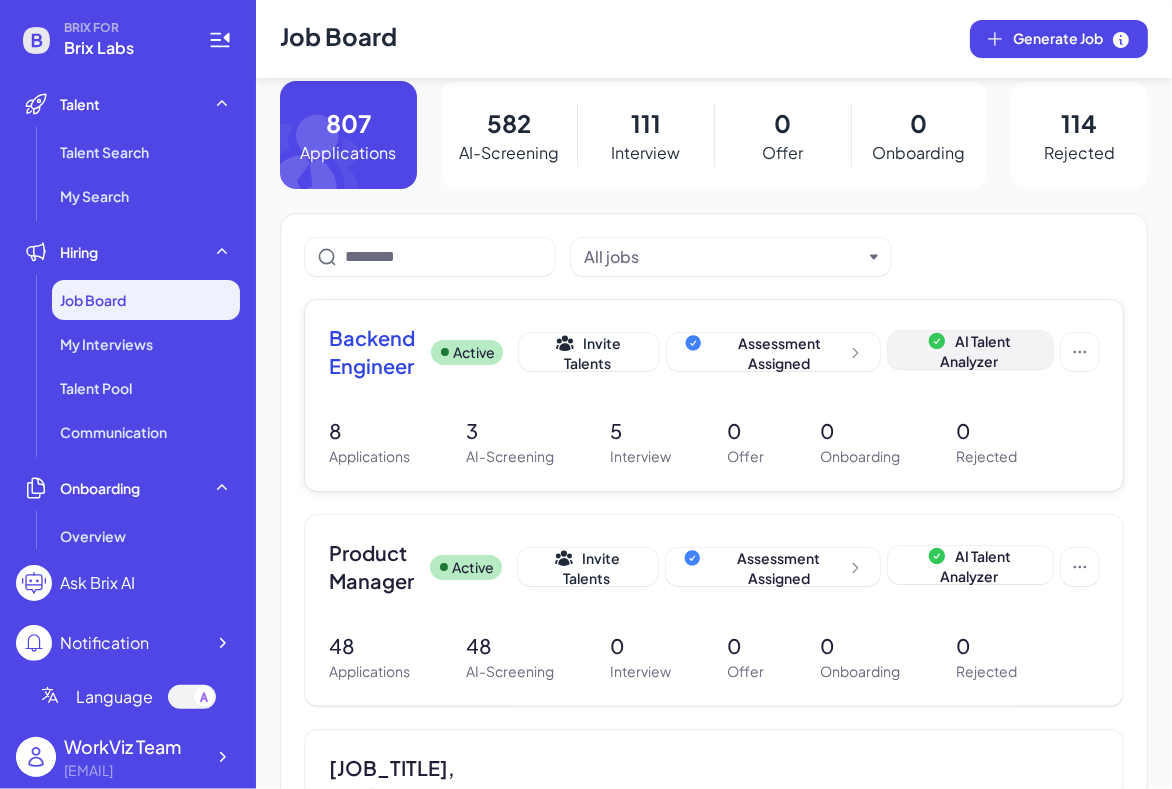 click on "AI Talent Analyzer" at bounding box center [975, 351] 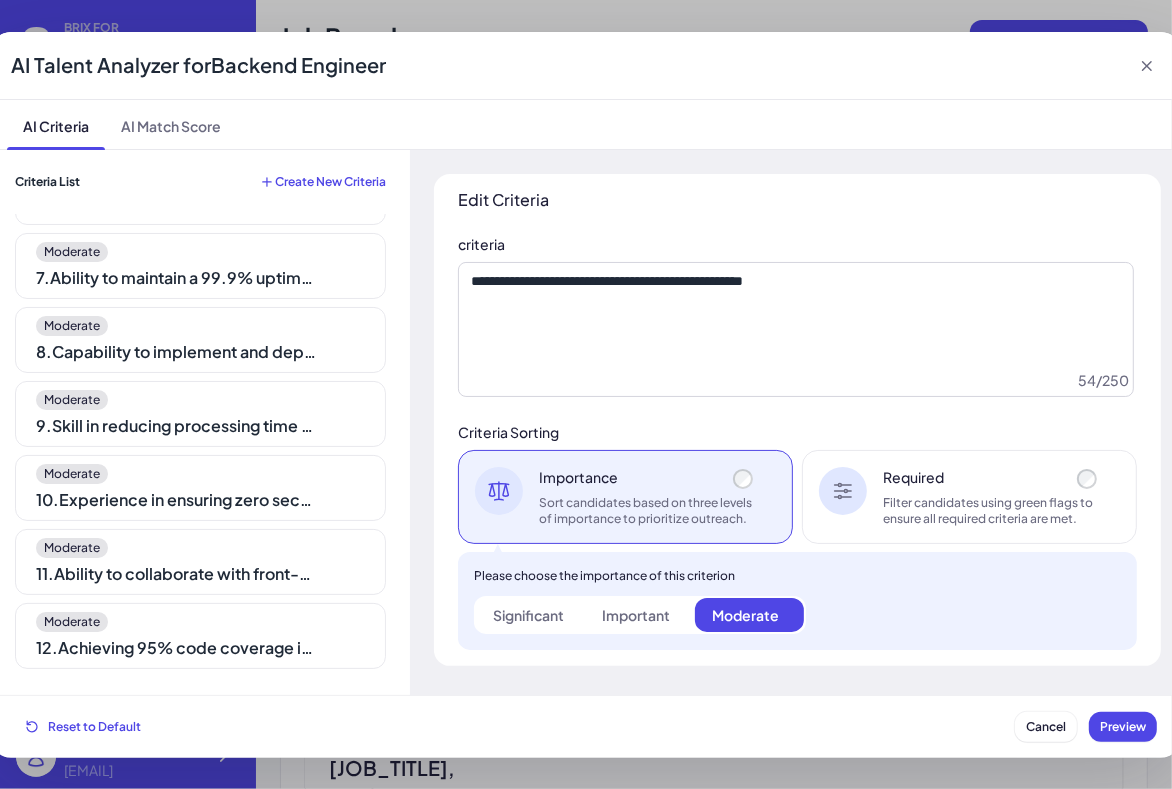 scroll, scrollTop: 0, scrollLeft: 0, axis: both 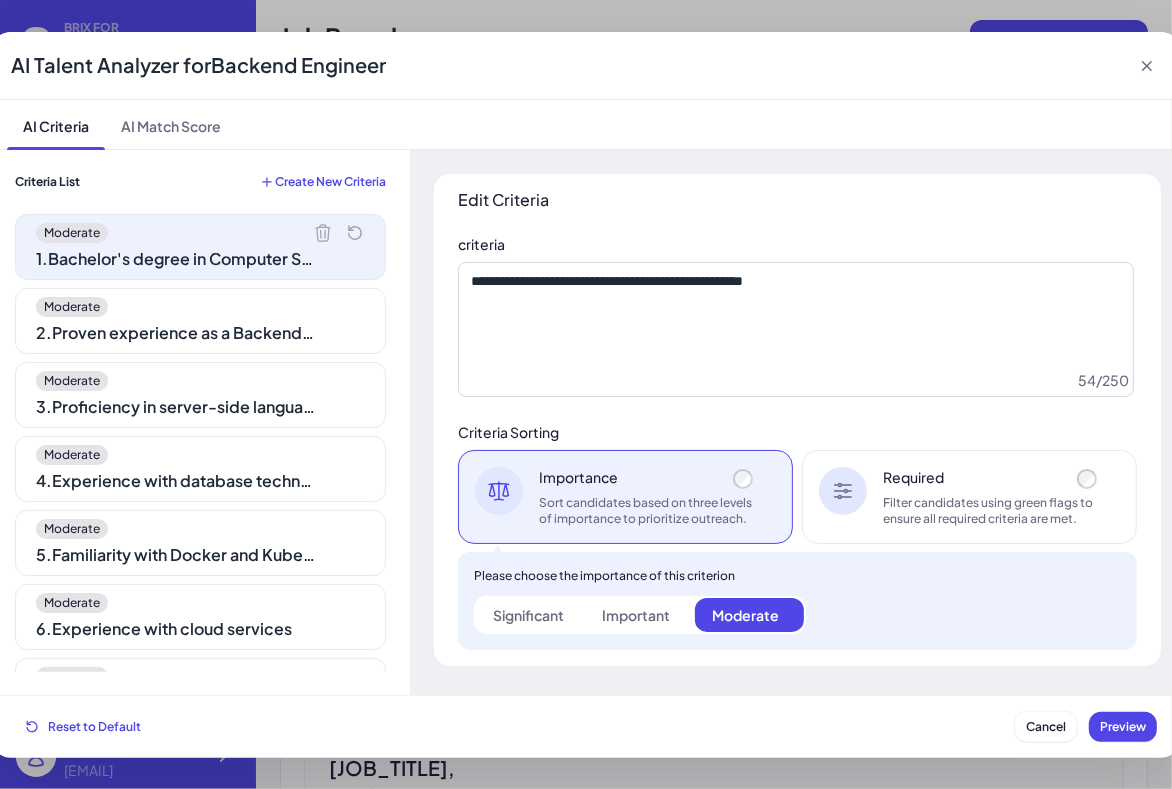 click on "[EMAIL]" at bounding box center [200, 307] 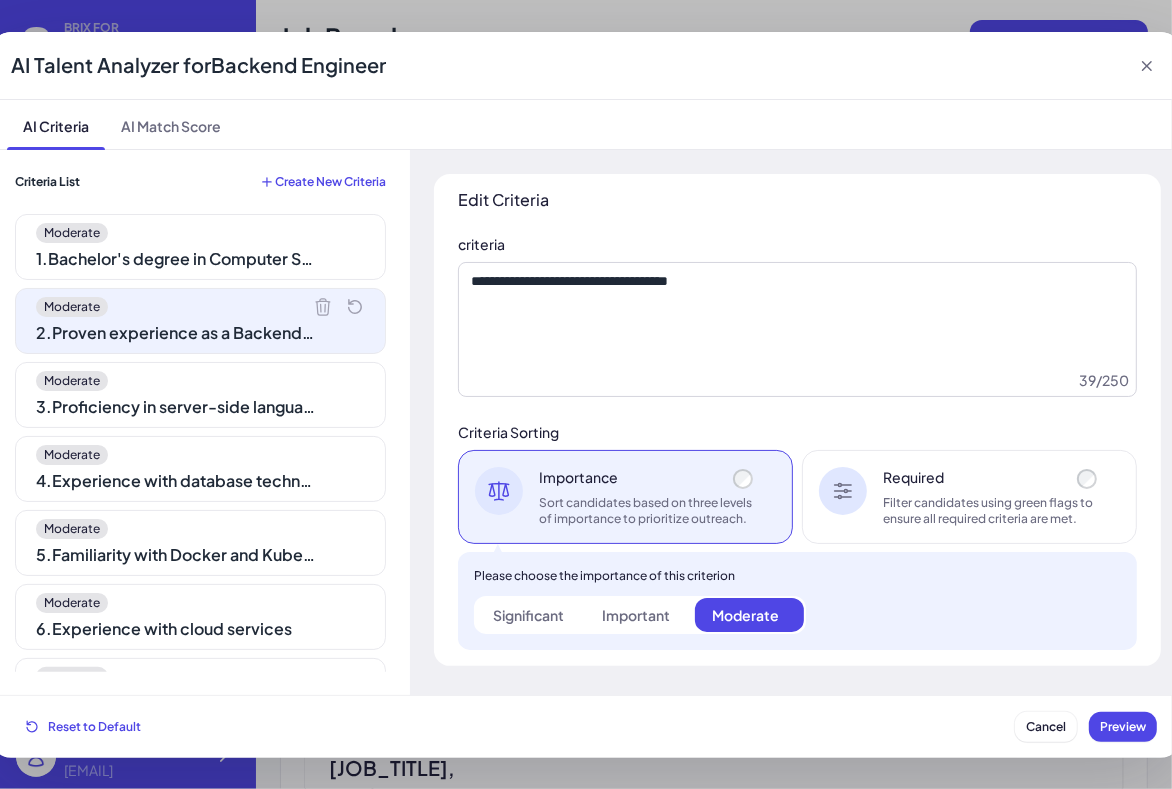 click 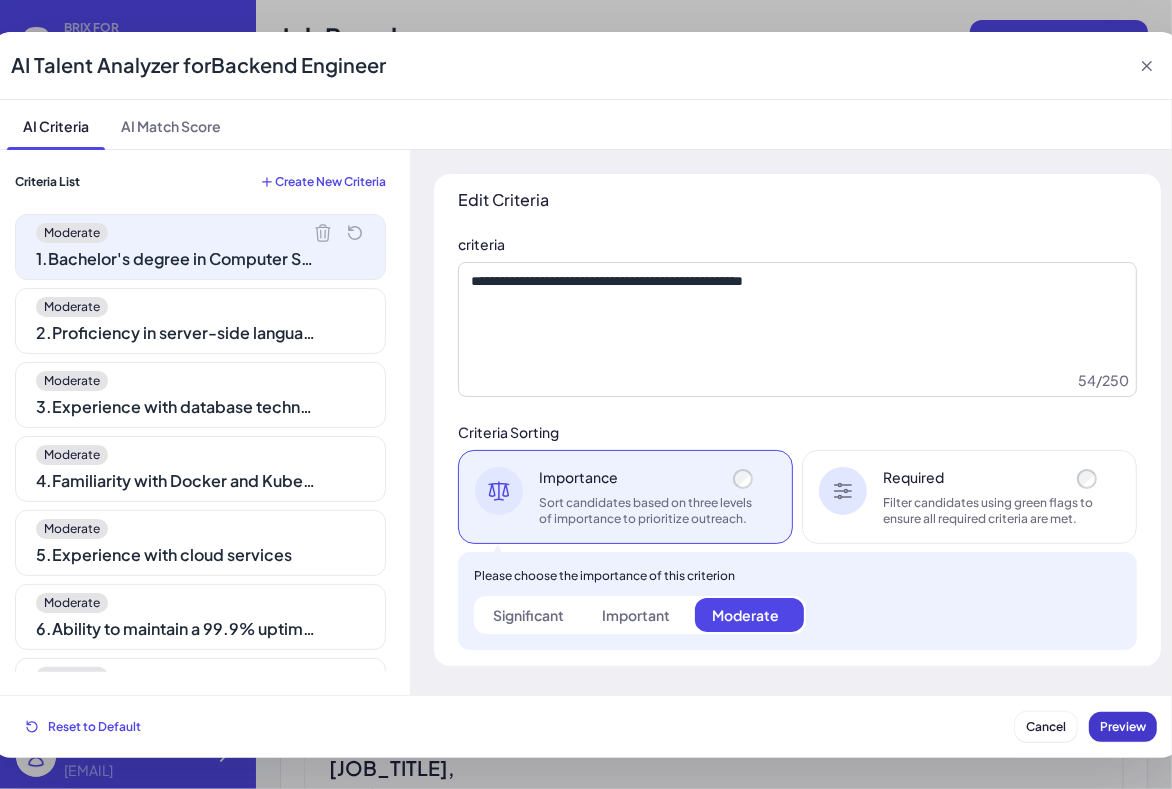 click on "Preview" at bounding box center (1123, 726) 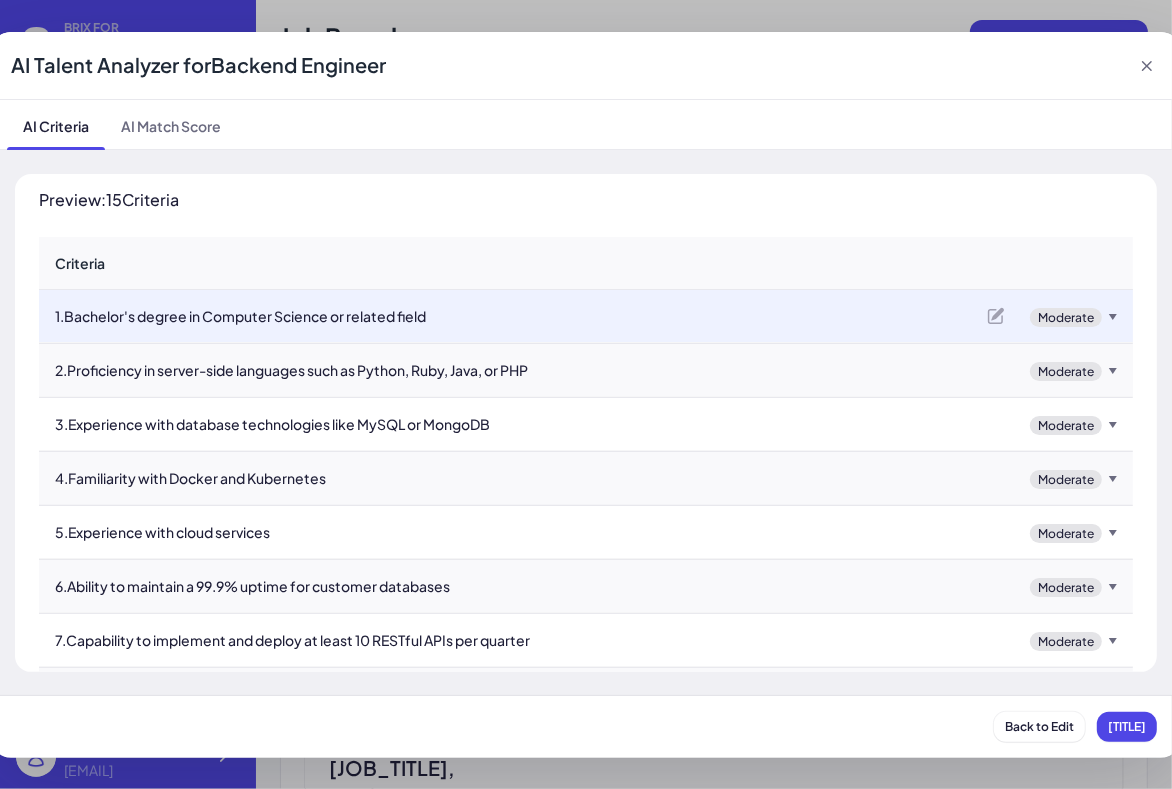 click on "Set Criteria" at bounding box center [1127, 726] 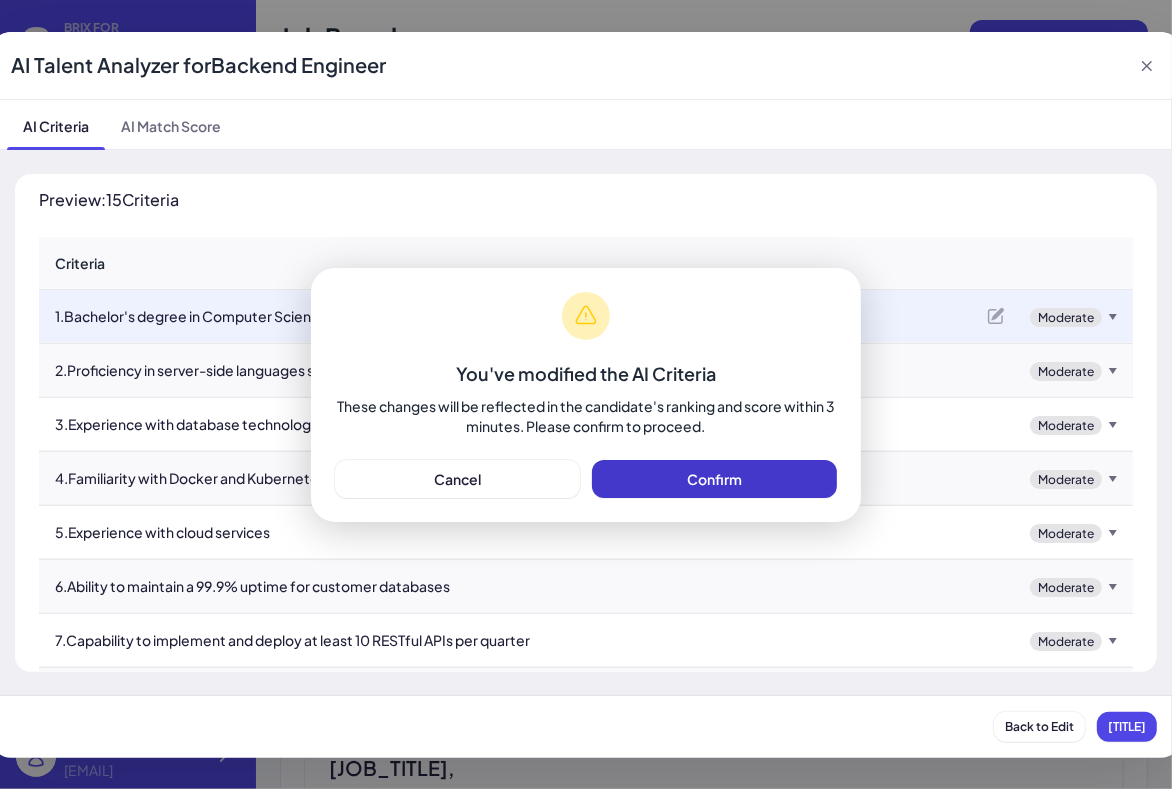 click on "Confirm" at bounding box center [714, 479] 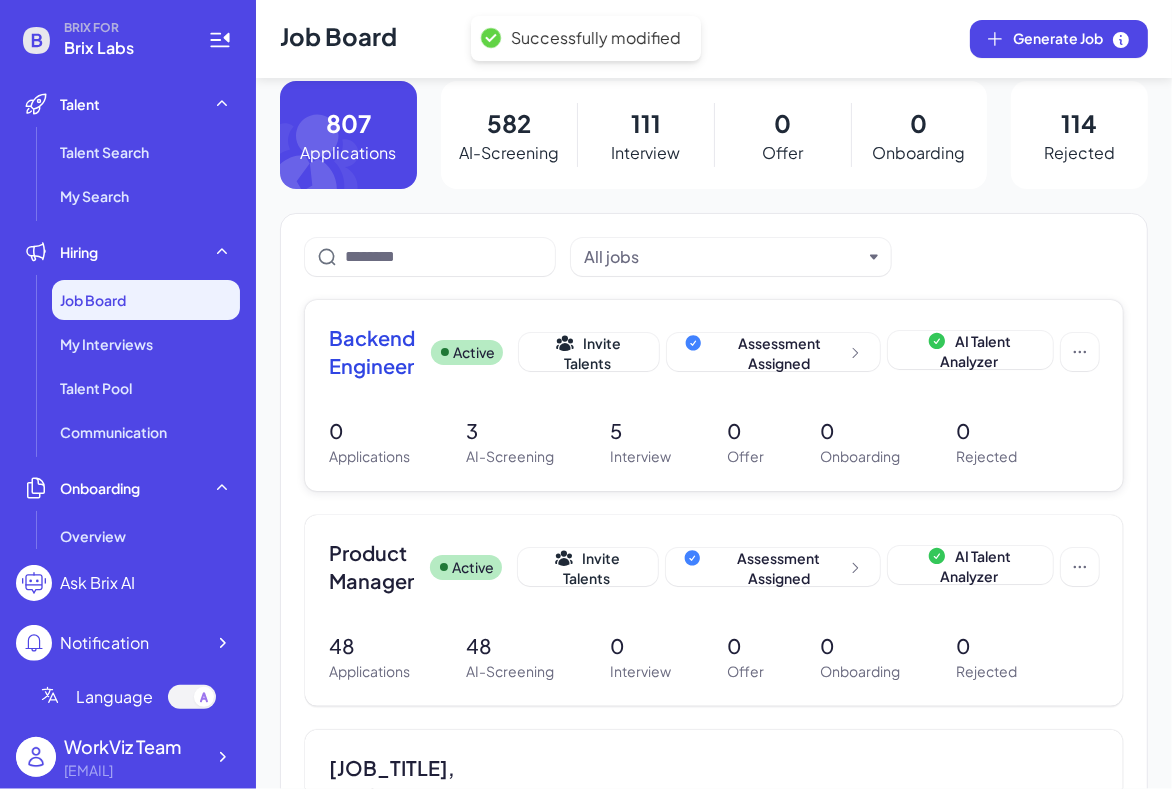 click on "Backend Engineer Active Invite Talents Assessment Assigned AI Talent Analyzer 0   Applications 3 AI-Screening 5 Interview 0 Offer 0 Onboarding 0 Rejected" at bounding box center [714, 395] 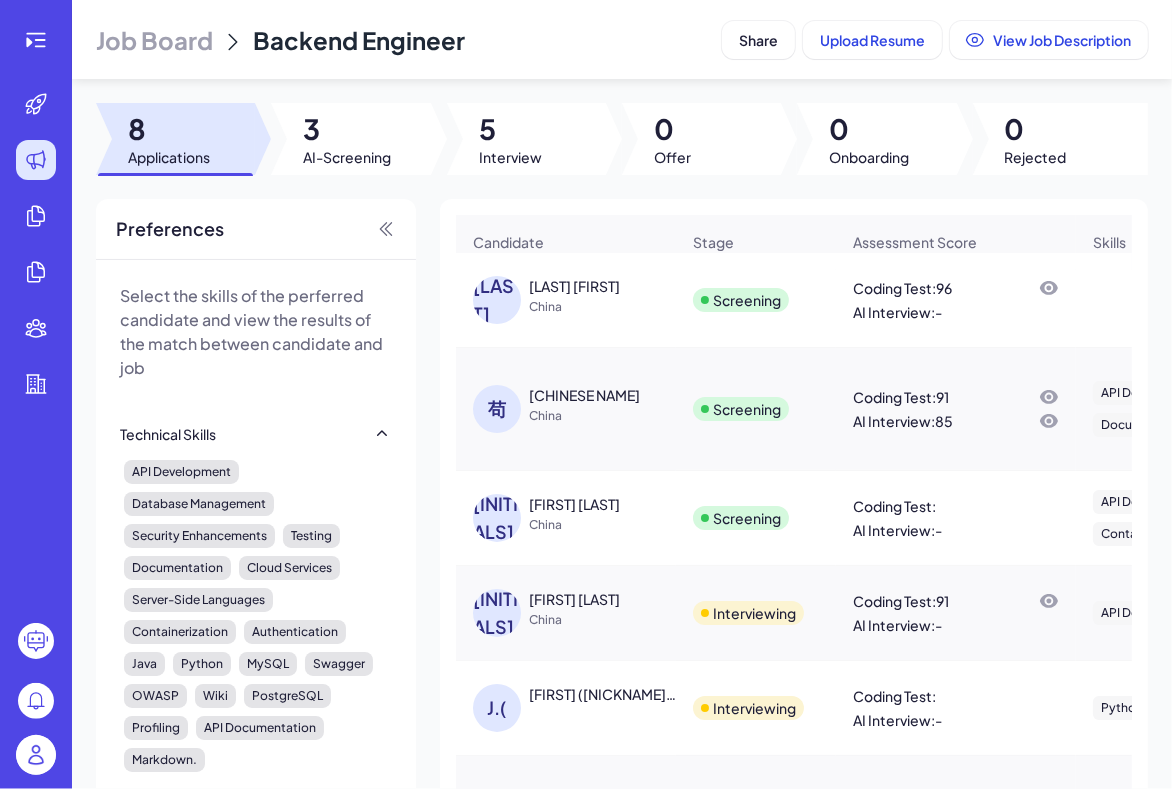 click on "3" at bounding box center [347, 129] 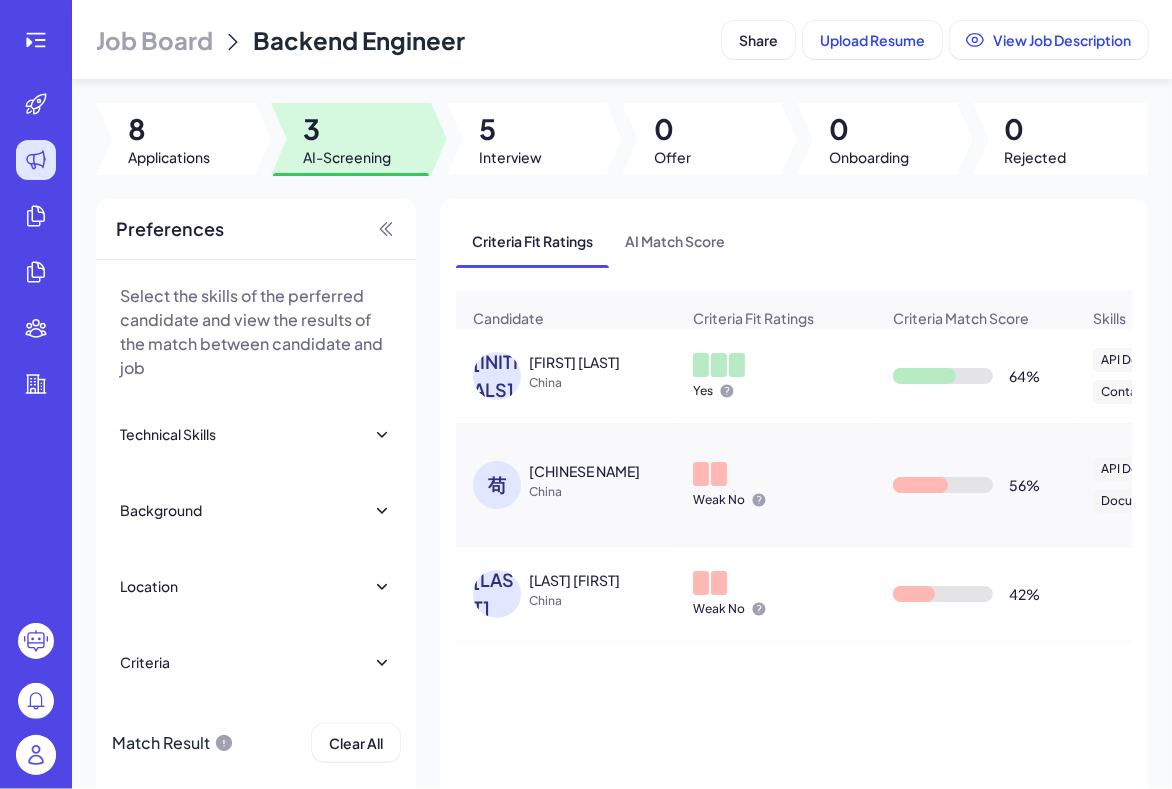 click on "Criteria" at bounding box center [256, 662] 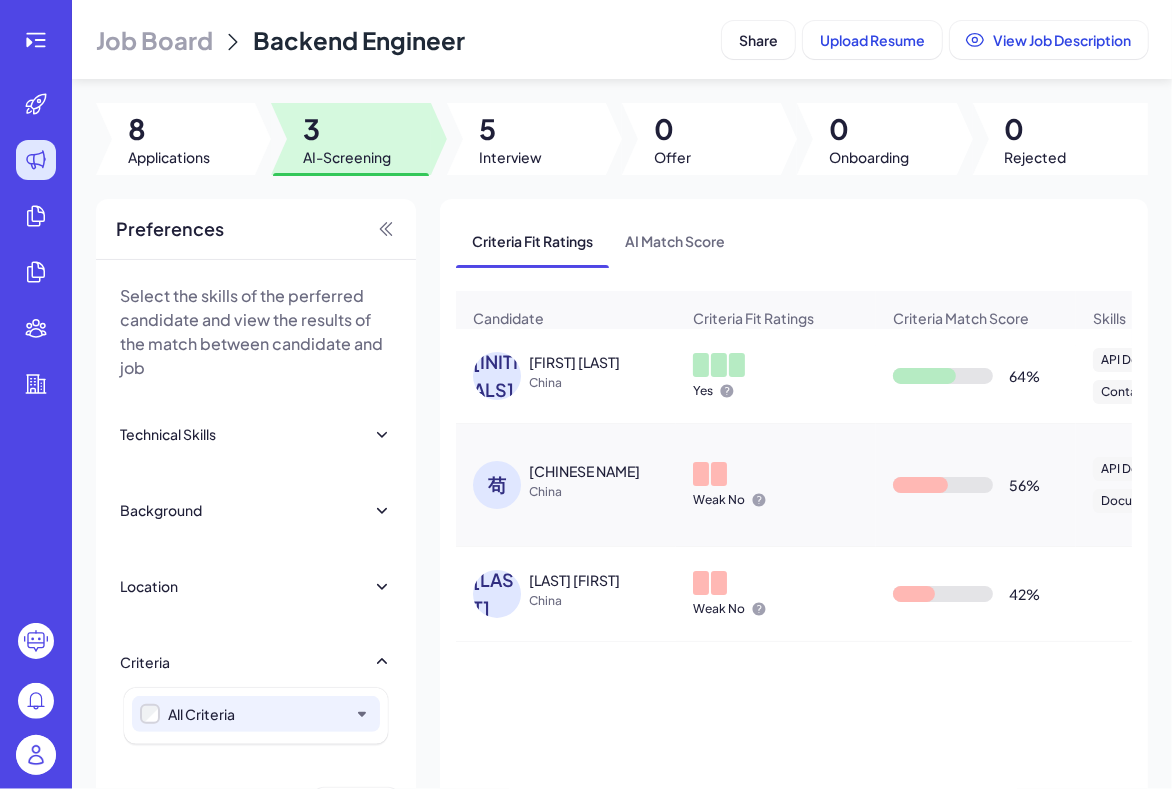 scroll, scrollTop: 38, scrollLeft: 0, axis: vertical 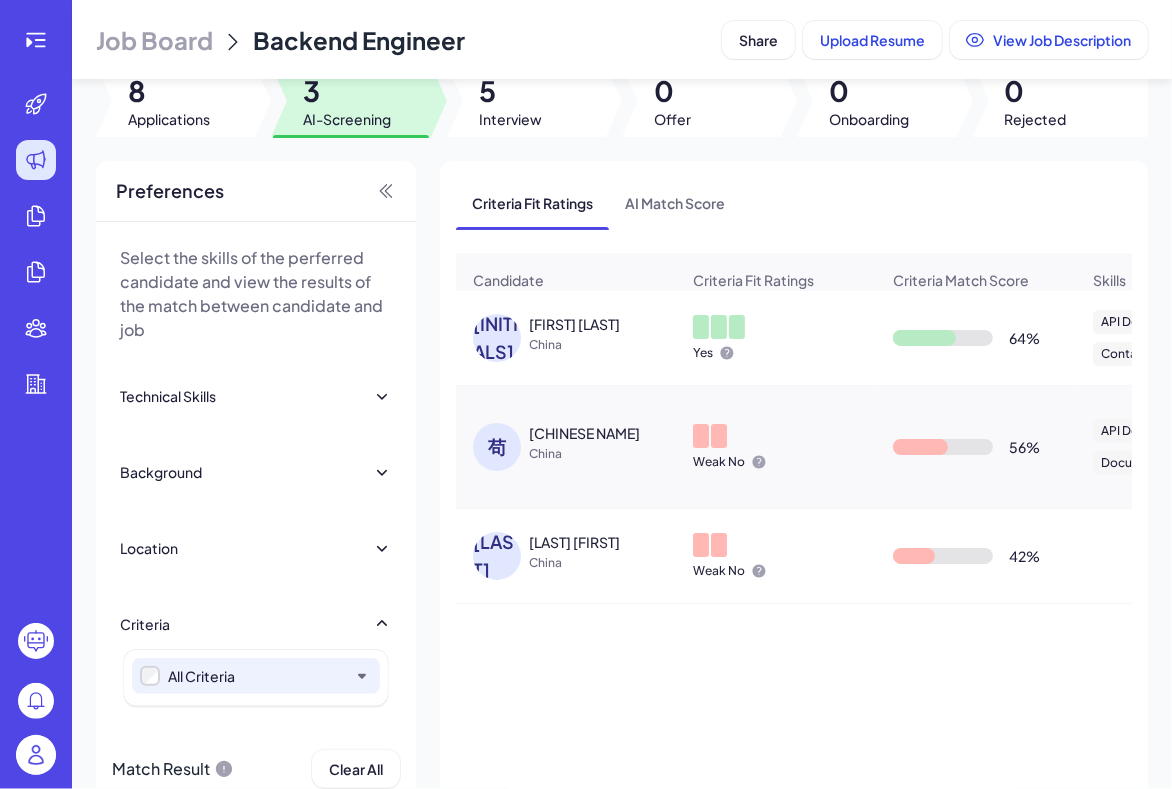 click on "All Criteria" at bounding box center [201, 676] 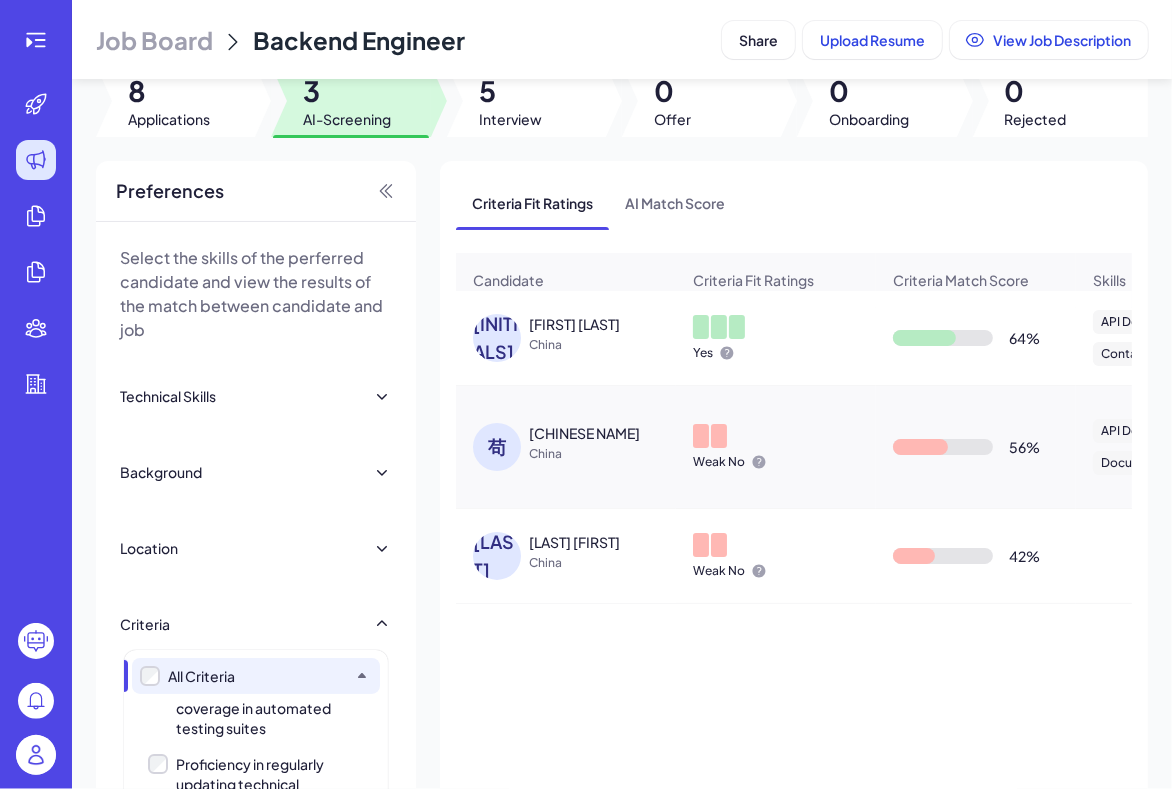 click on "Achieving 95% code coverage in automated testing suites" at bounding box center [261, 708] 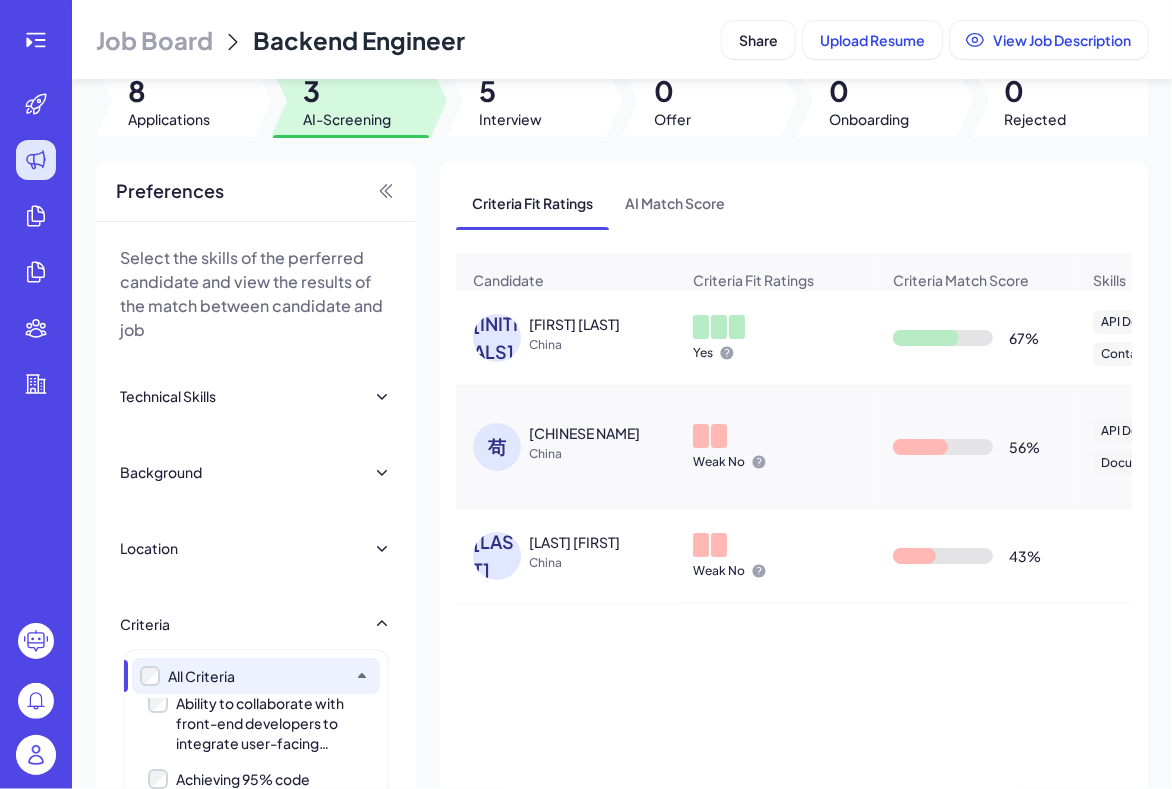 click on "Ability to collaborate with front-end developers to integrate user-facing elements" at bounding box center [261, 723] 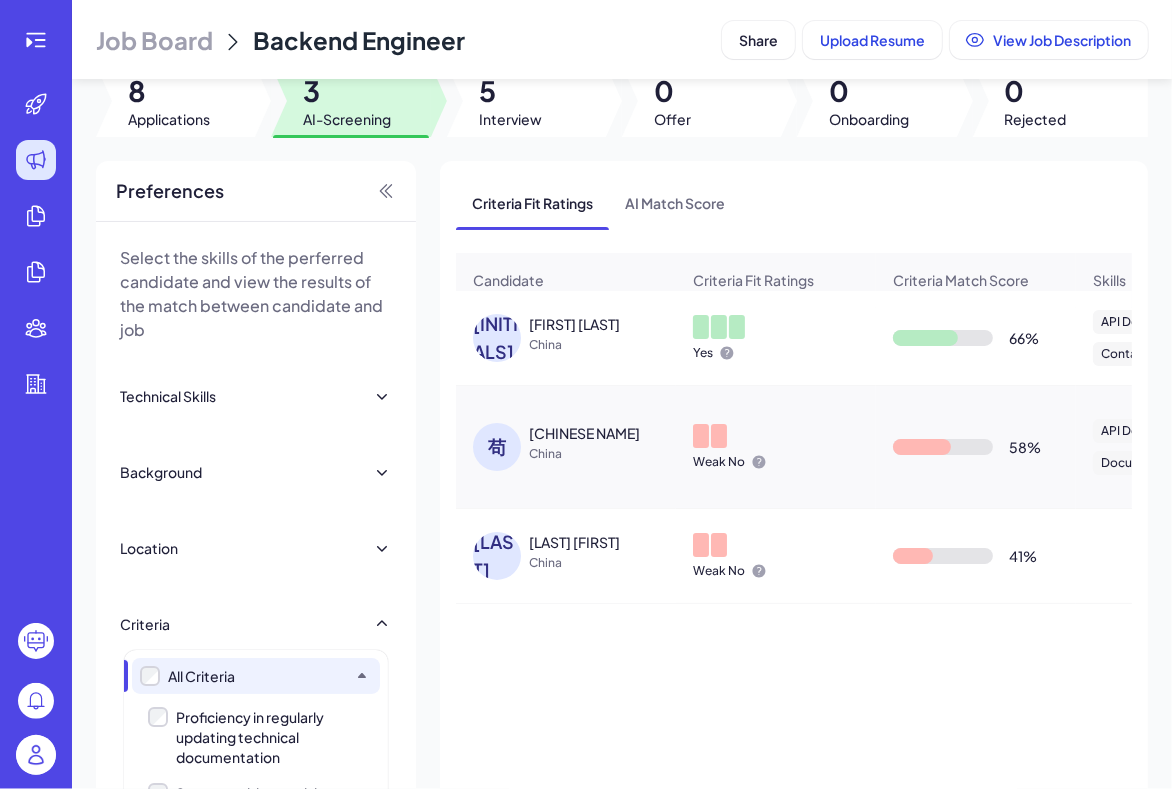 click on "[FIRST] [LAST]" at bounding box center [261, 737] 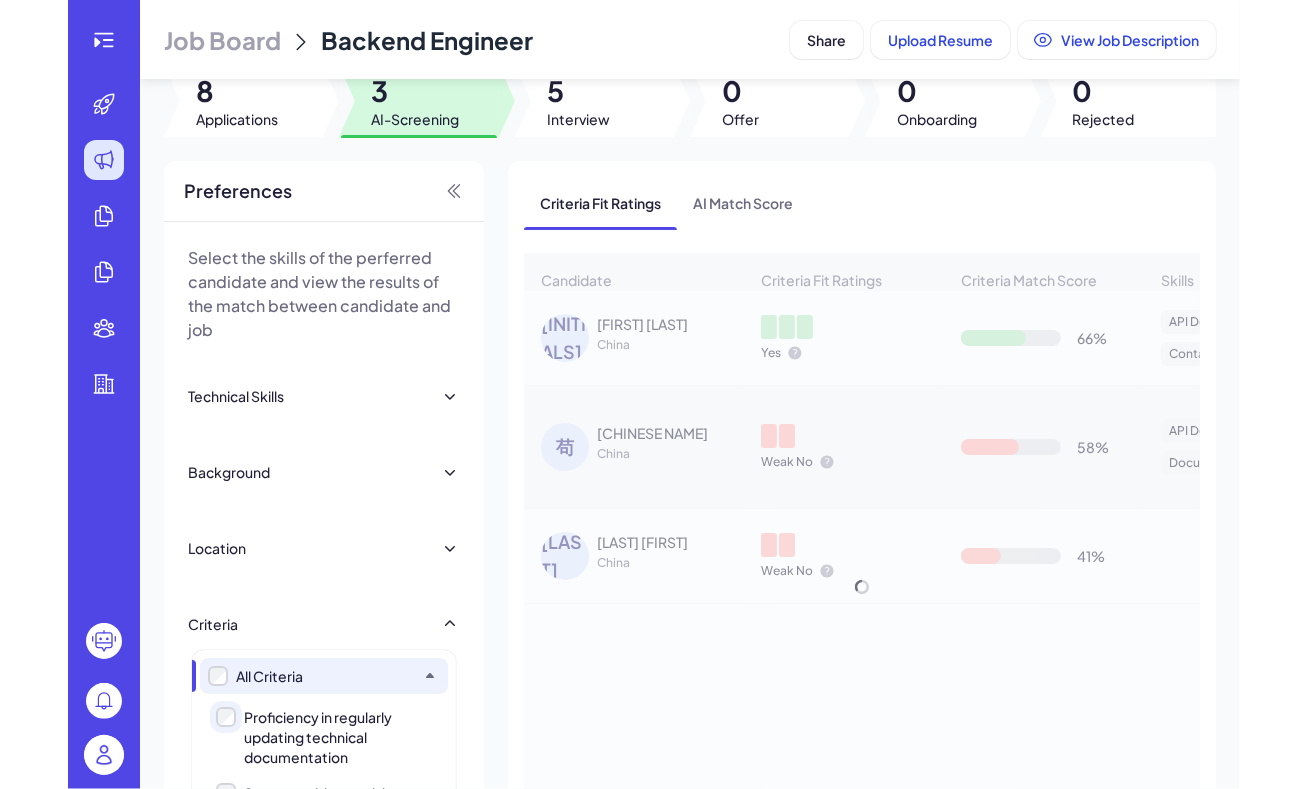 scroll, scrollTop: 839, scrollLeft: 0, axis: vertical 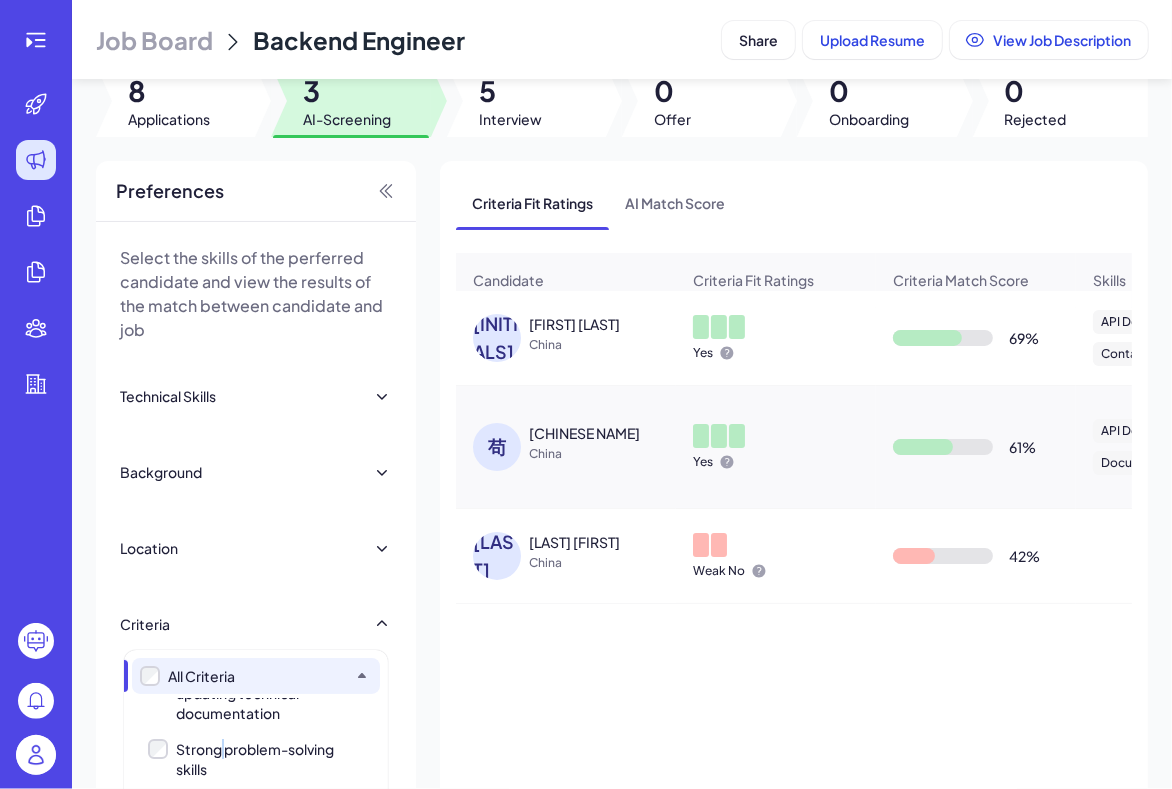 click on "Strong problem-solving skills" at bounding box center (261, 759) 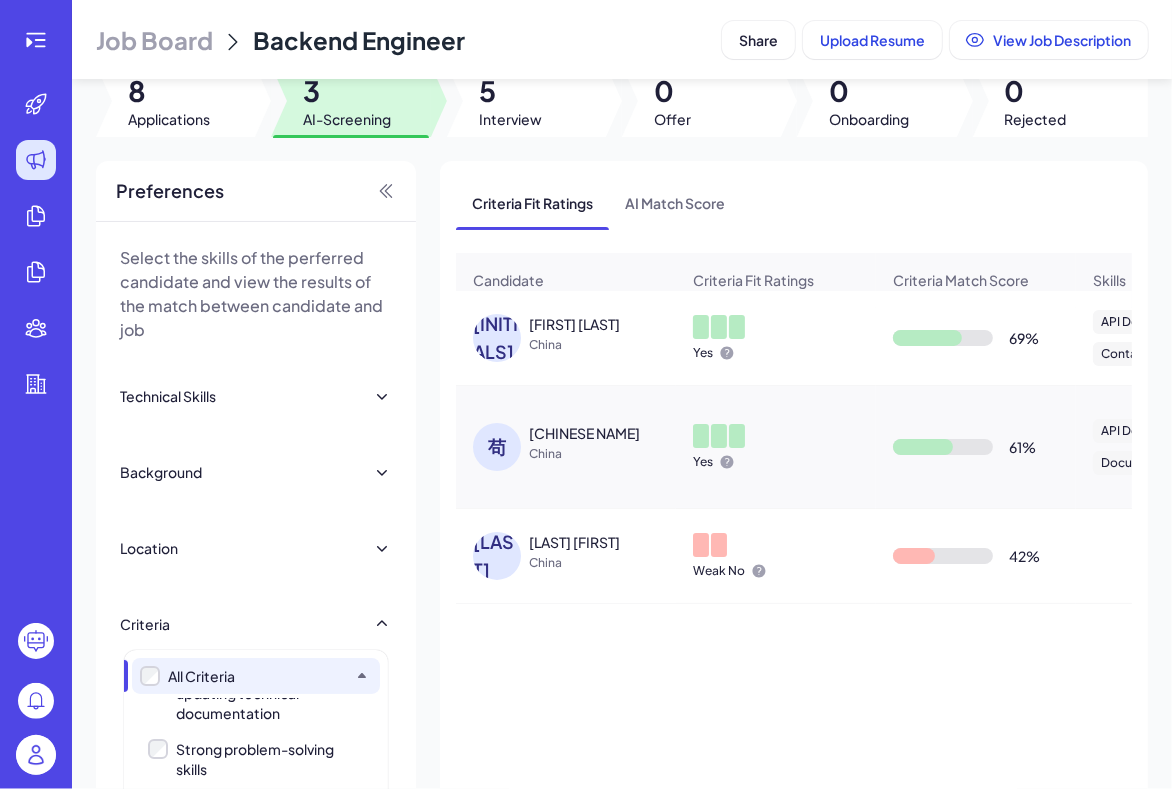 click on "Strong problem-solving skills" at bounding box center [261, 759] 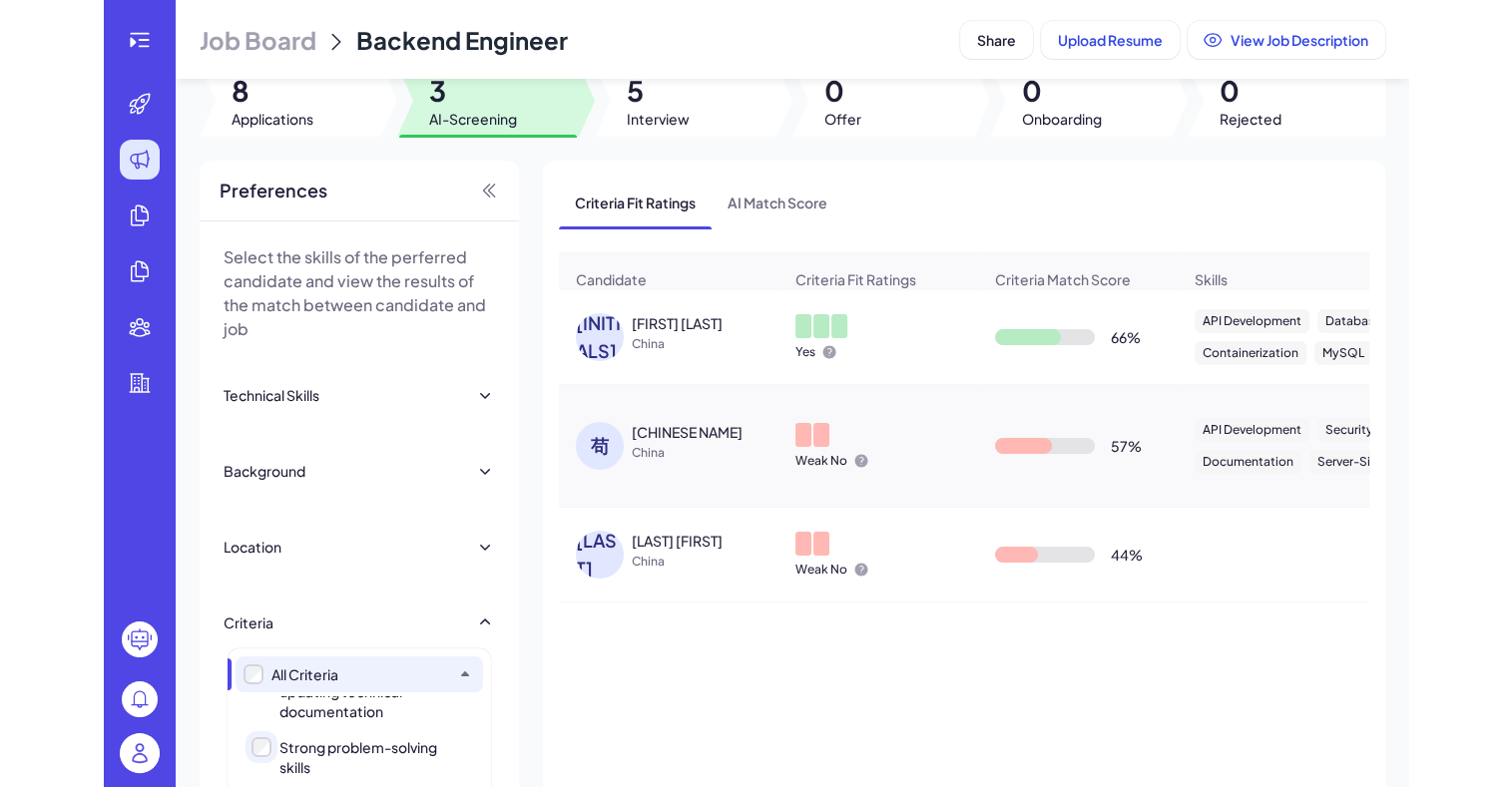 scroll, scrollTop: 0, scrollLeft: 0, axis: both 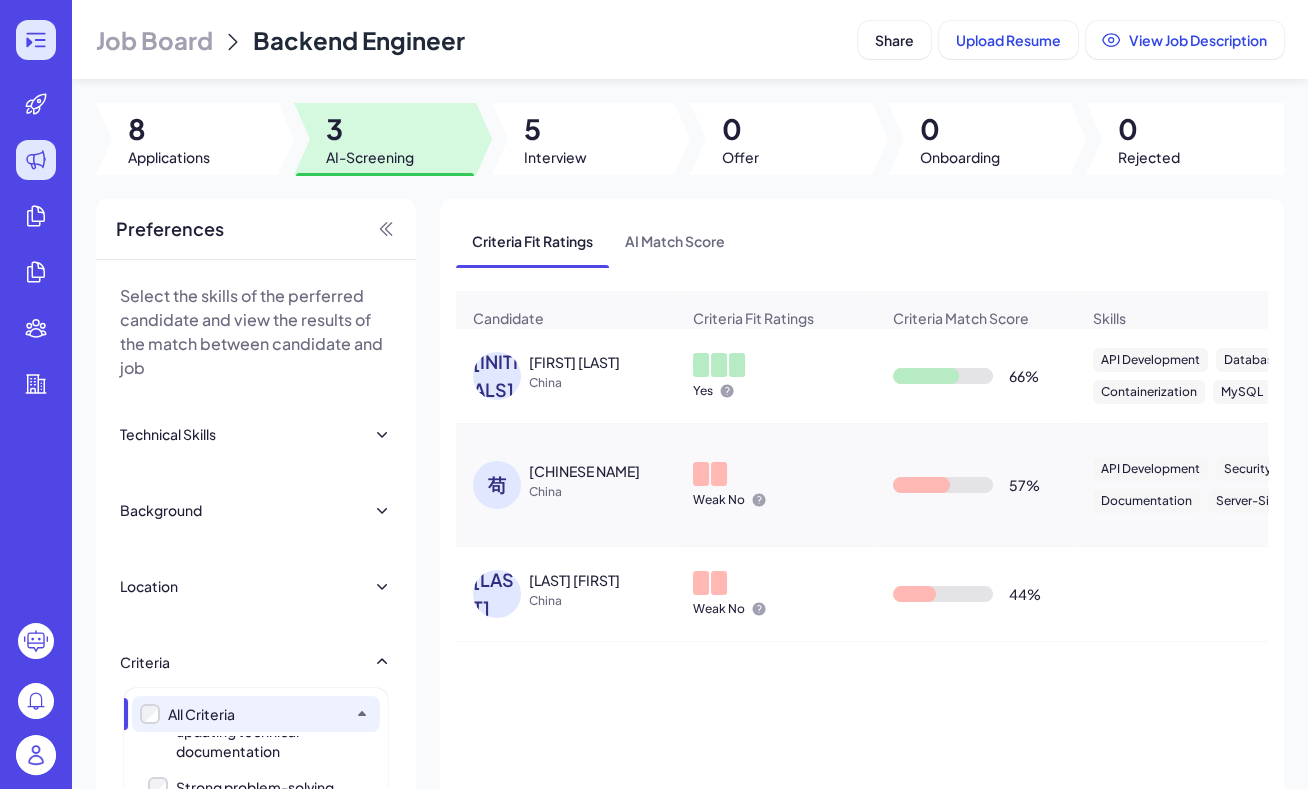click 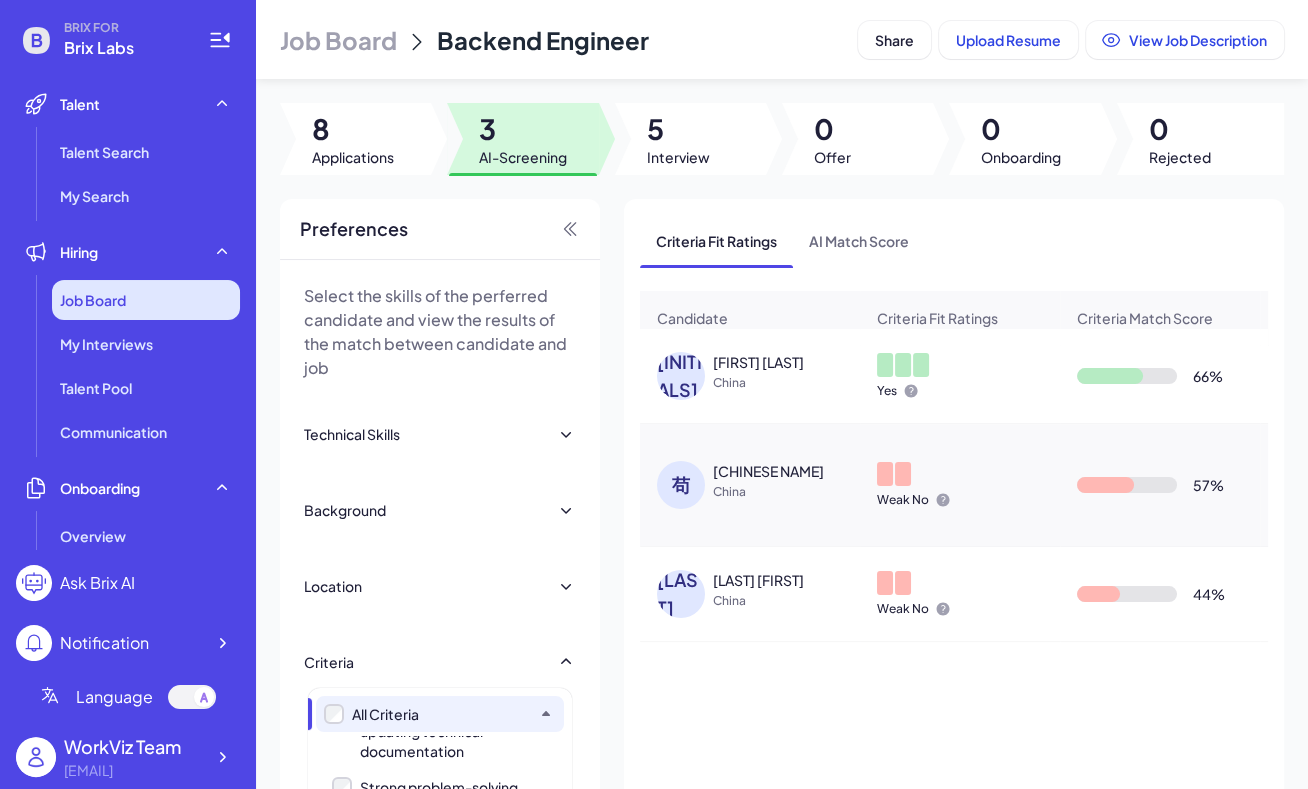 click on "Job Board" at bounding box center [146, 300] 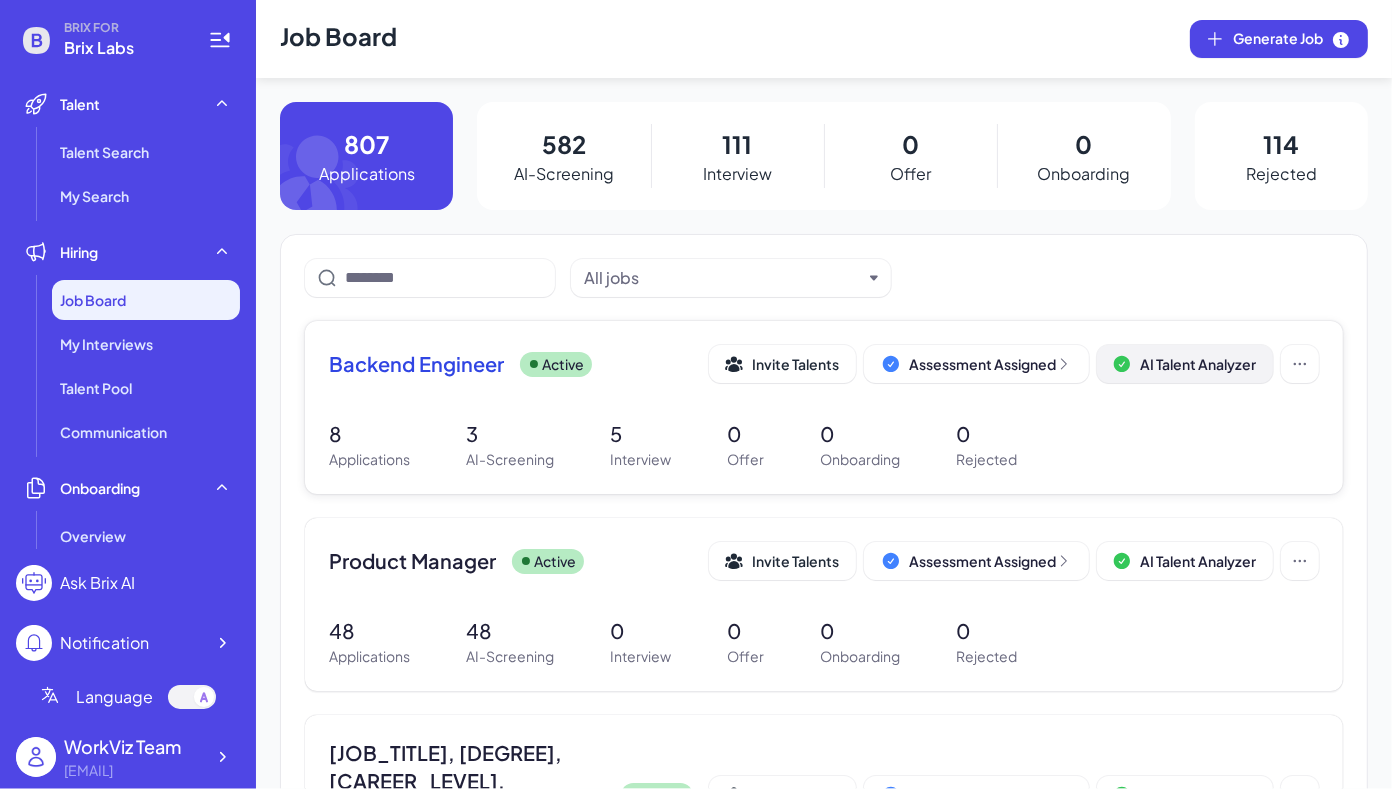 click on "AI Talent Analyzer" at bounding box center (1198, 364) 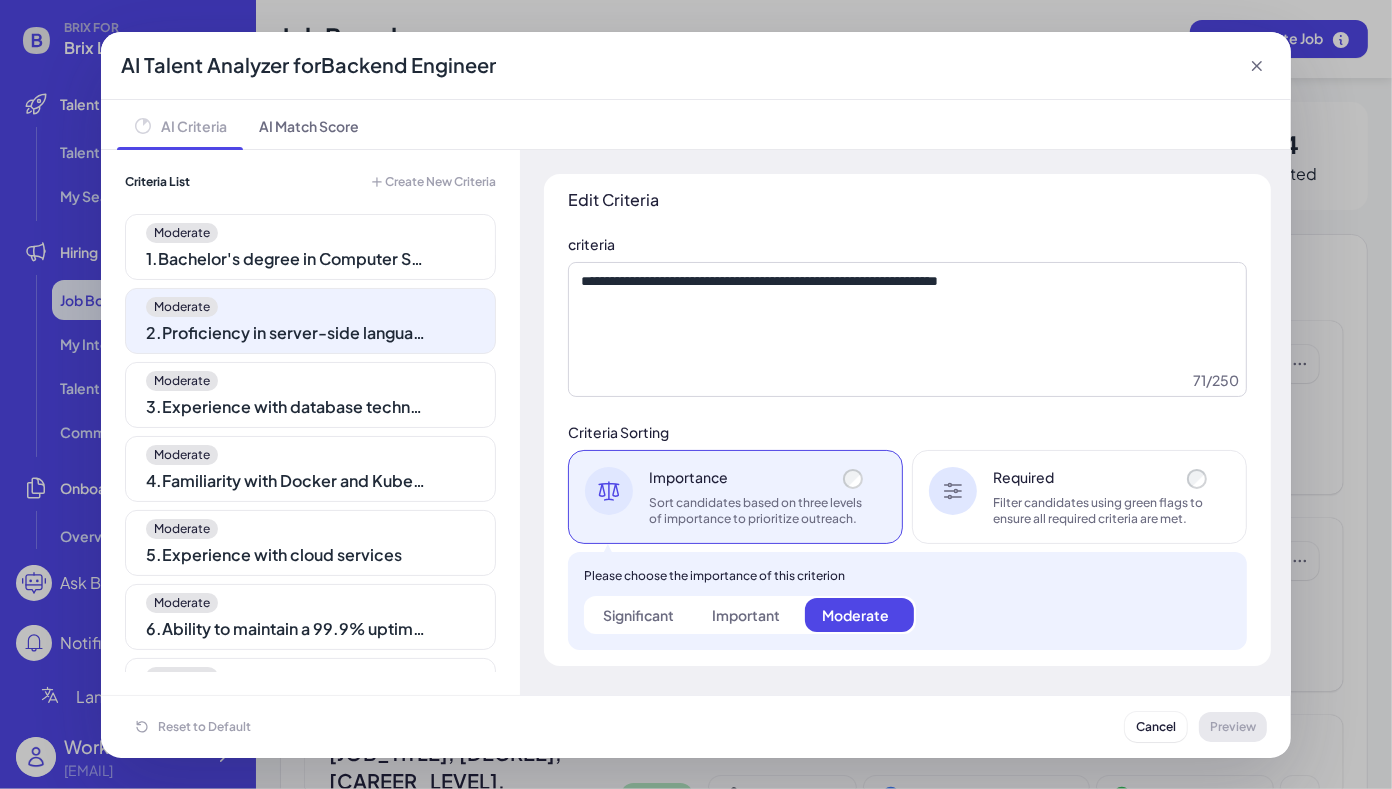 click on "Moderate 3 .  Experience with database technologies like MySQL or MongoDB" at bounding box center [310, 395] 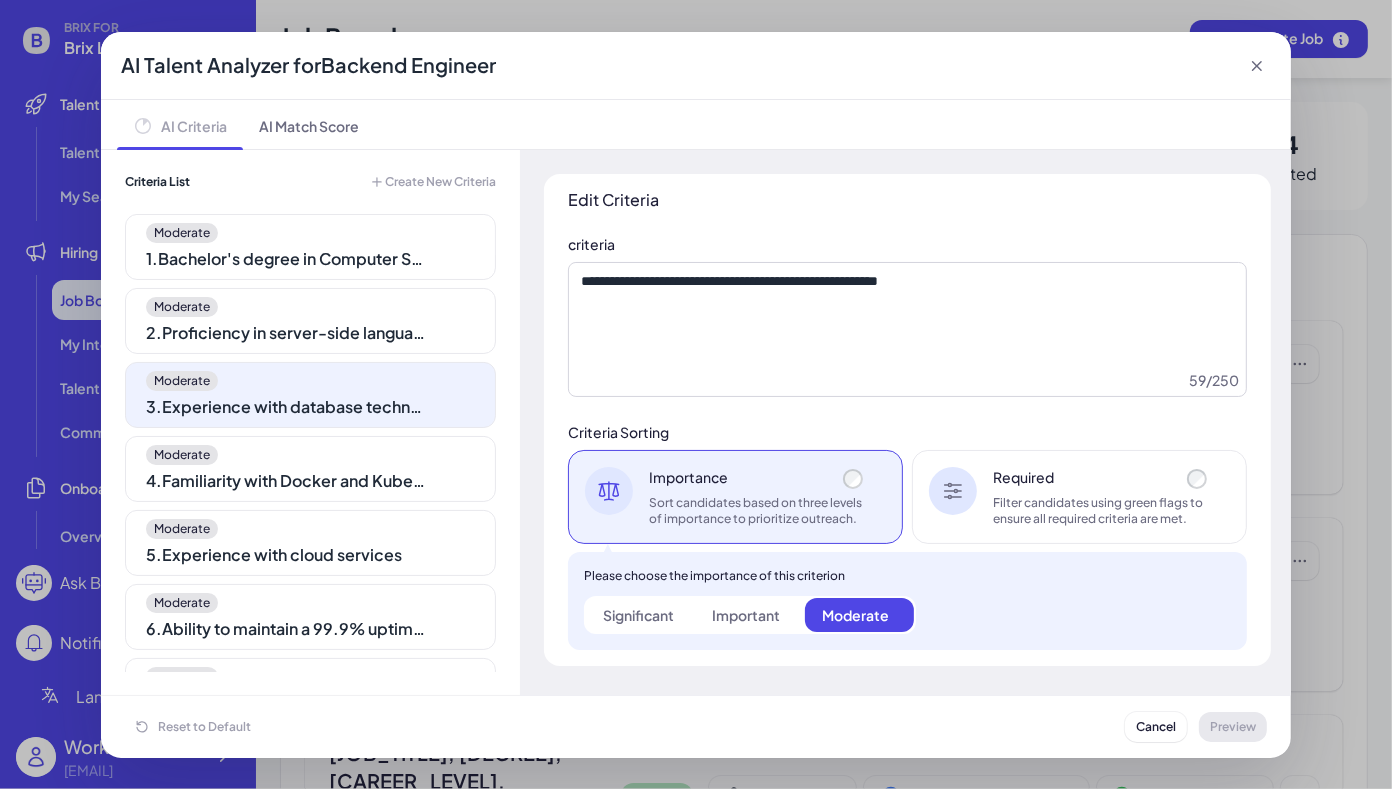 click on "[EMAIL]" at bounding box center (310, 455) 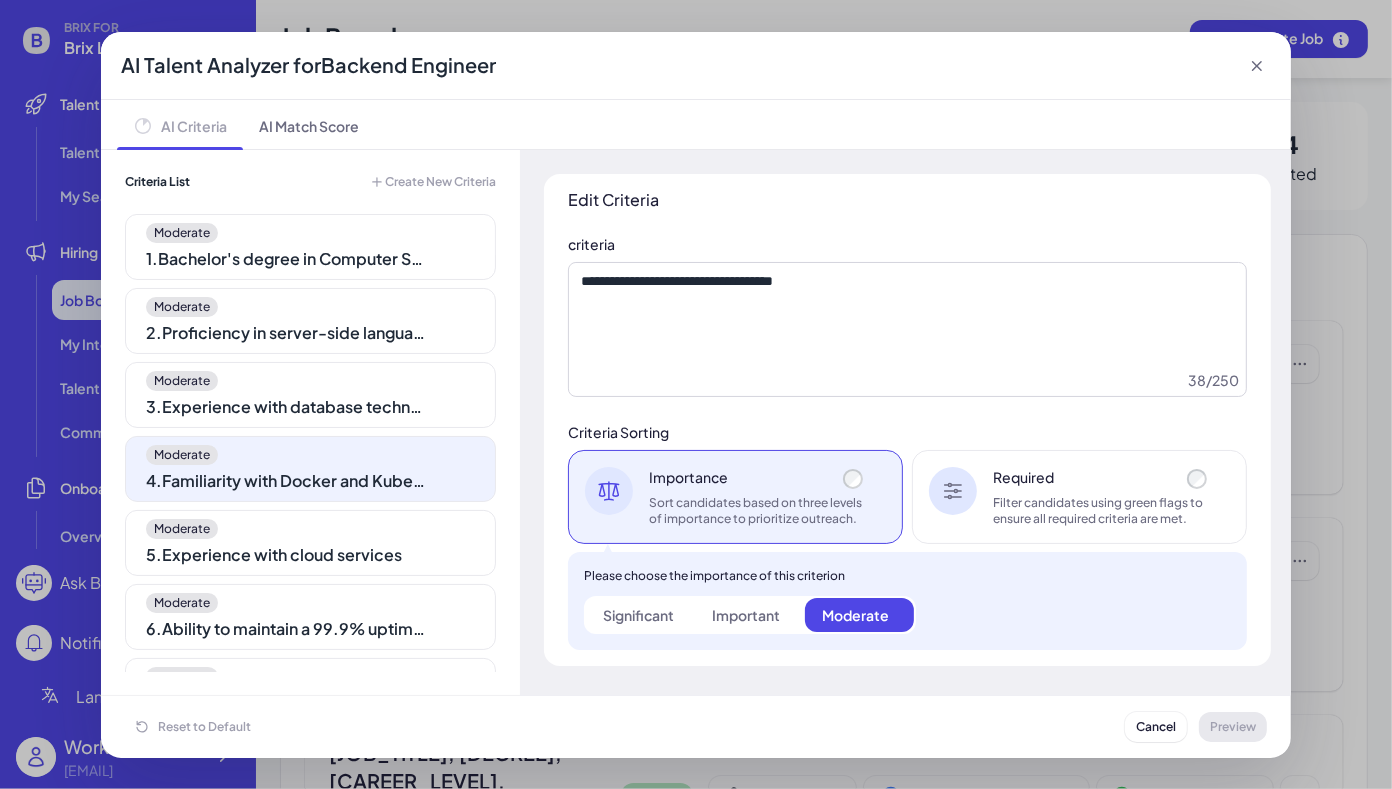 click on "[EMAIL]" at bounding box center (310, 529) 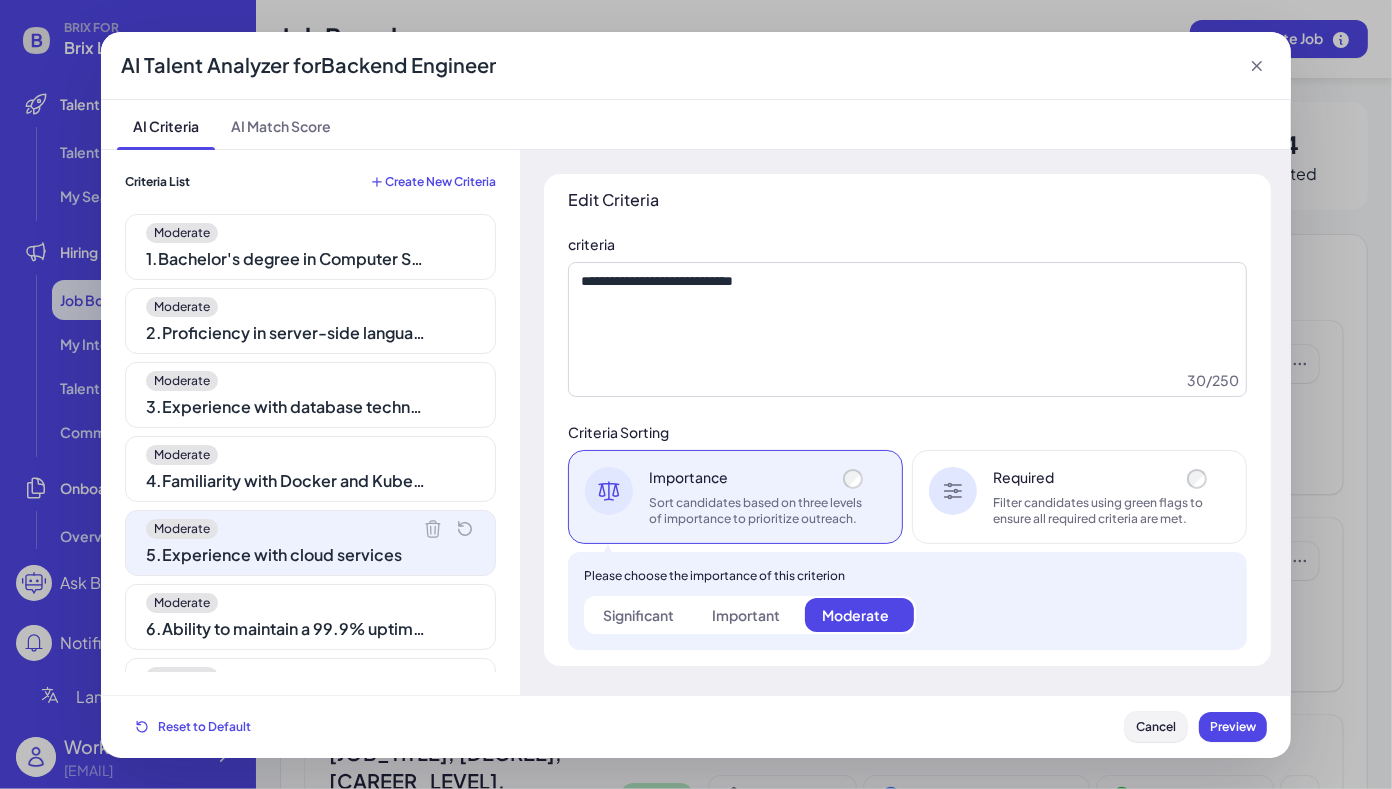 click on "Cancel" at bounding box center [1156, 726] 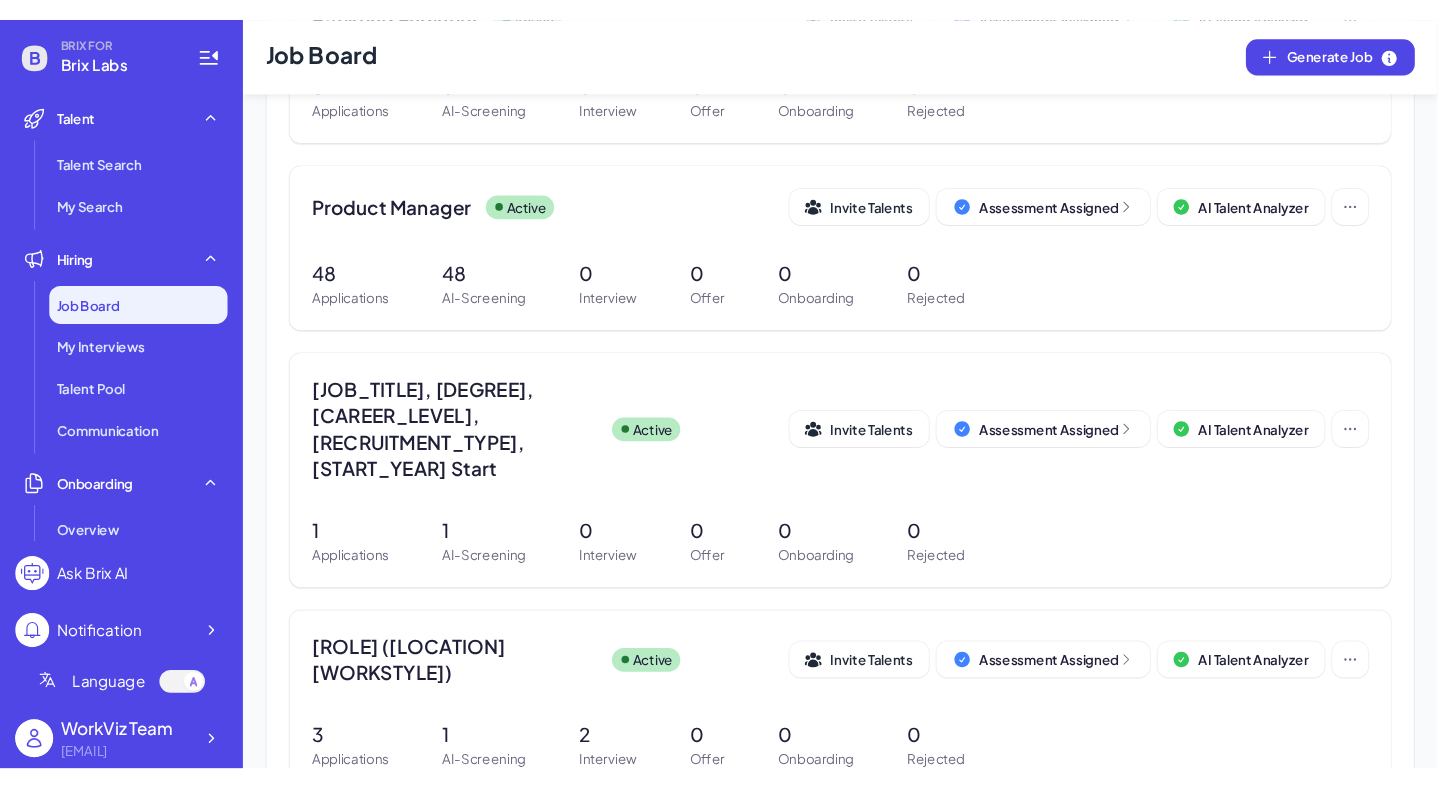 scroll, scrollTop: 0, scrollLeft: 0, axis: both 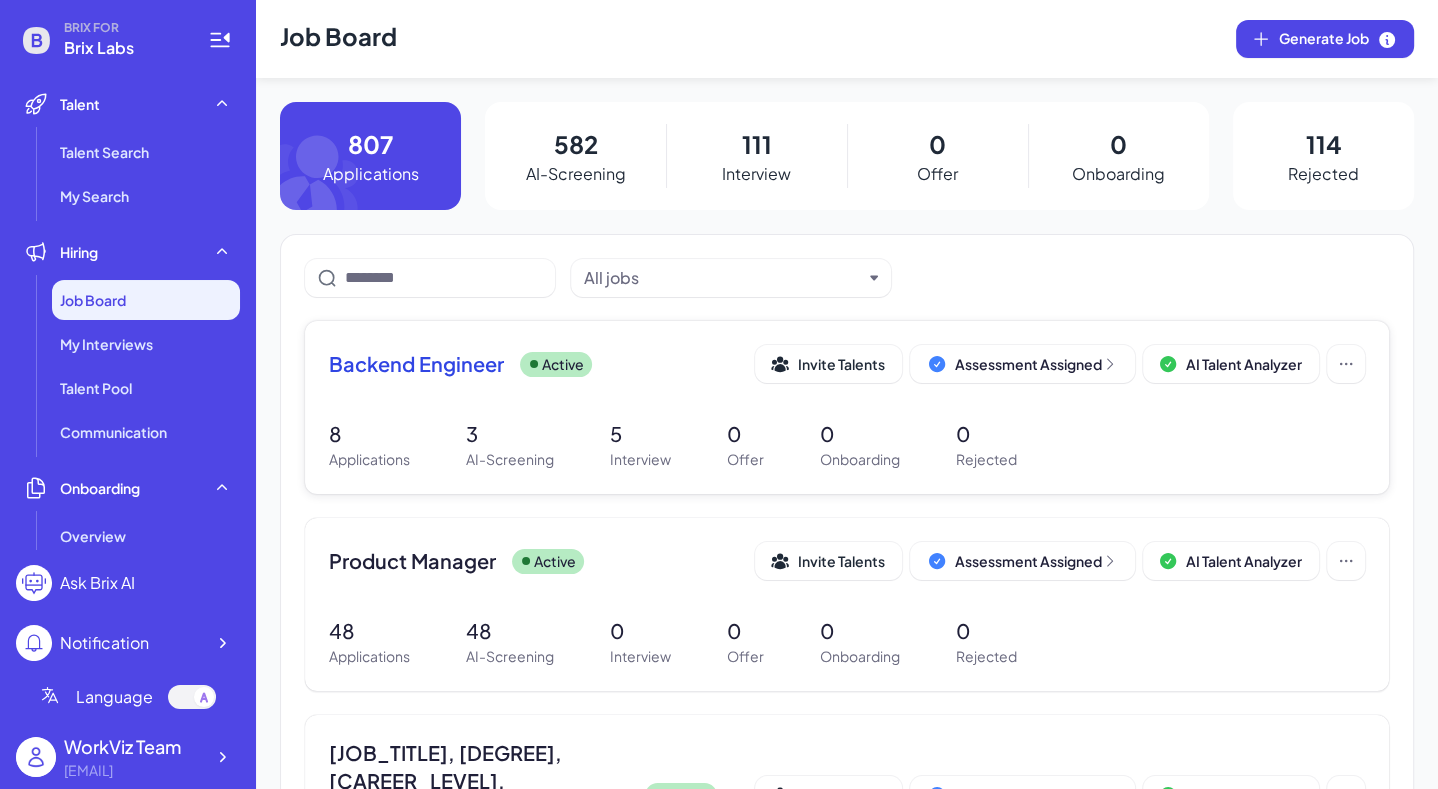 click on "Backend Engineer Active Invite Talents Assessment Assigned AI Talent Analyzer" at bounding box center (847, 364) 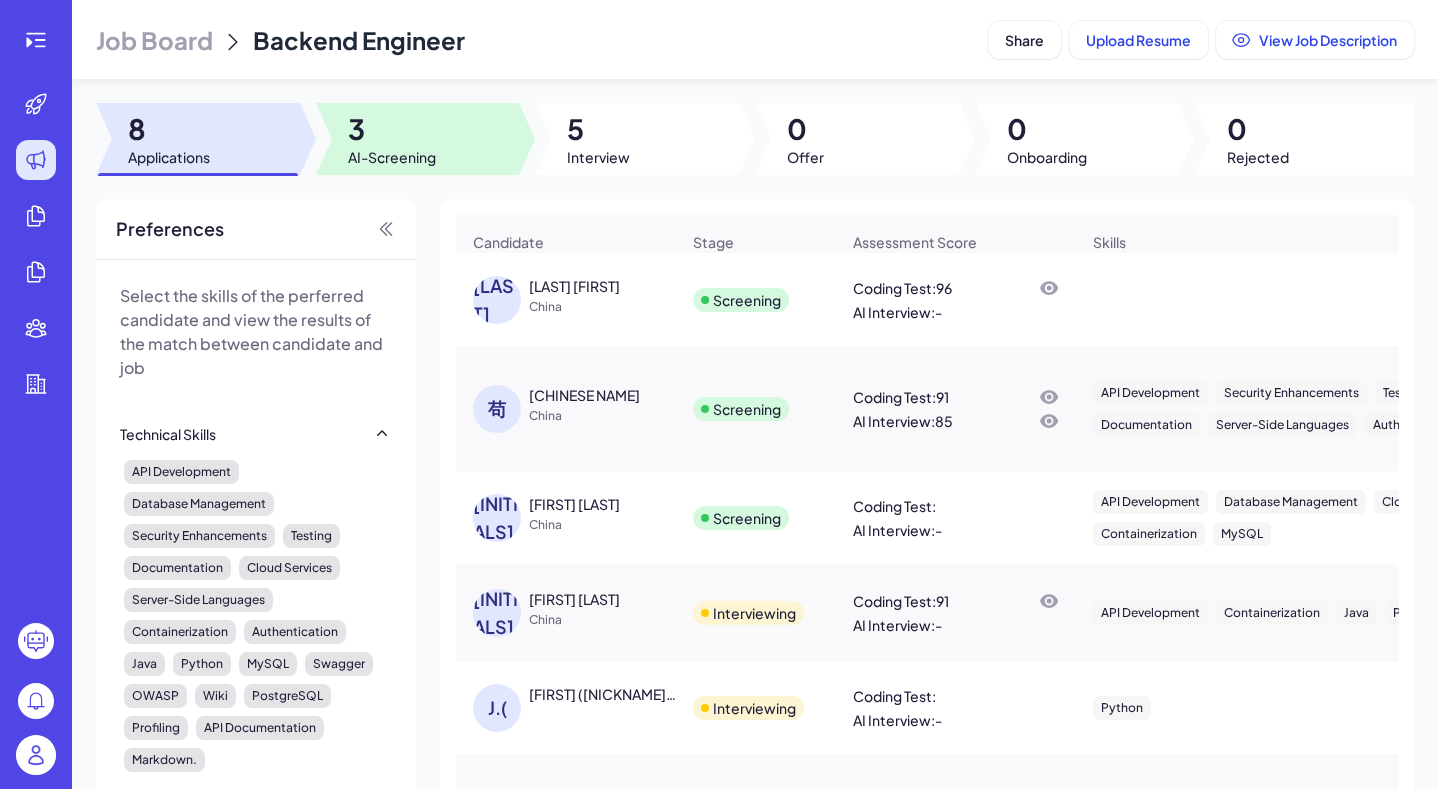 click on "3" at bounding box center (392, 129) 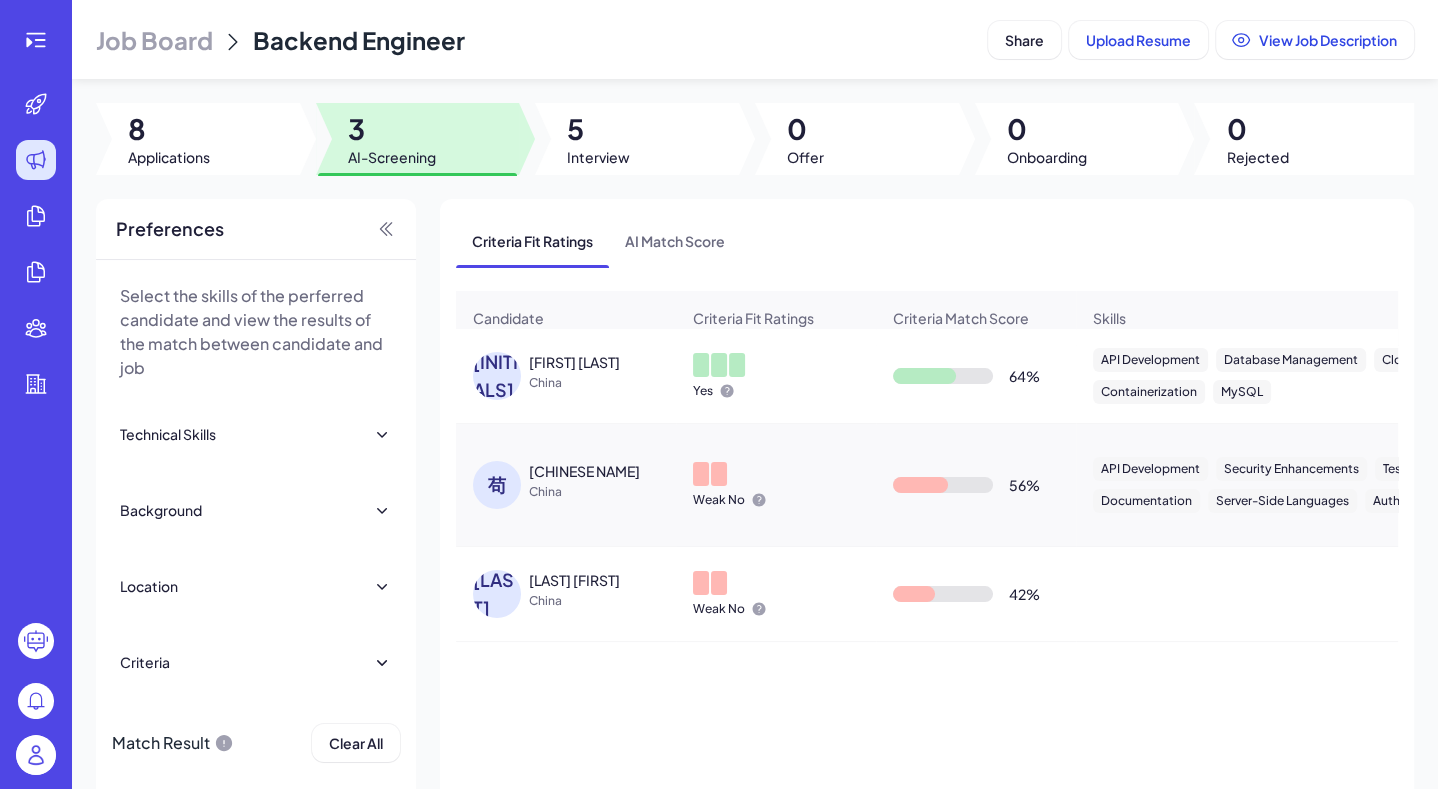 click on "China" at bounding box center [604, 383] 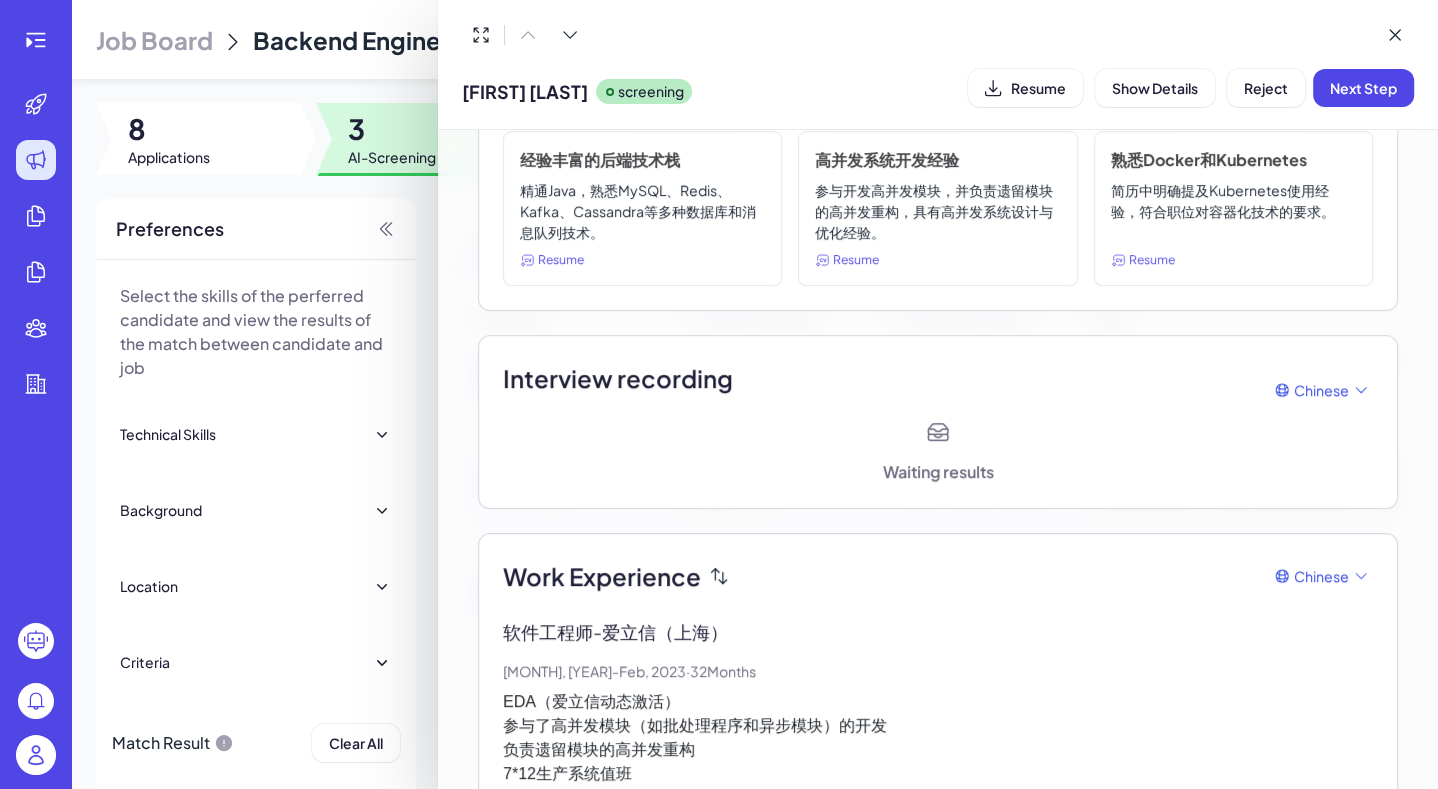 scroll, scrollTop: 1158, scrollLeft: 0, axis: vertical 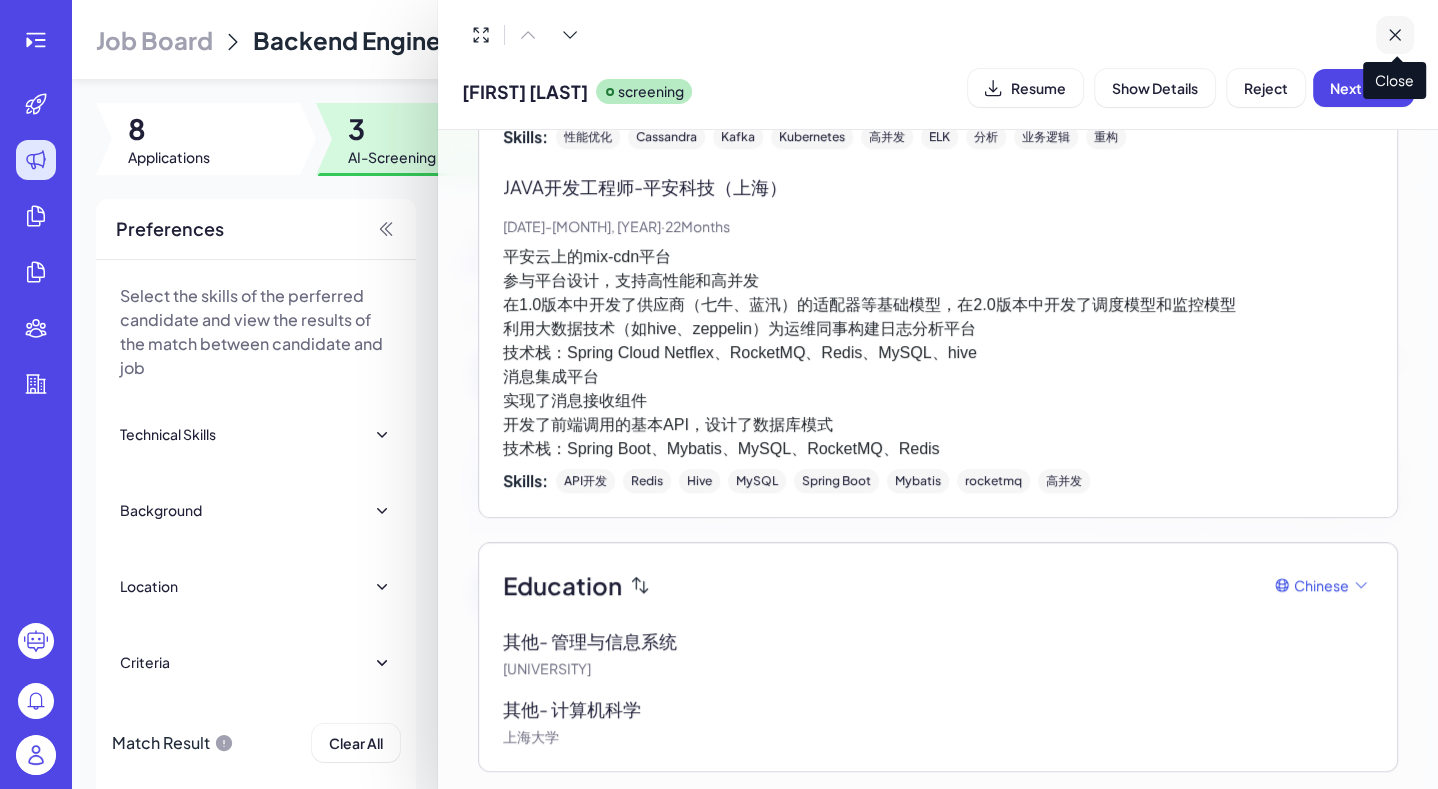 click 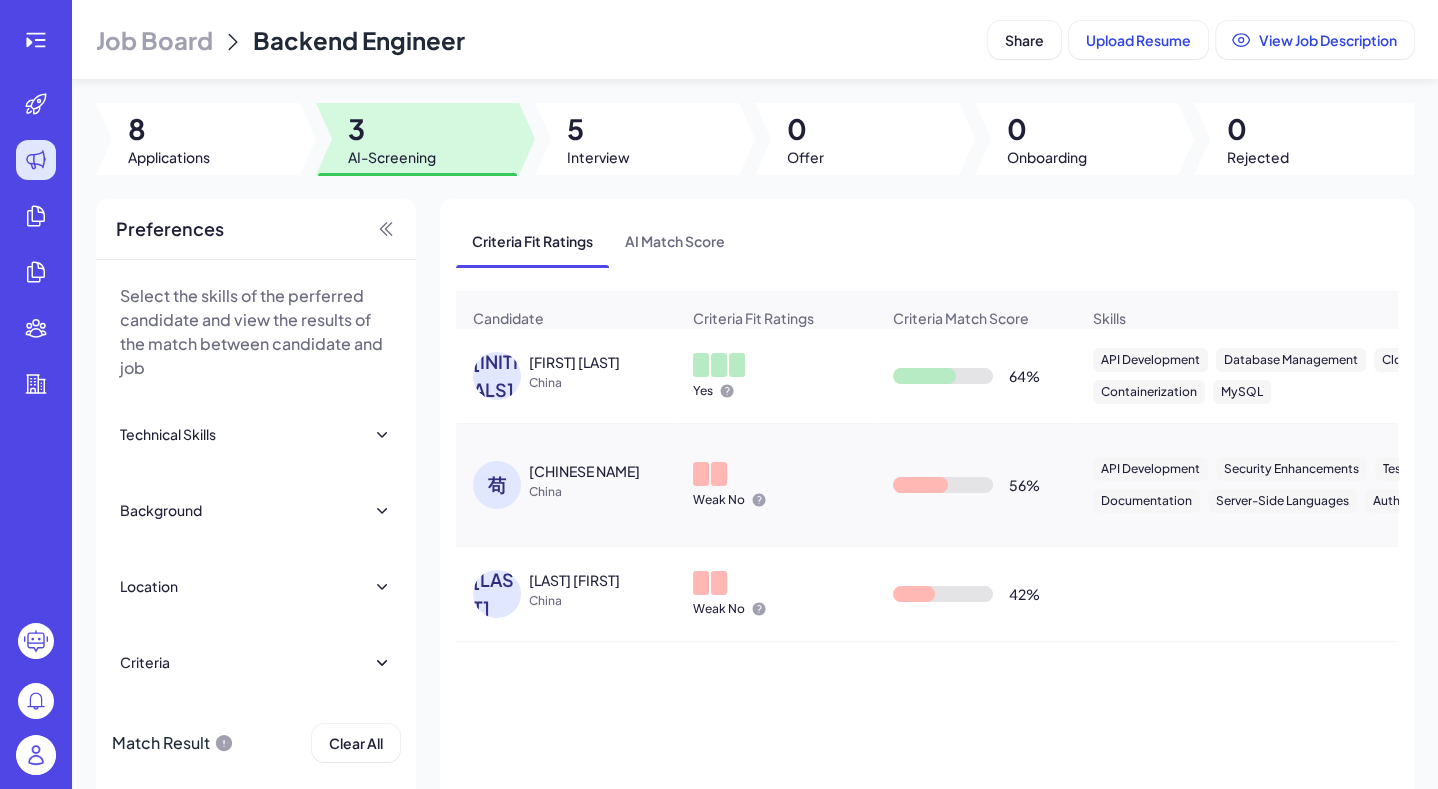 click on "Candidate" at bounding box center [566, 318] 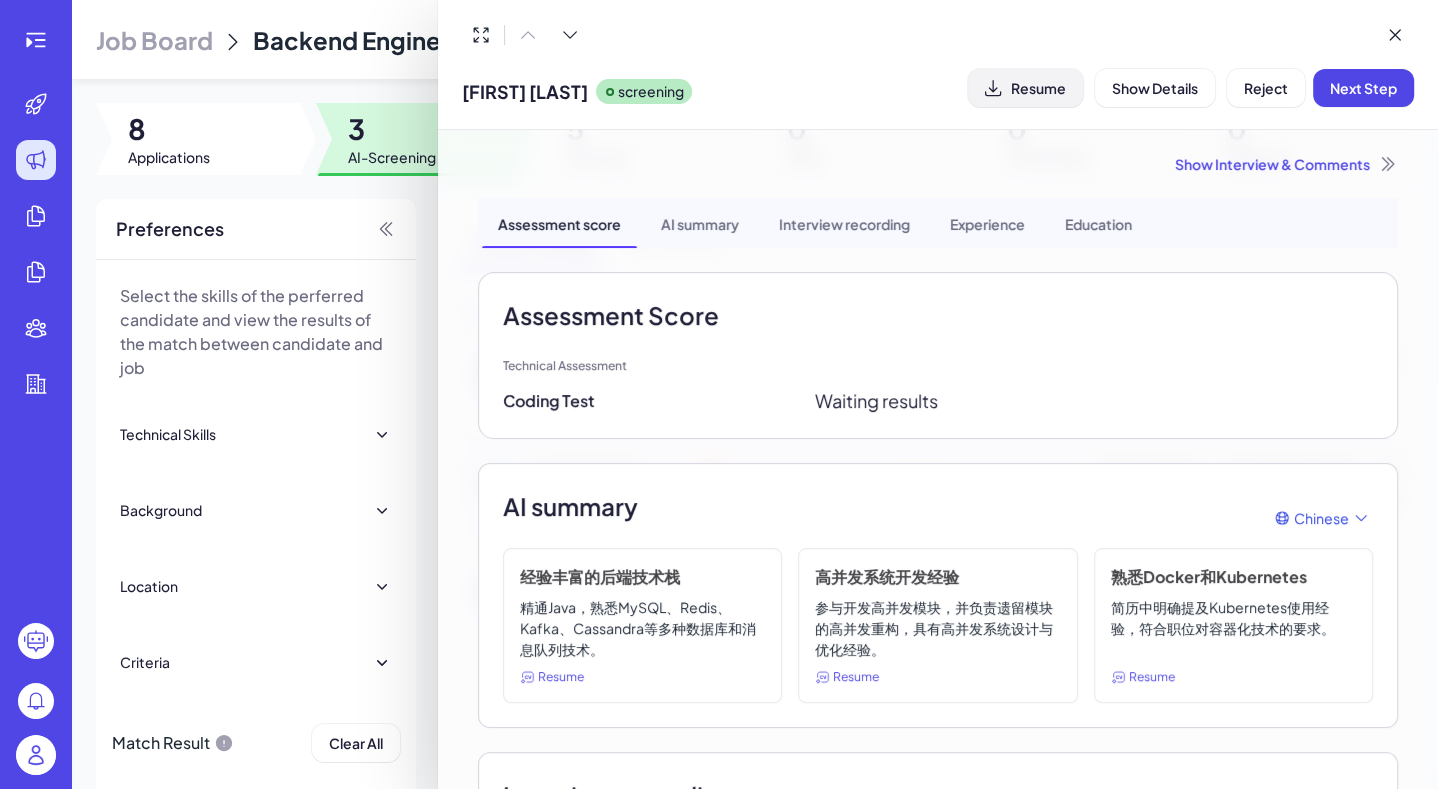 click 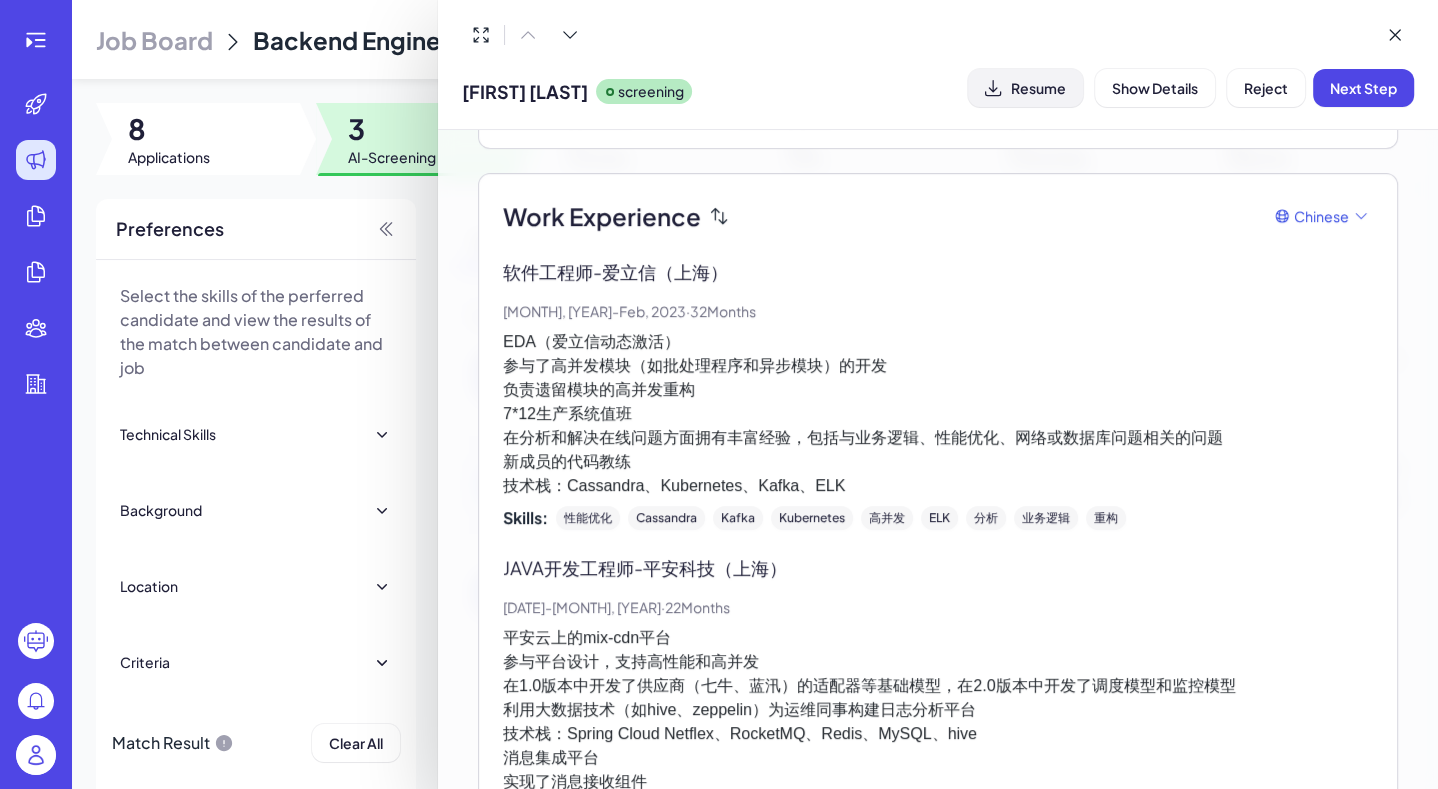 scroll, scrollTop: 0, scrollLeft: 0, axis: both 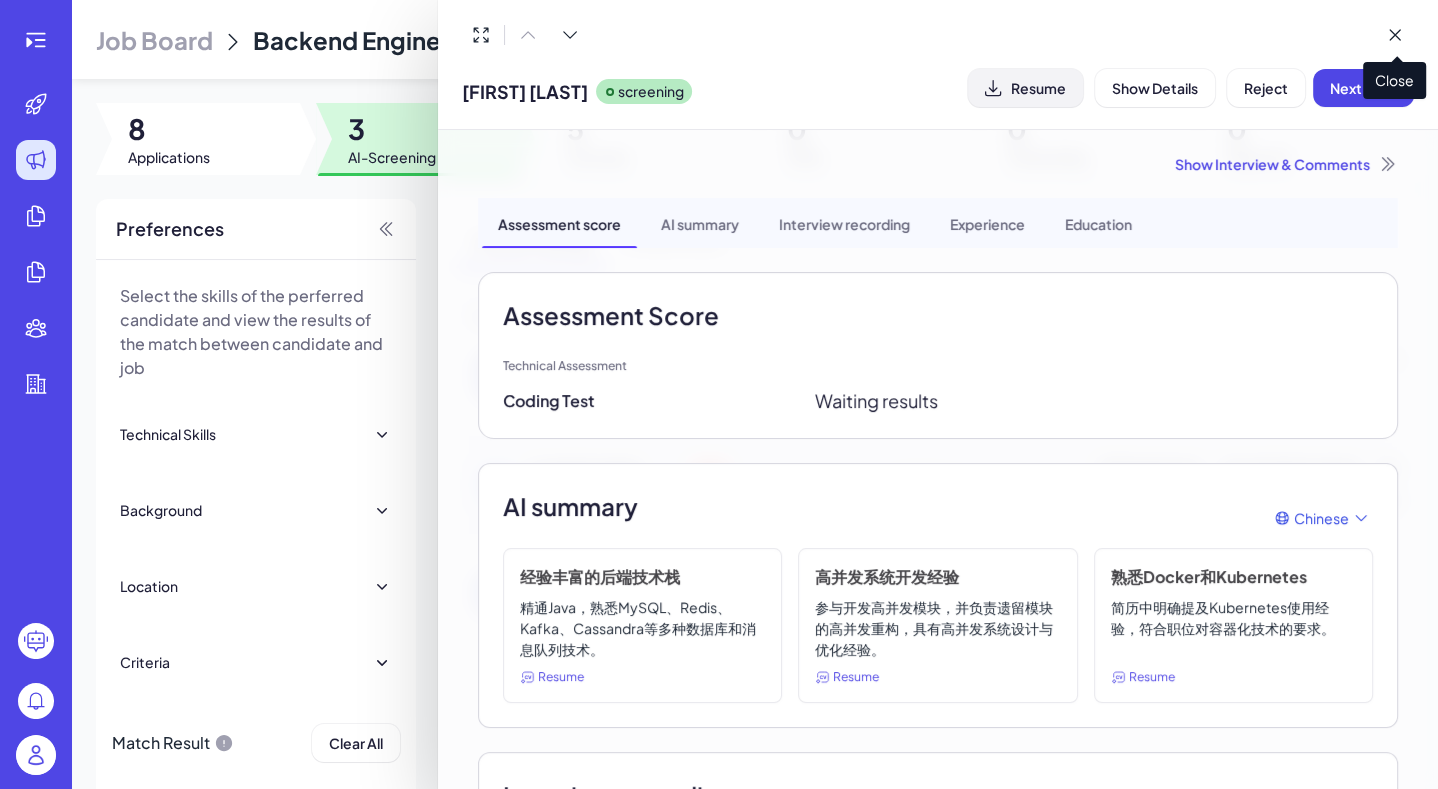 click 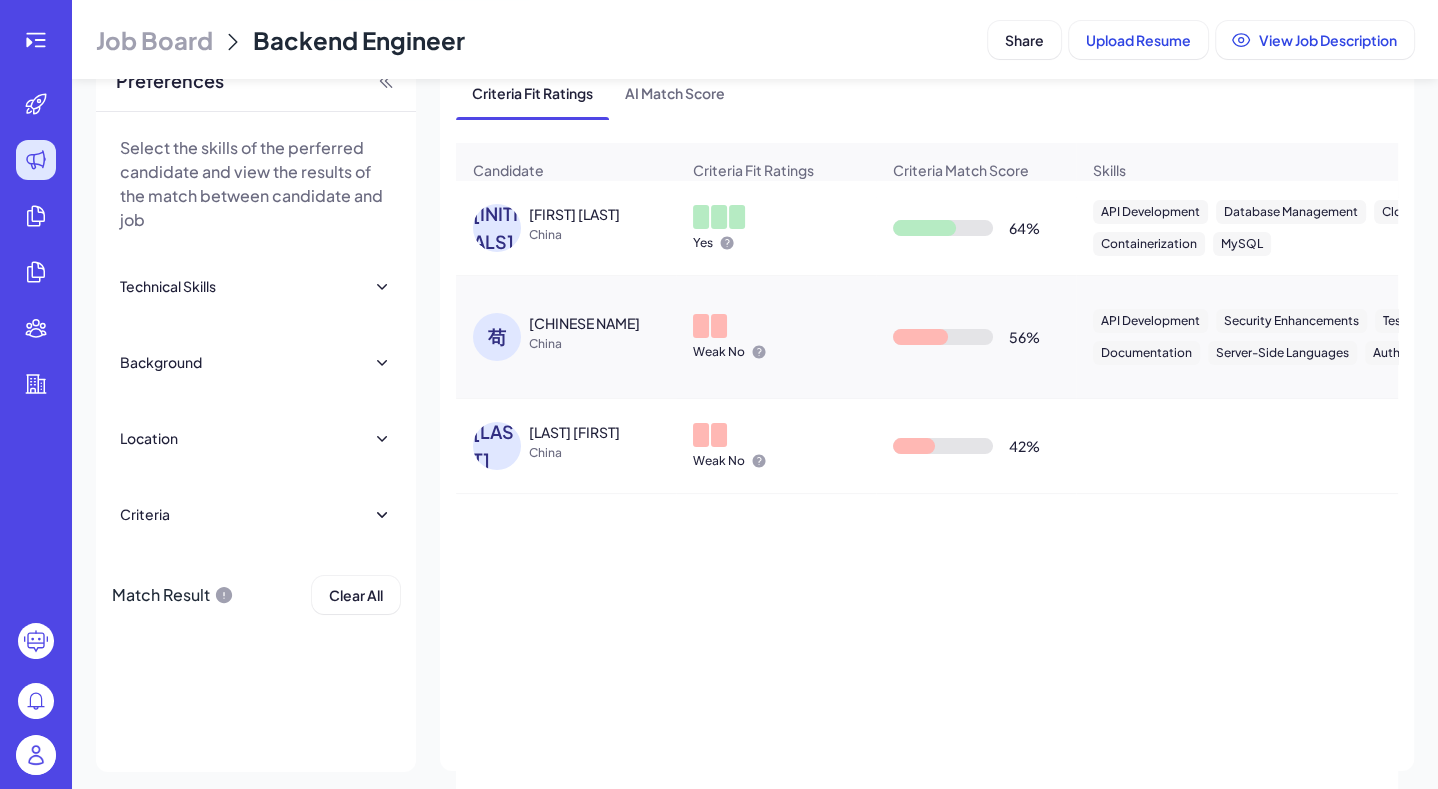 scroll, scrollTop: 164, scrollLeft: 0, axis: vertical 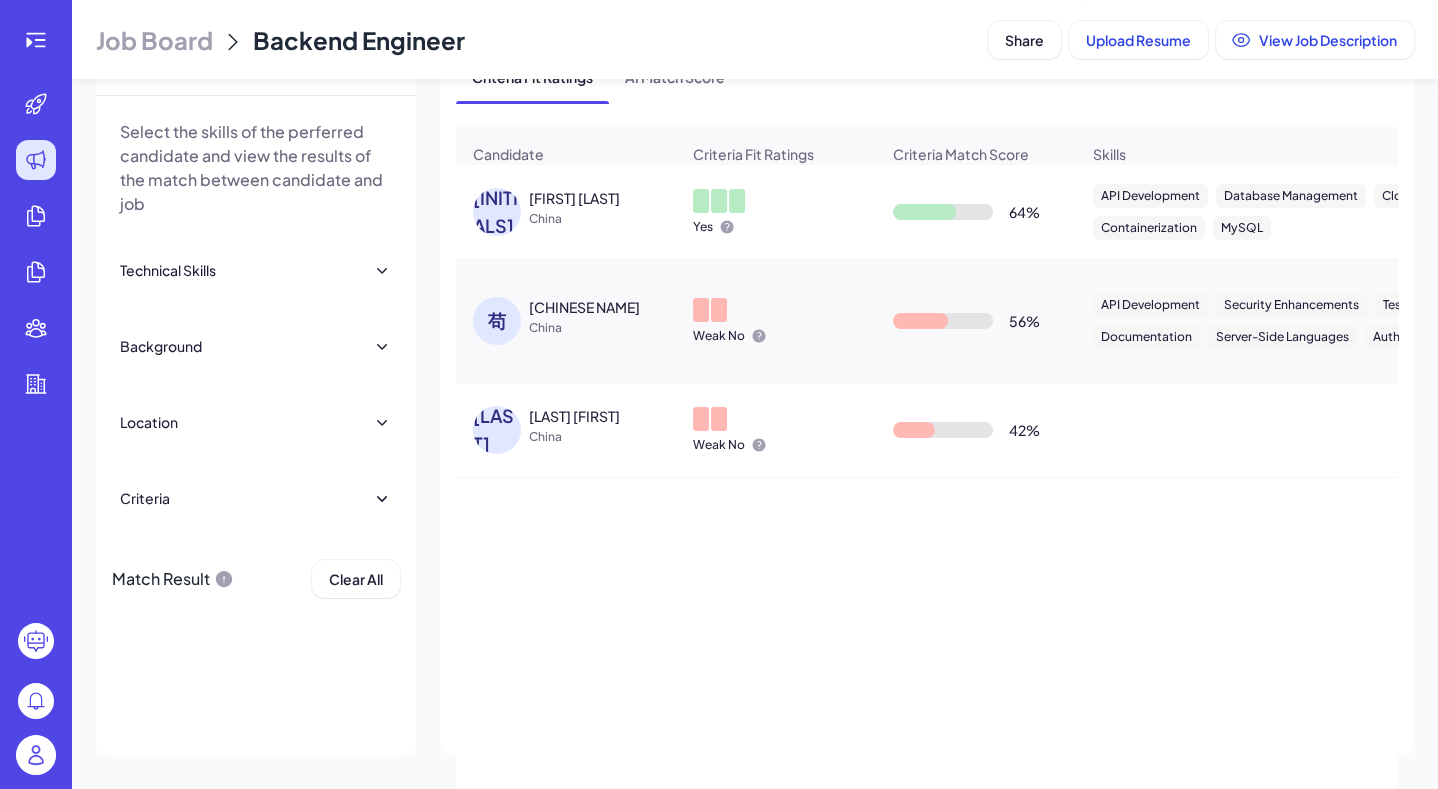 click on "苟 苟光泉 China" at bounding box center (566, 321) 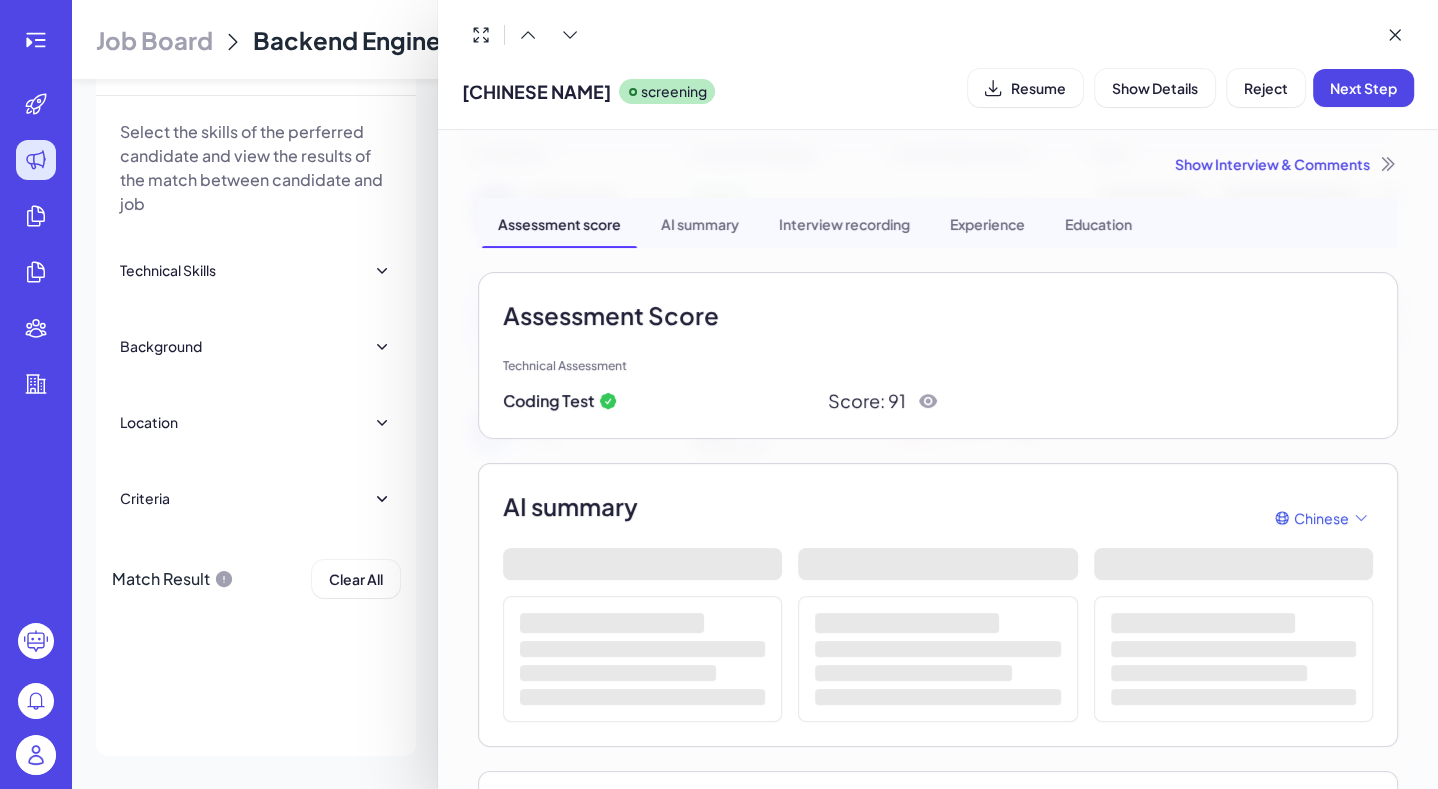 scroll, scrollTop: 1160, scrollLeft: 0, axis: vertical 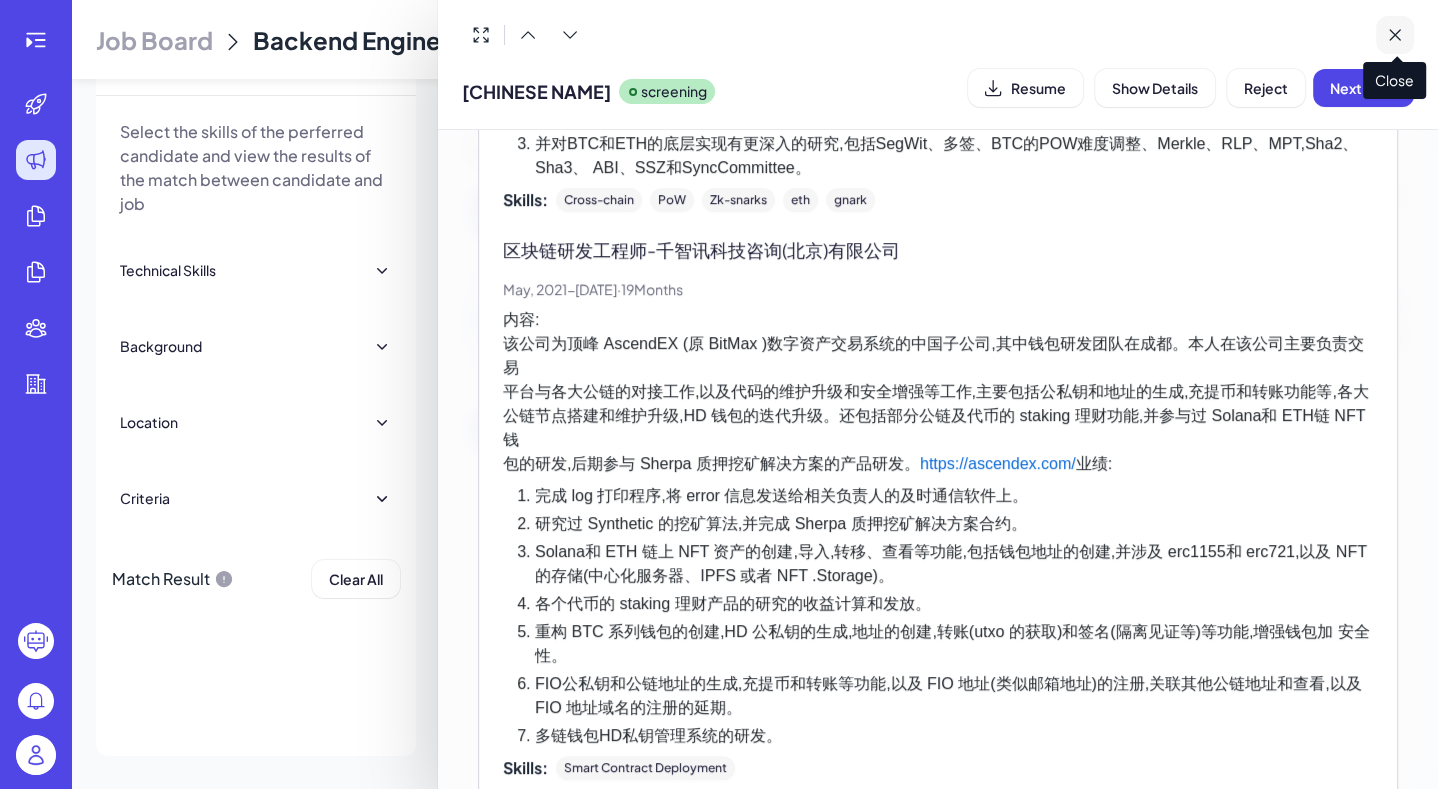 click at bounding box center (1395, 35) 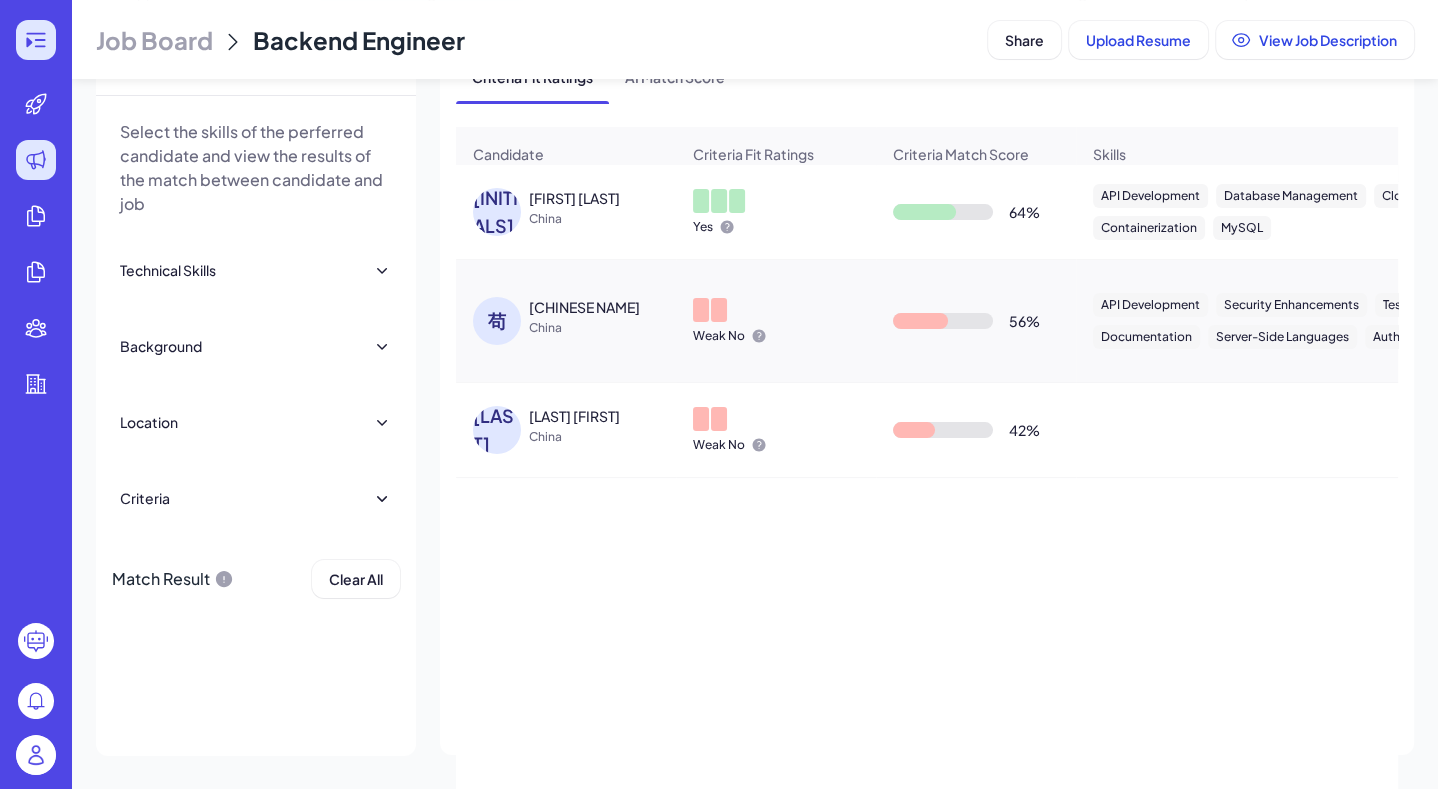 click 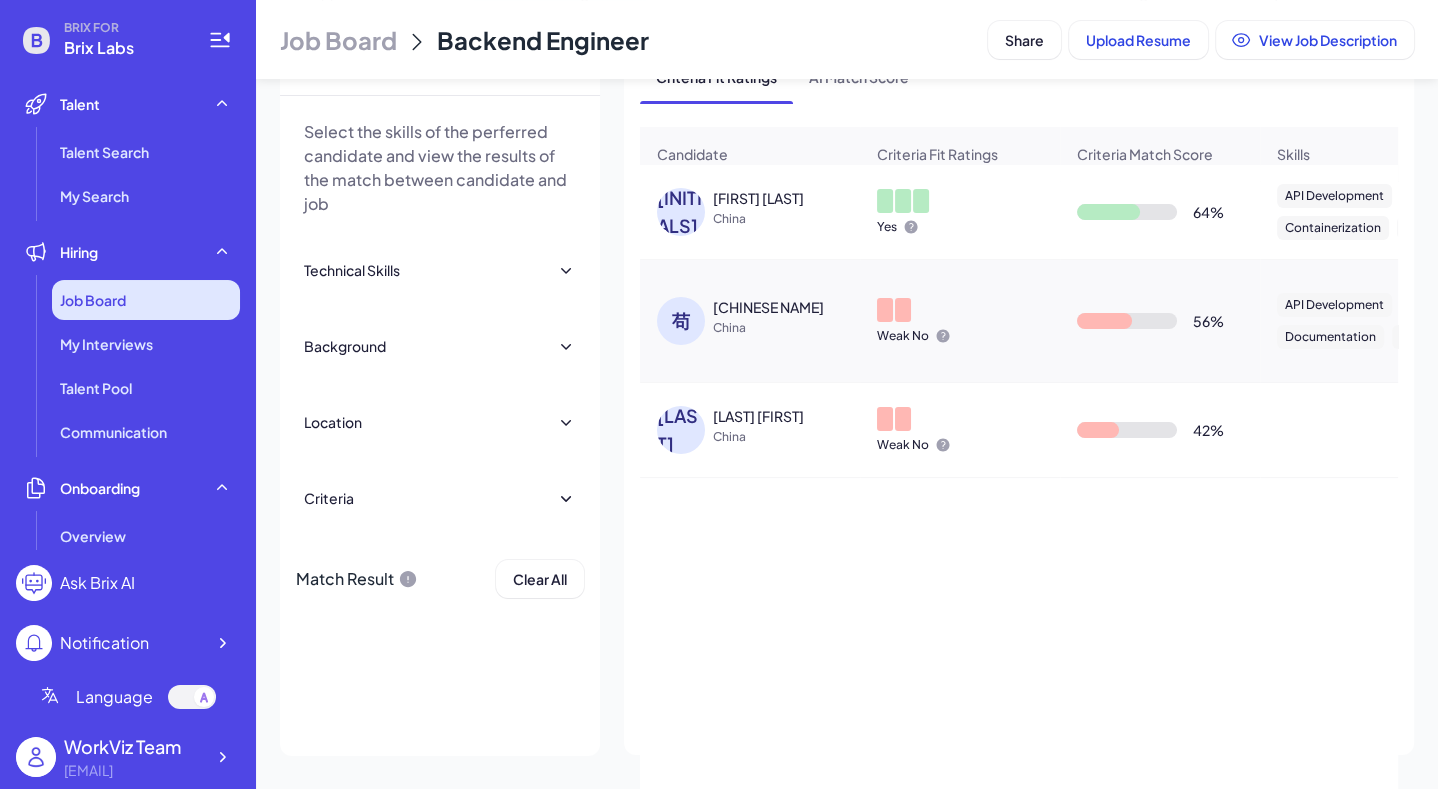 click on "Job Board" at bounding box center [146, 300] 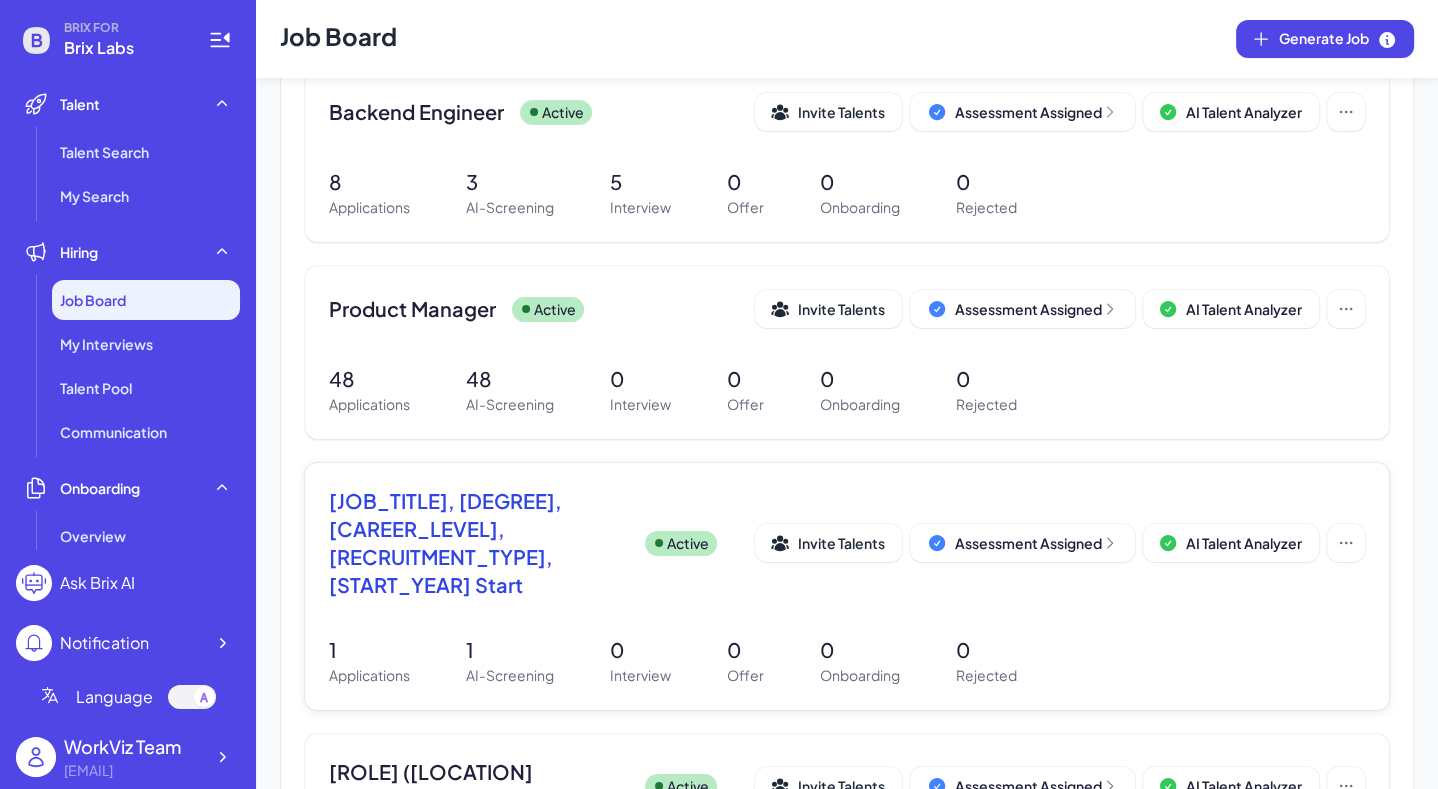 scroll, scrollTop: 161, scrollLeft: 0, axis: vertical 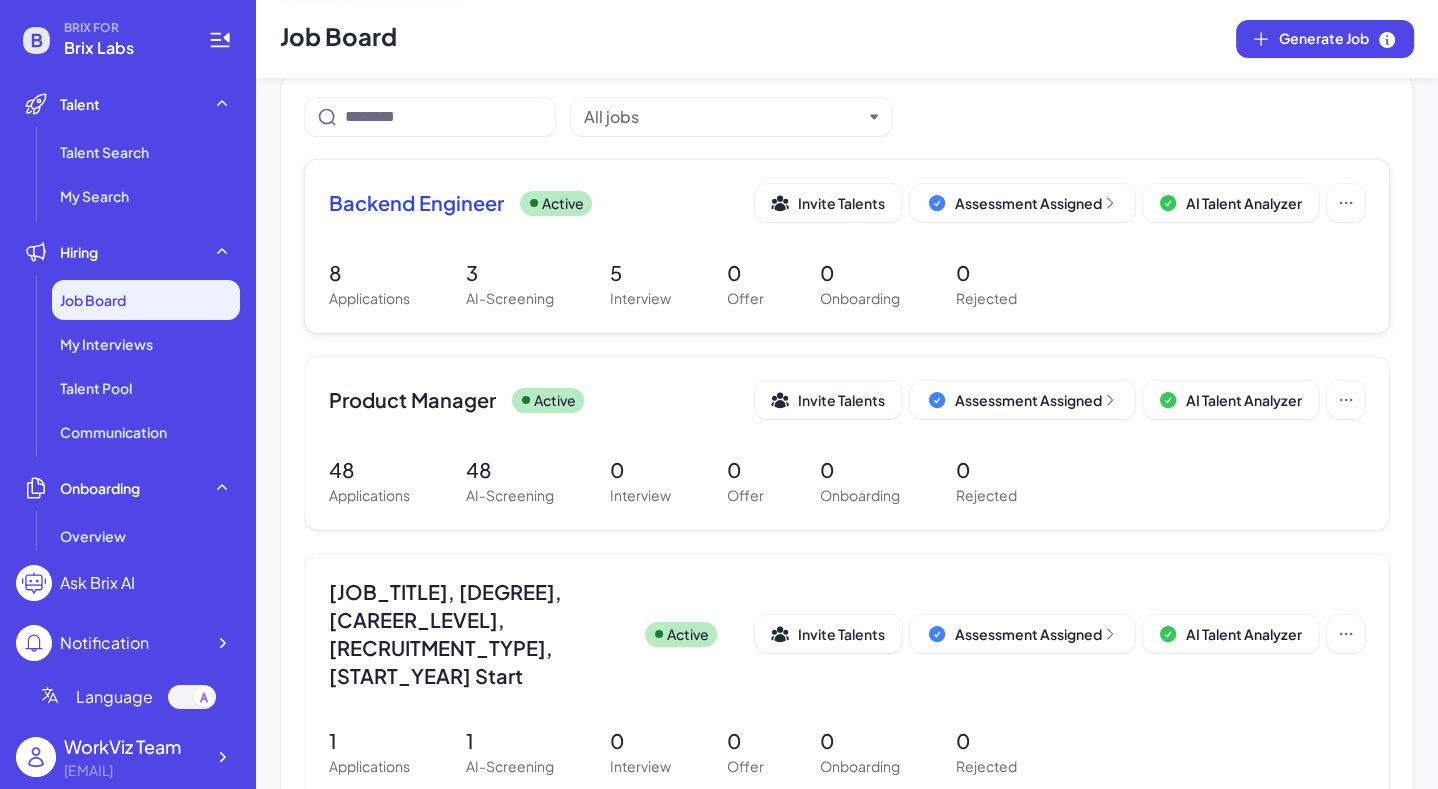 click on "Backend Engineer" at bounding box center [416, 203] 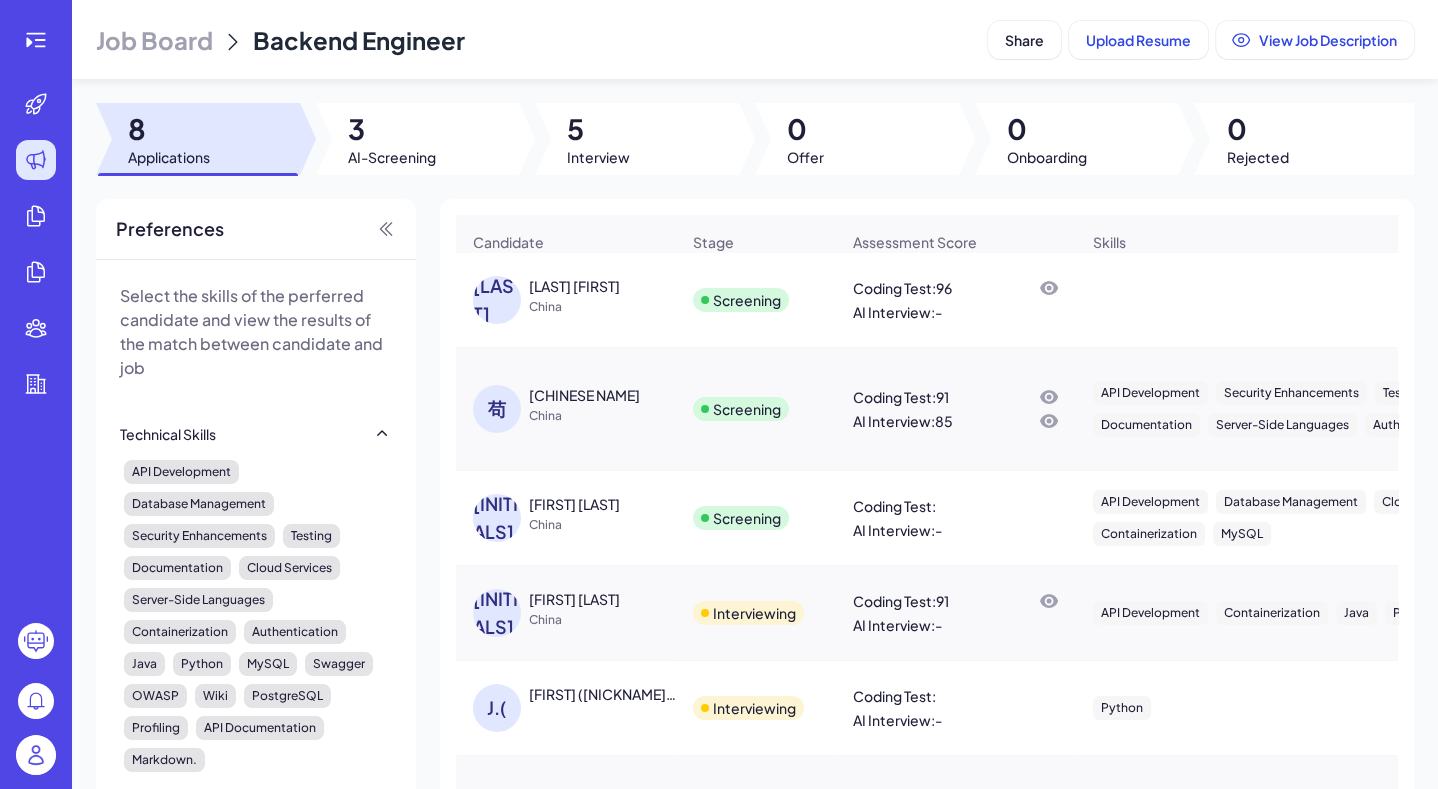 click 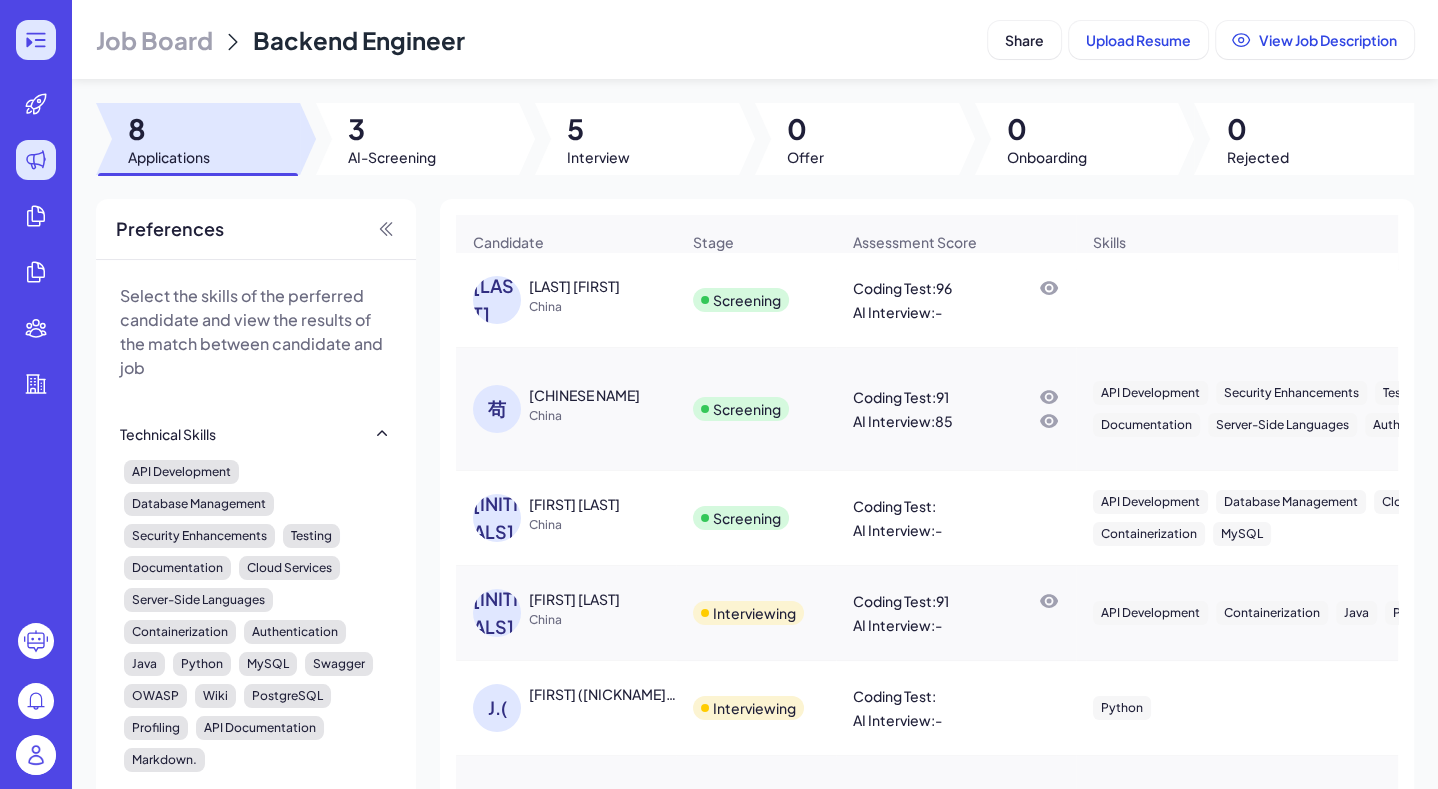 click at bounding box center (36, 40) 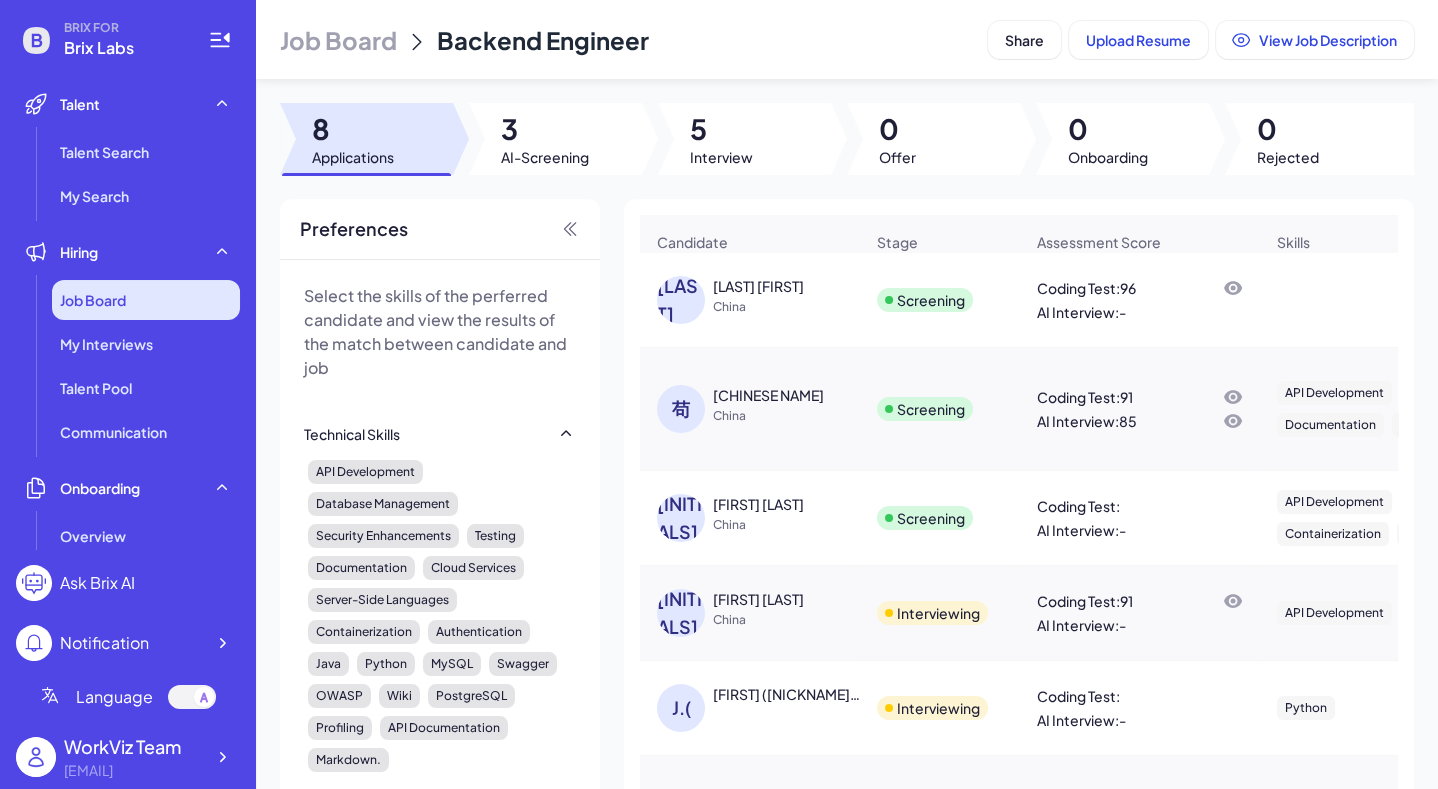 click on "Job Board" at bounding box center [93, 300] 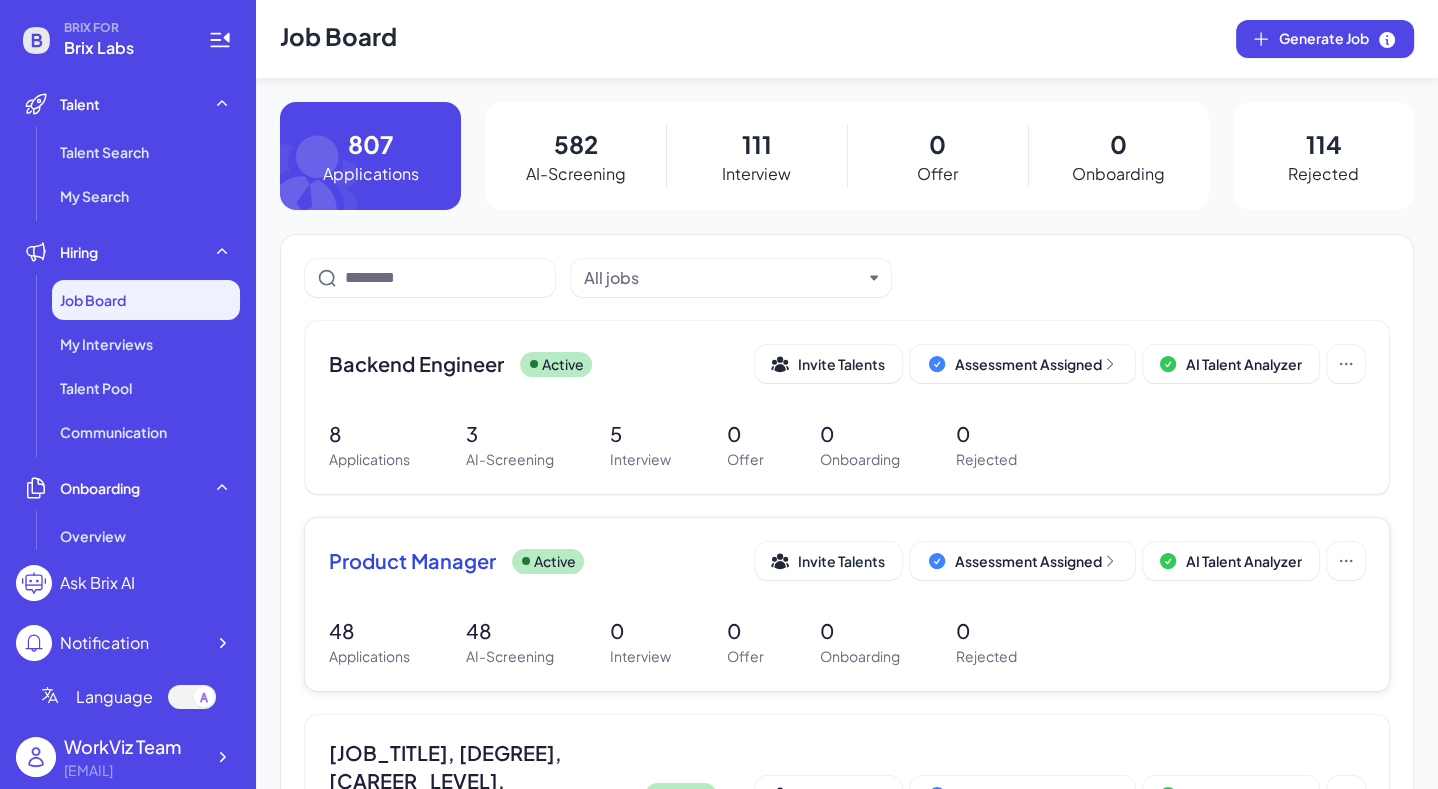 scroll, scrollTop: 52, scrollLeft: 0, axis: vertical 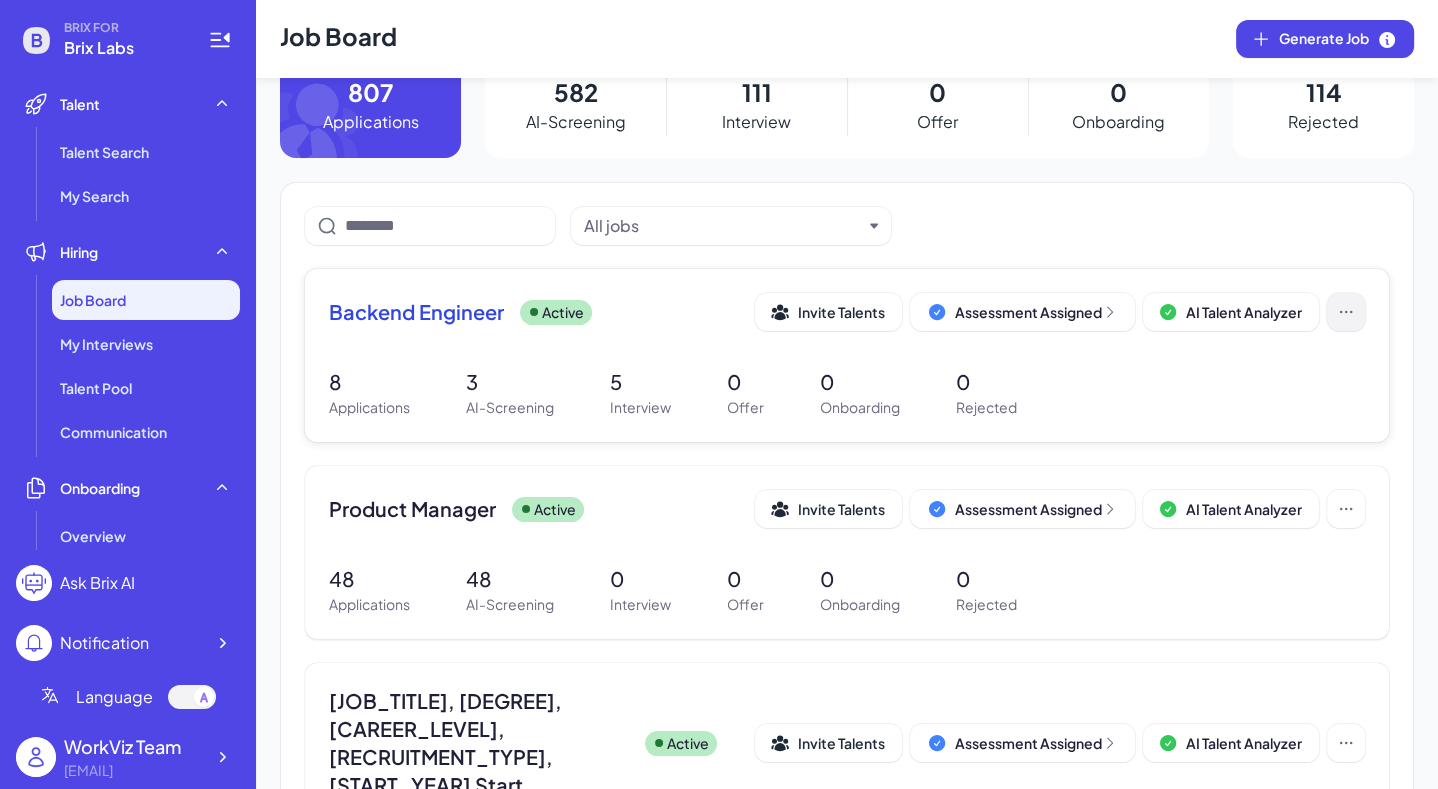 click at bounding box center (1346, 312) 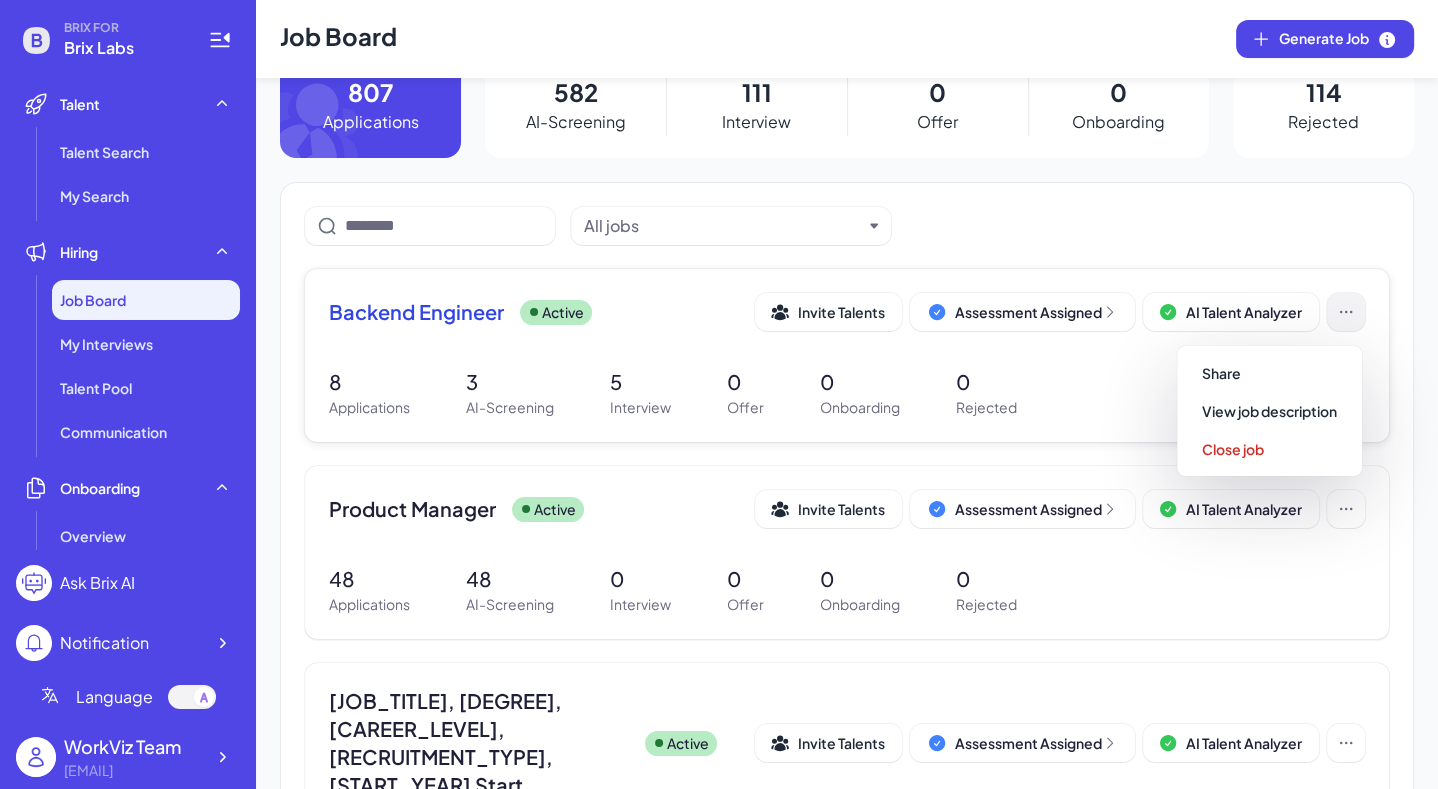 click at bounding box center (1346, 312) 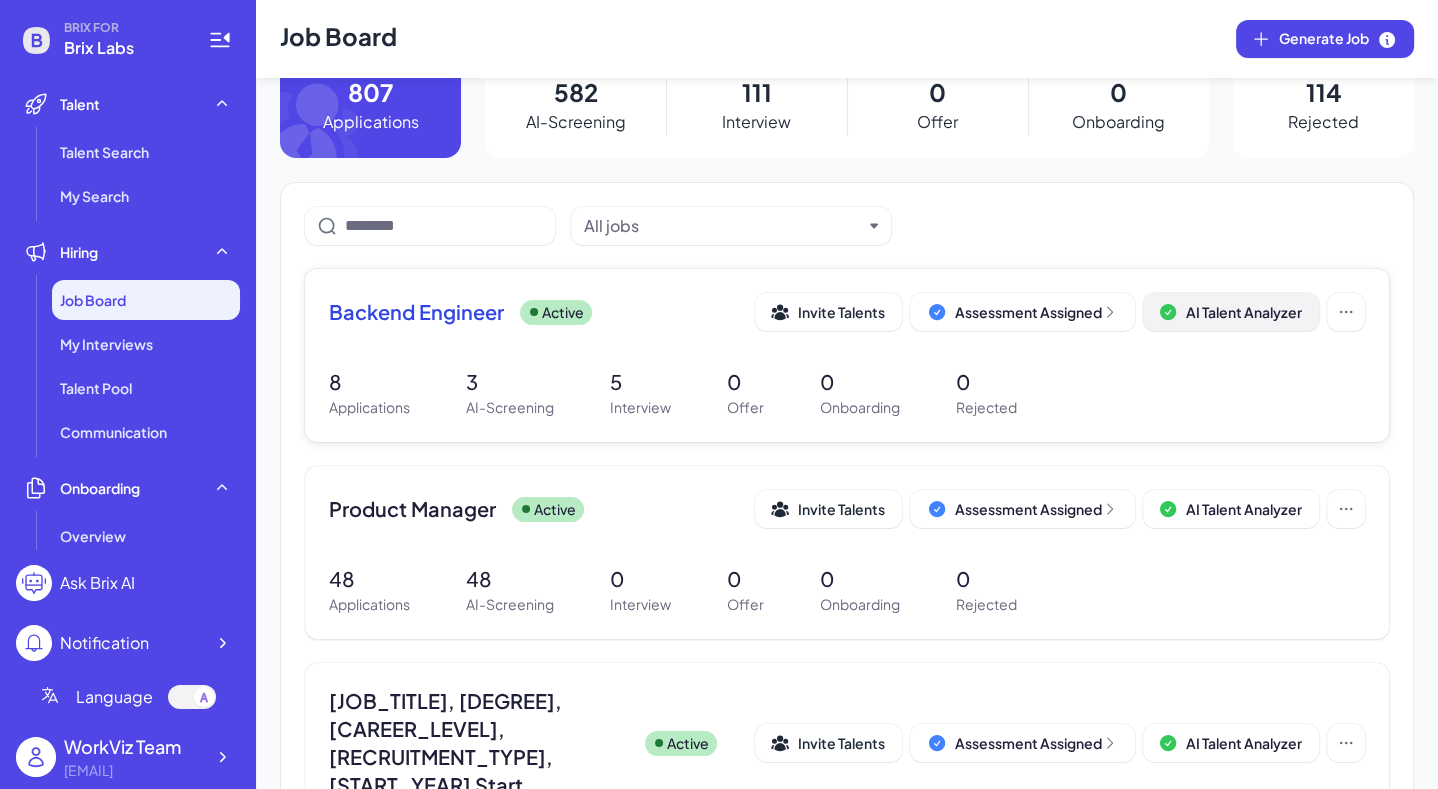 click on "AI Talent Analyzer" at bounding box center [1244, 312] 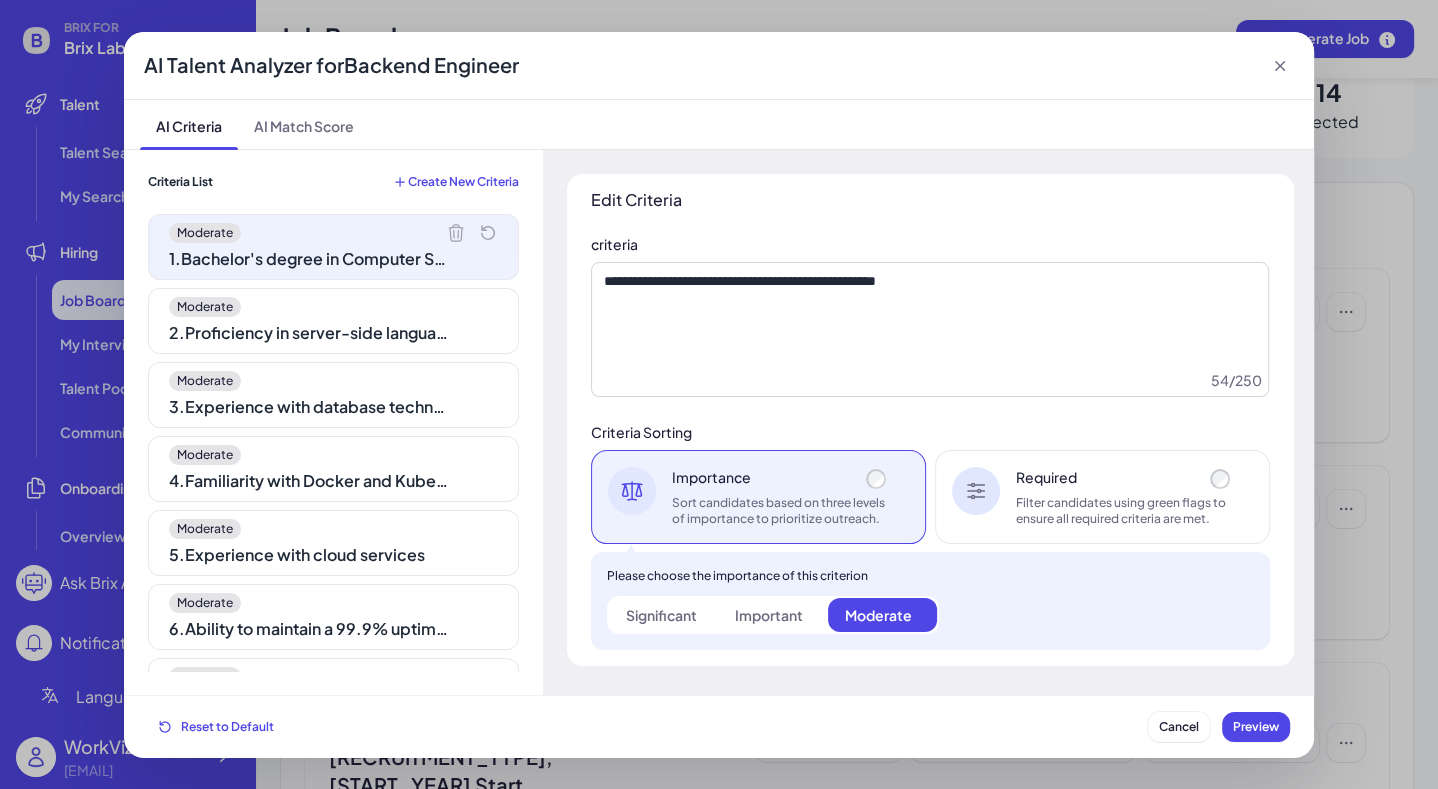 click 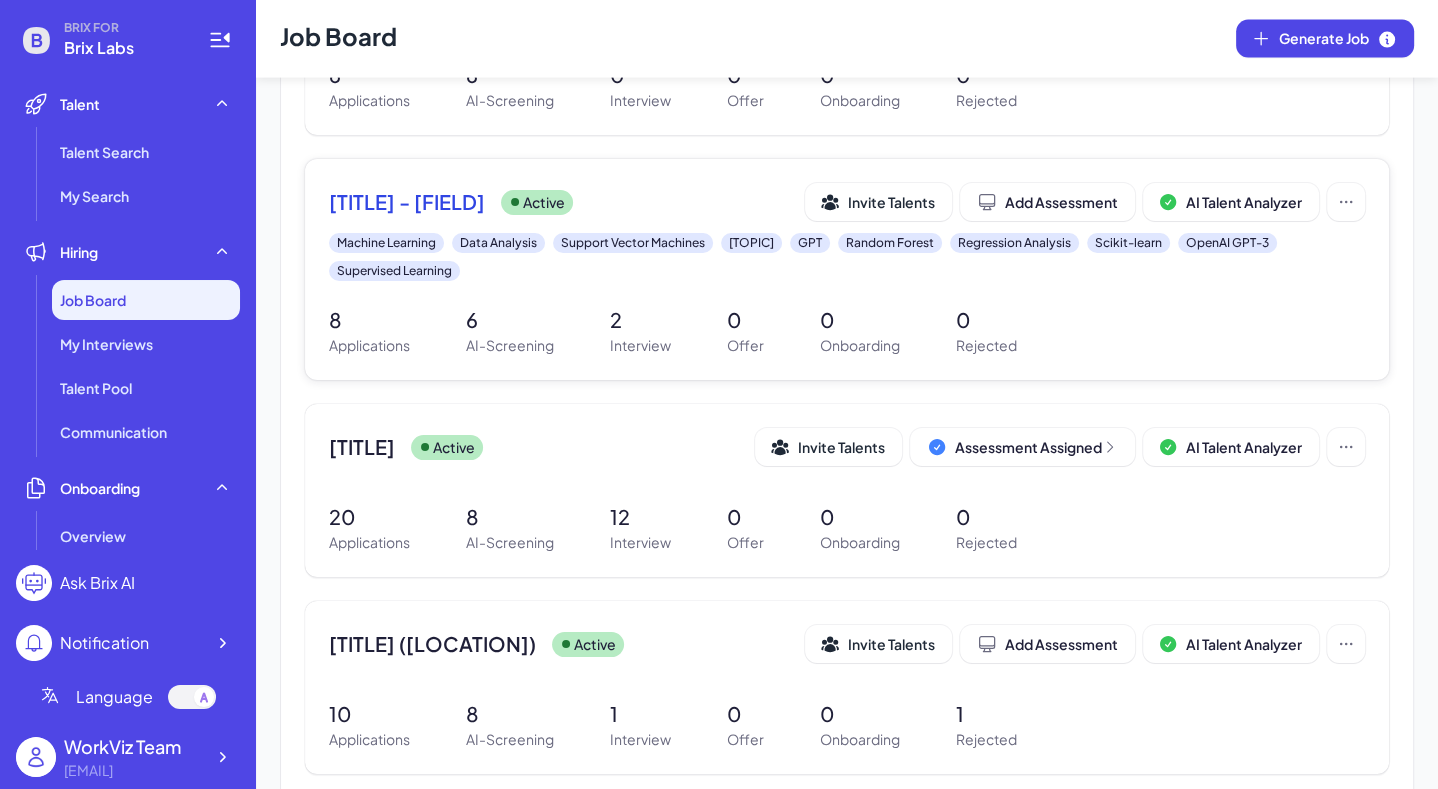 scroll, scrollTop: 3953, scrollLeft: 0, axis: vertical 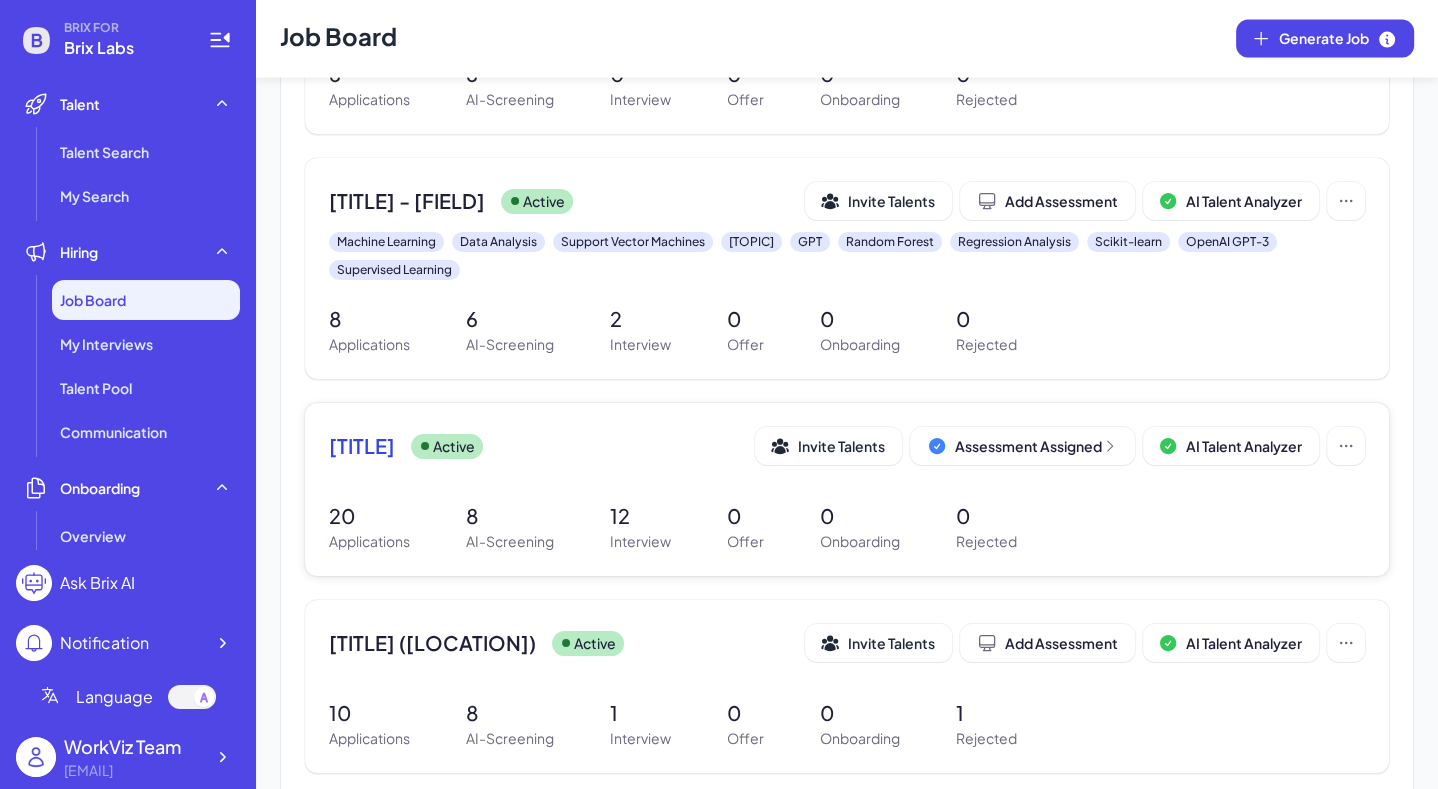 click on "AI LLM (Large Language Models) Engineer Active Invite Talents Assessment Assigned AI Talent Analyzer 20   Applications 8 AI-Screening 12 Interview 0 Offer 0 Onboarding 0 Rejected" at bounding box center [847, 489] 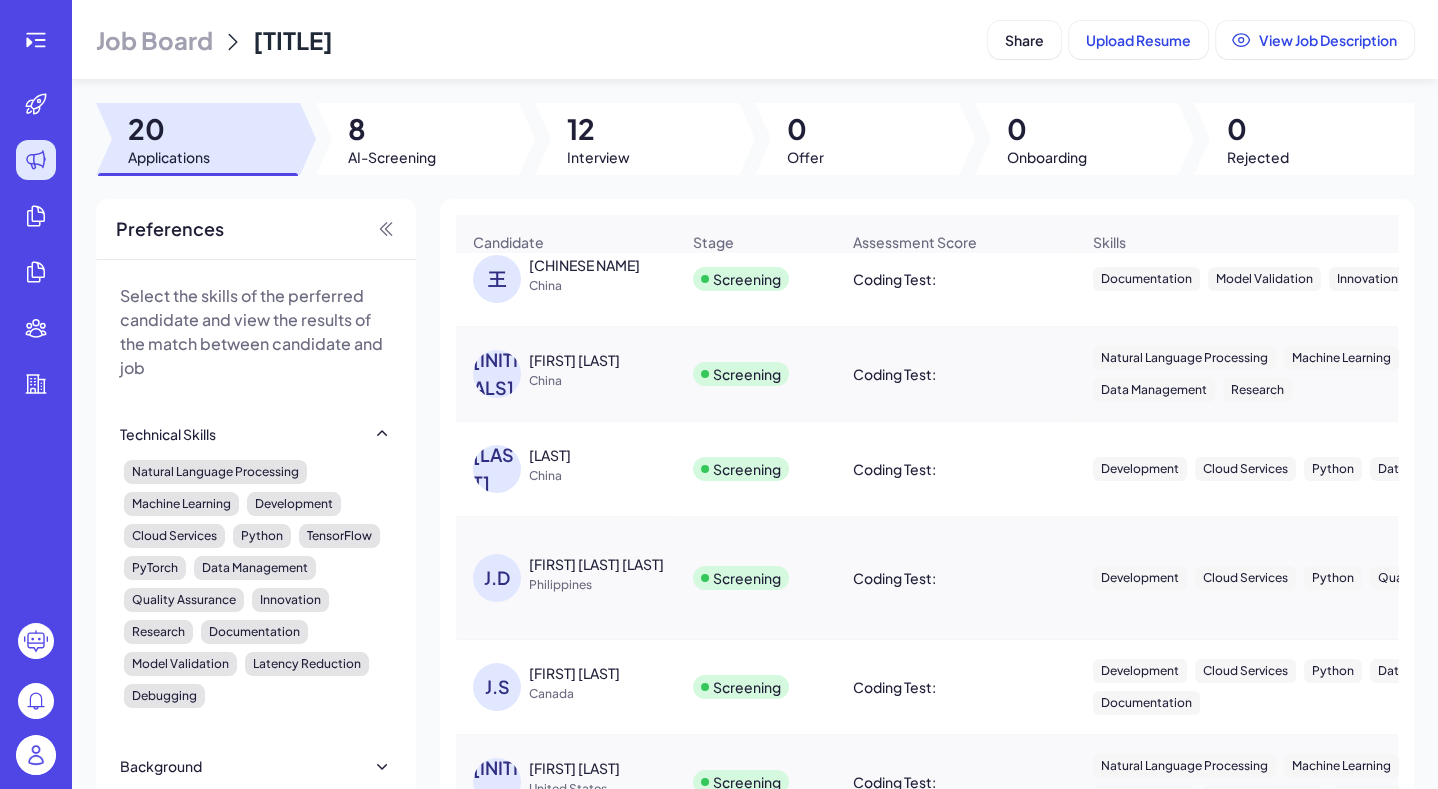 scroll, scrollTop: 0, scrollLeft: 0, axis: both 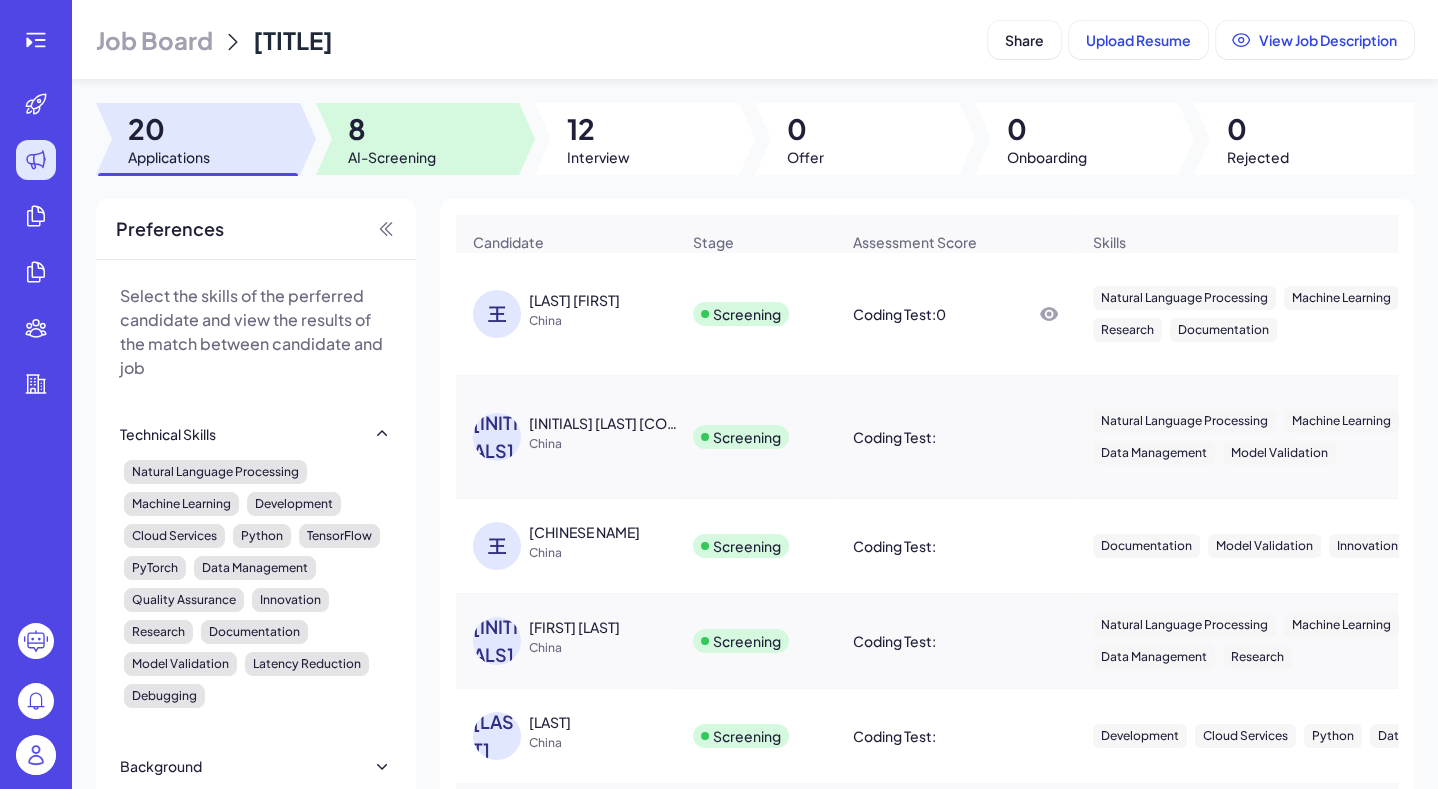 click on "AI-Screening" at bounding box center (392, 157) 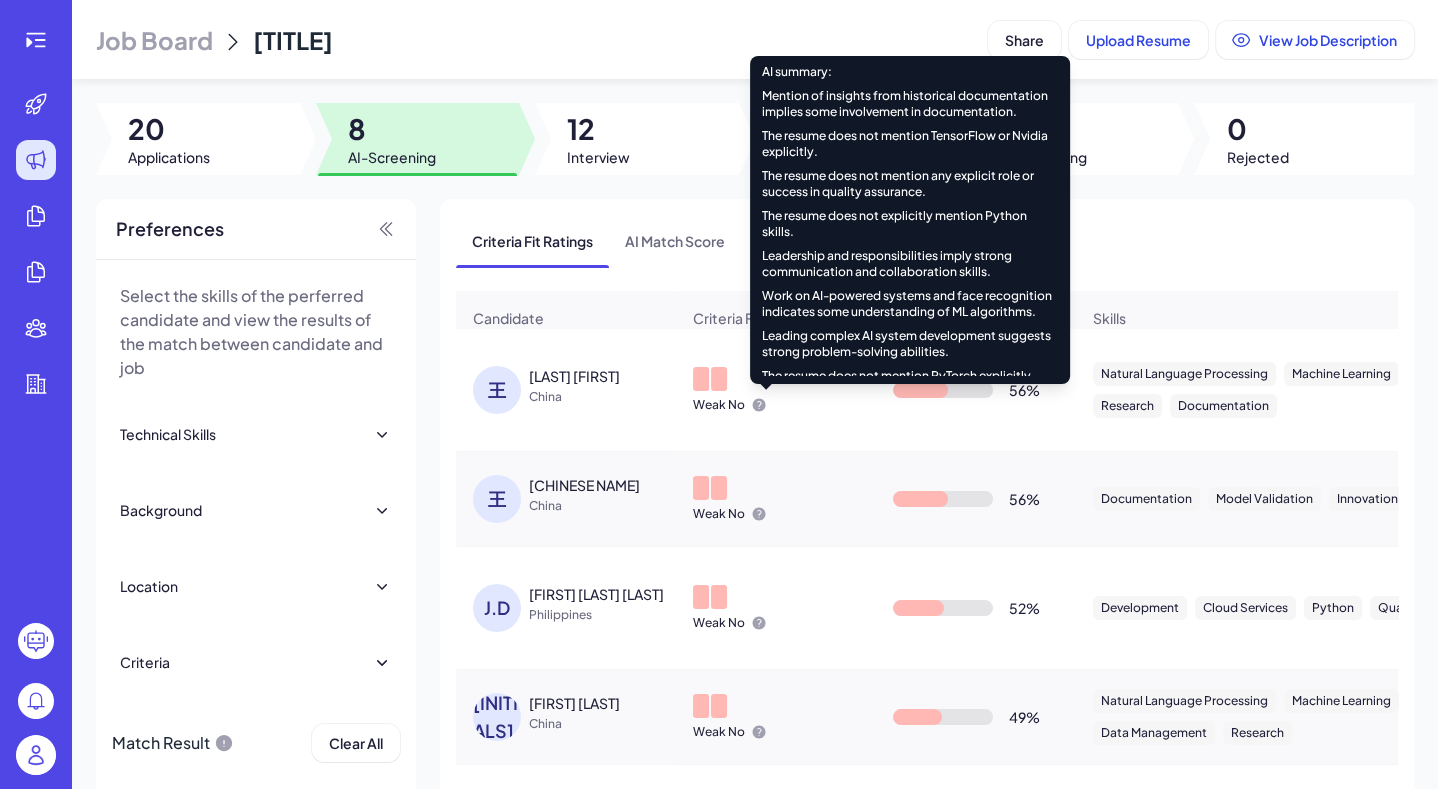 scroll, scrollTop: 503, scrollLeft: 0, axis: vertical 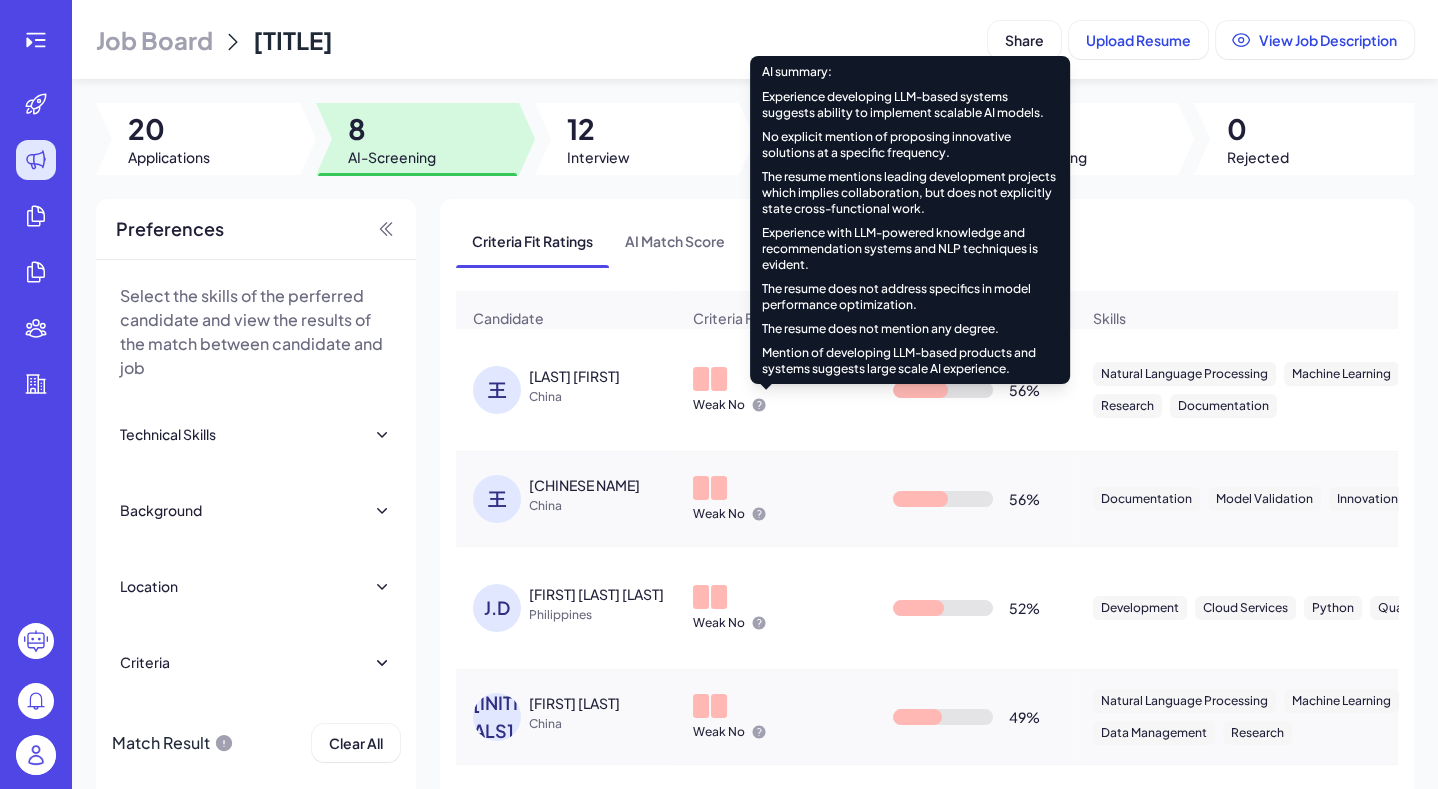 click on "Weak No" at bounding box center [776, 499] 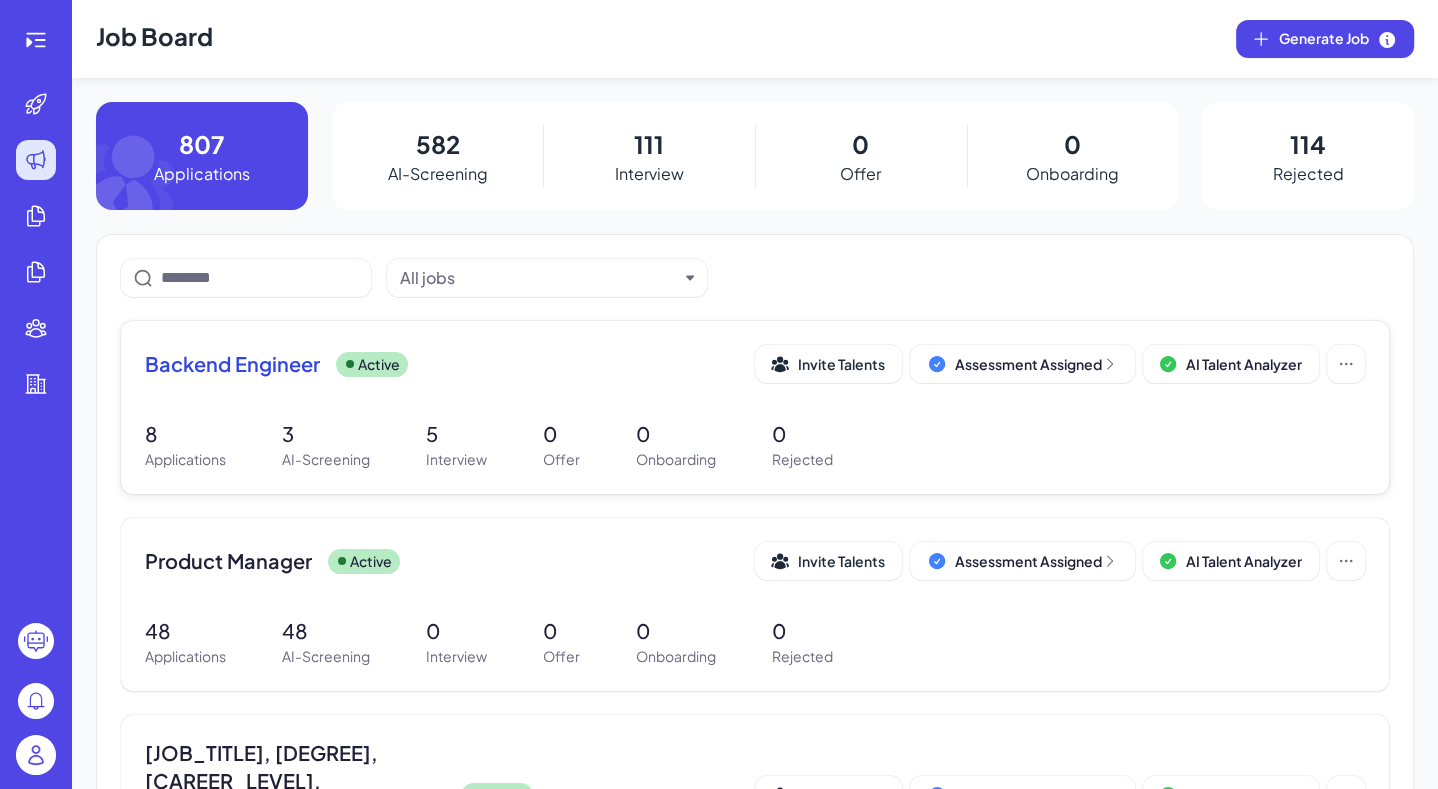 click on "Backend Engineer Active Invite Talents Assessment Assigned AI Talent Analyzer" at bounding box center (755, 364) 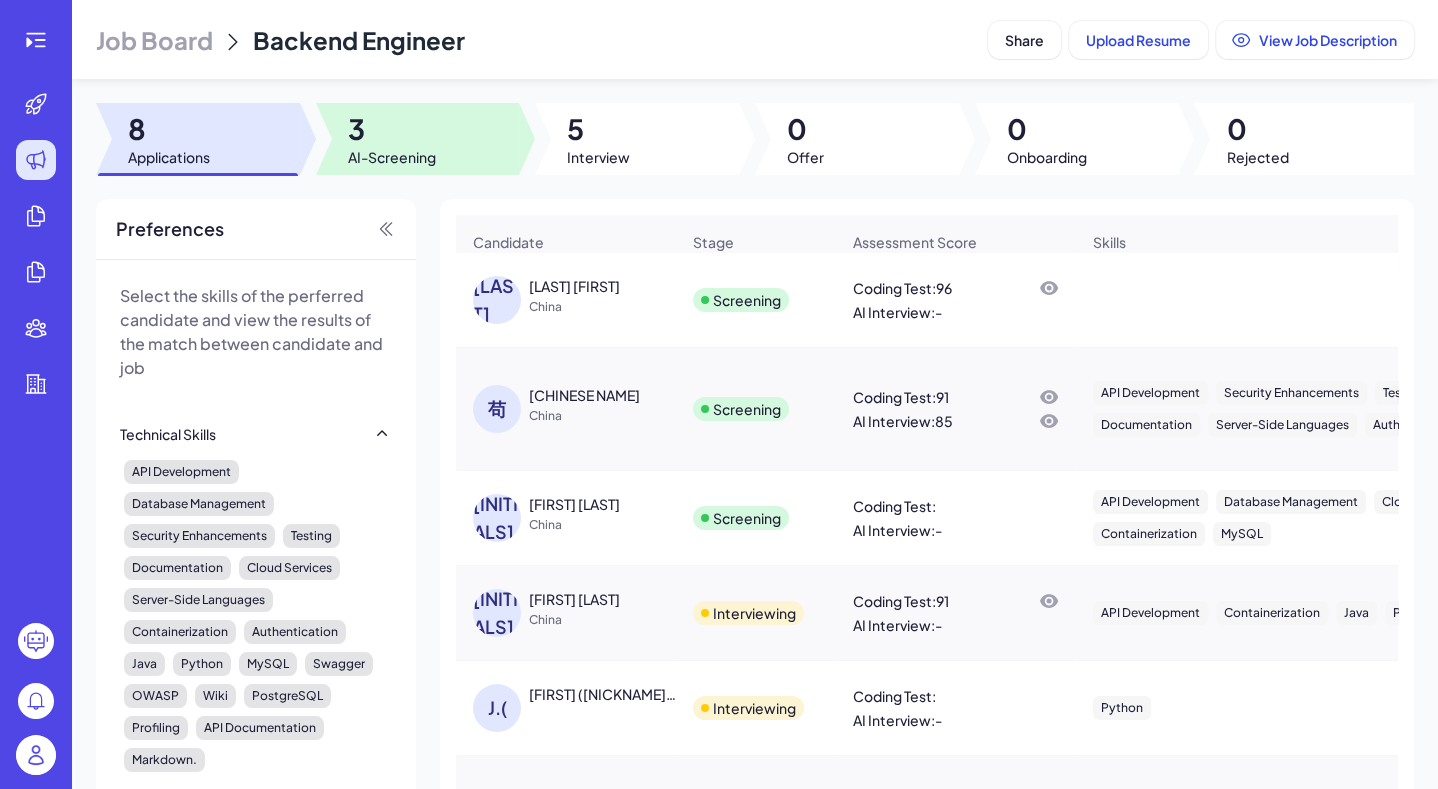 click at bounding box center [418, 139] 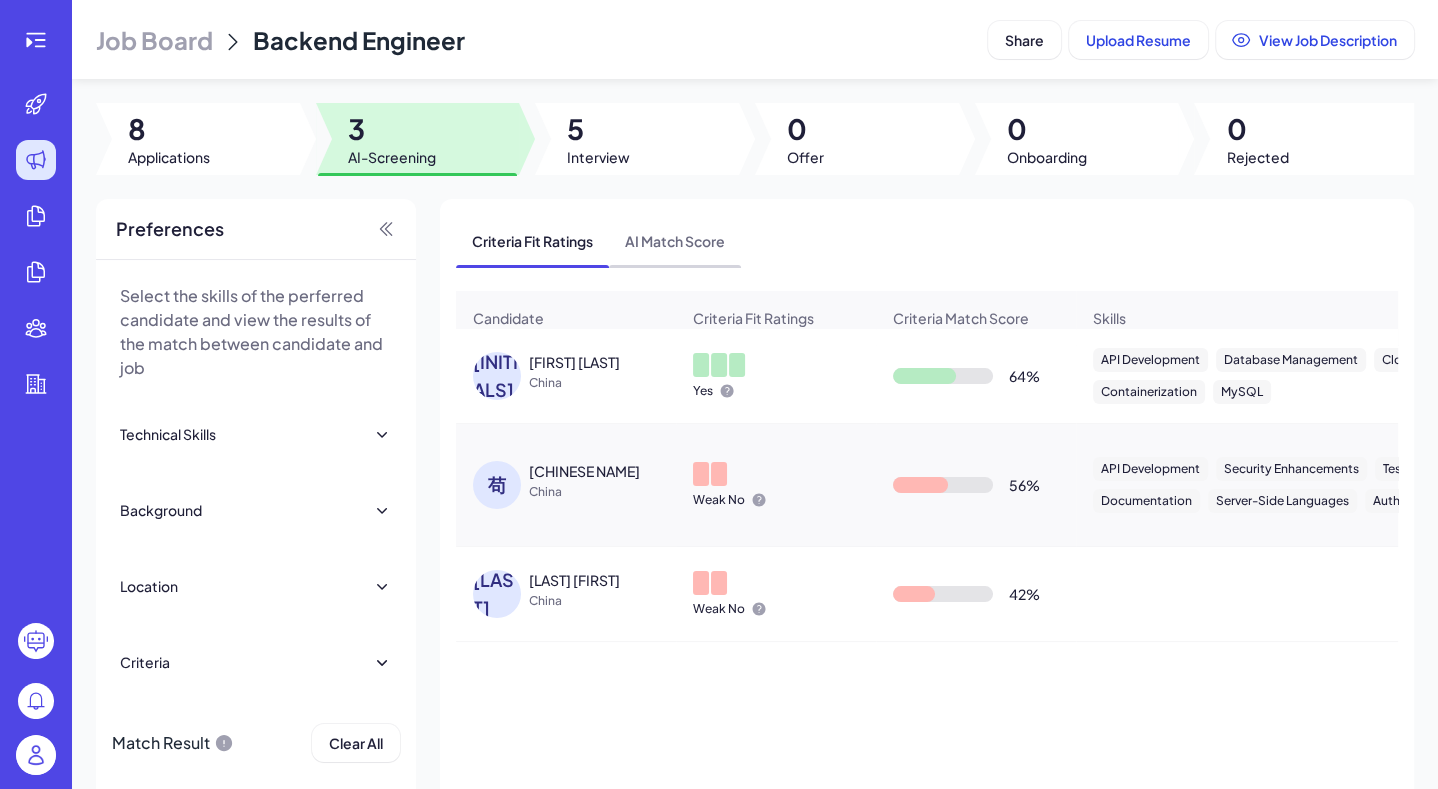 click on "AI Match Score" at bounding box center (675, 241) 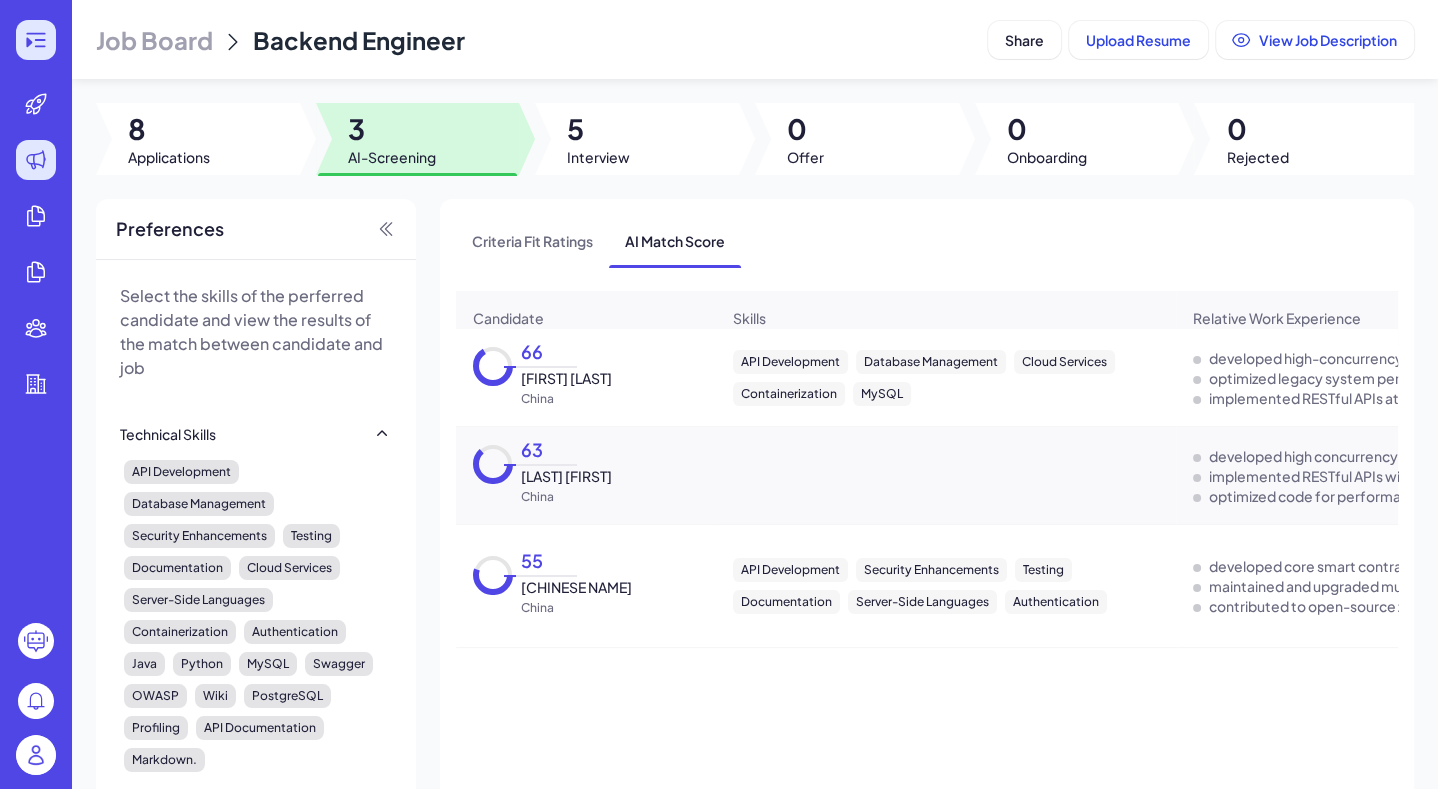 click 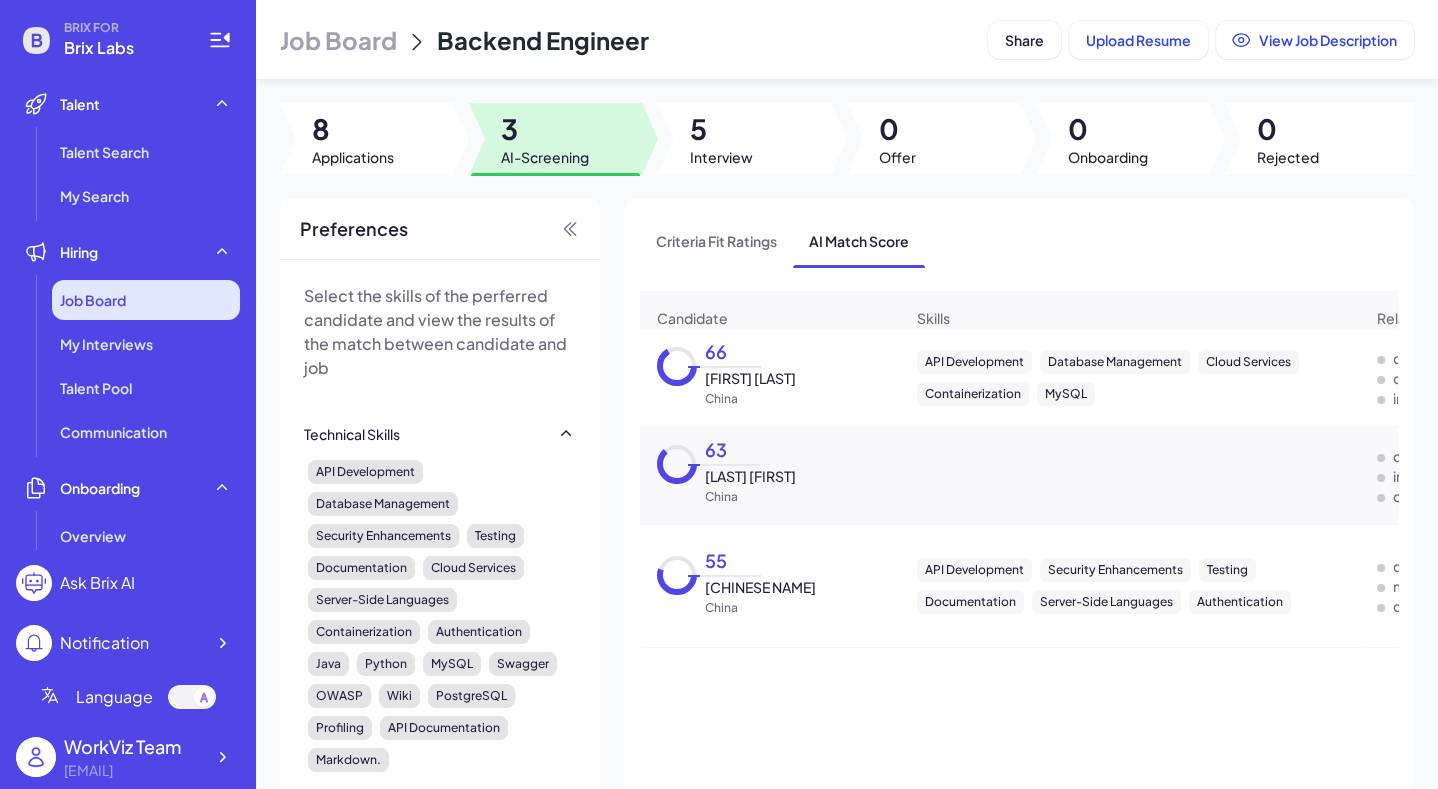 click on "Job Board" at bounding box center (146, 300) 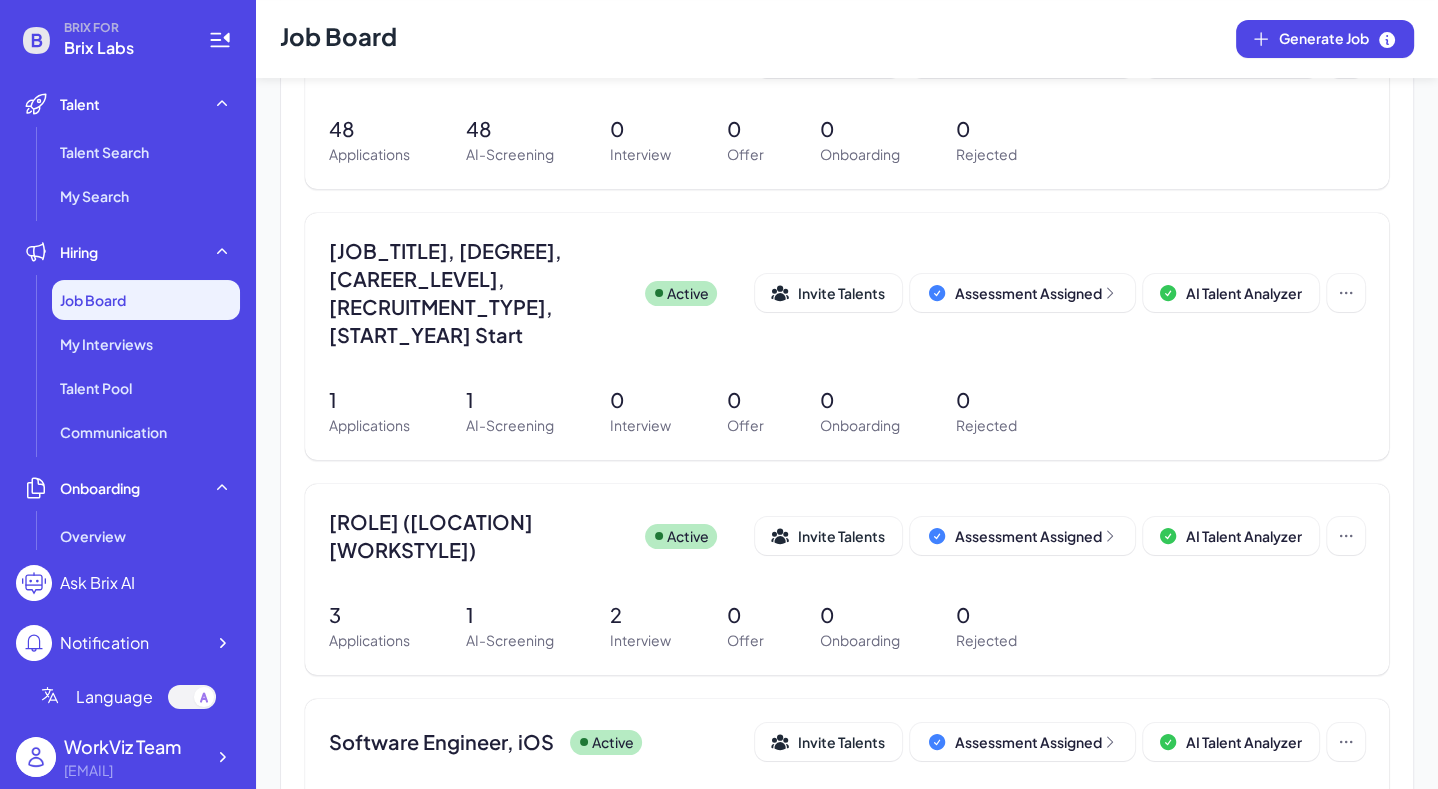 scroll, scrollTop: 0, scrollLeft: 0, axis: both 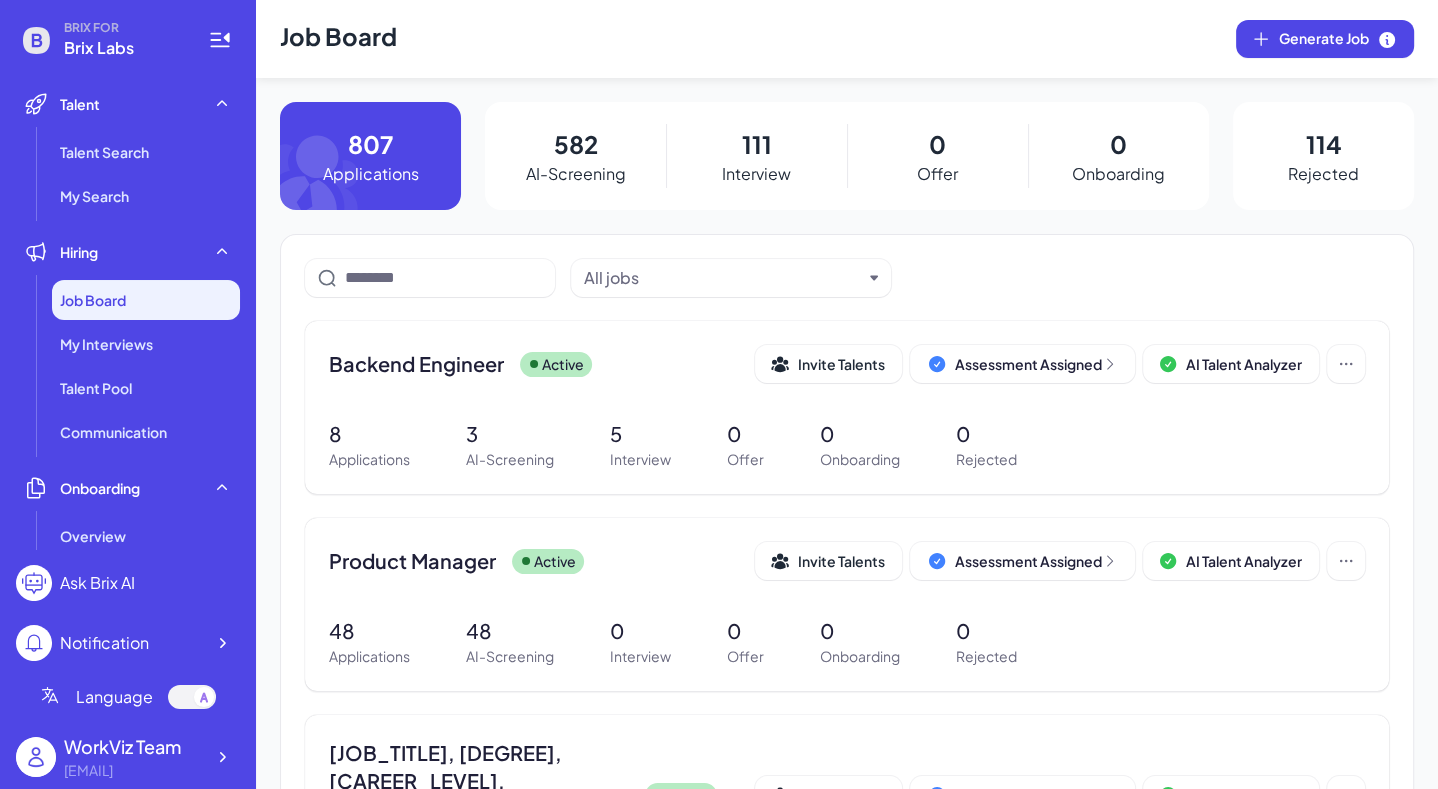 click on "Interview" at bounding box center [756, 174] 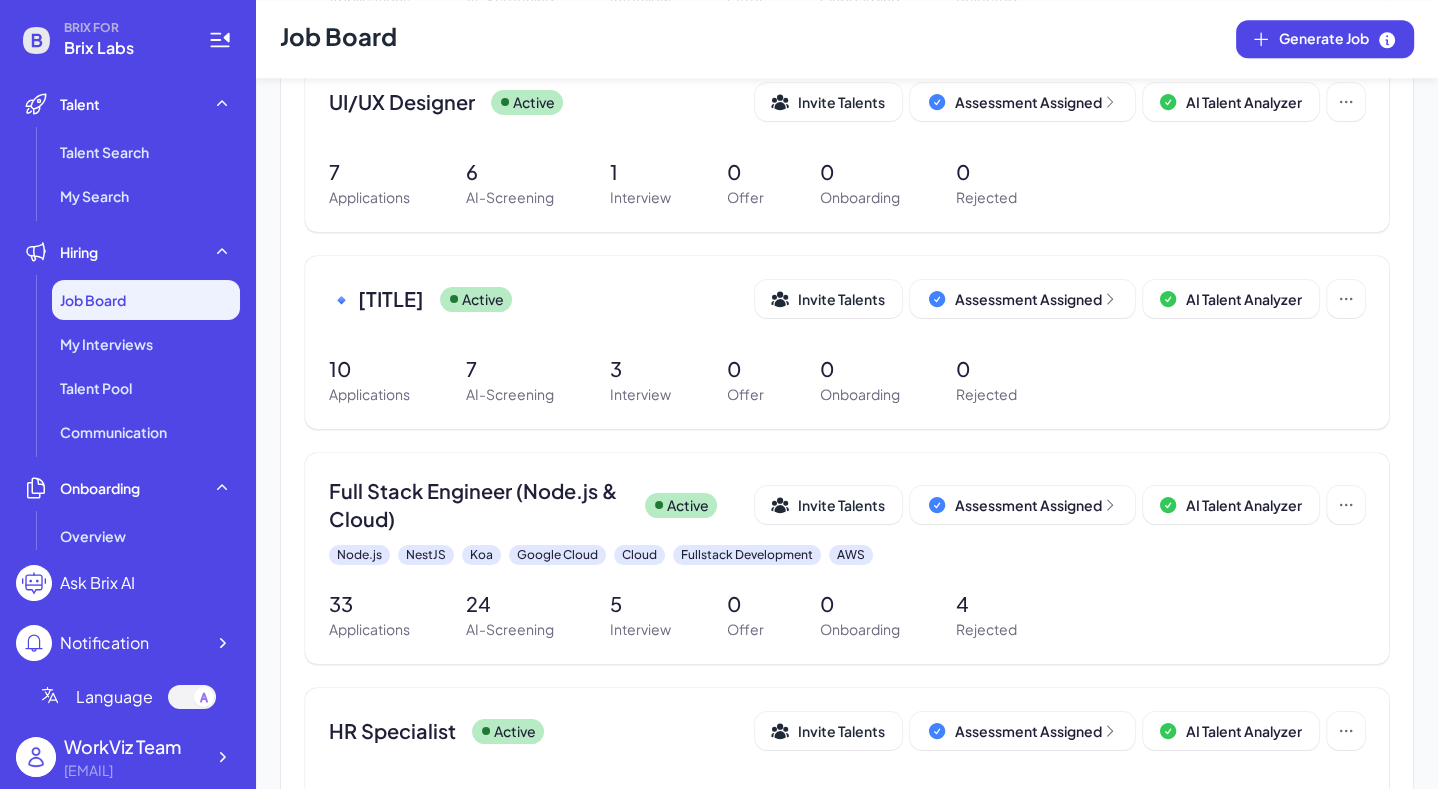 scroll, scrollTop: 1902, scrollLeft: 0, axis: vertical 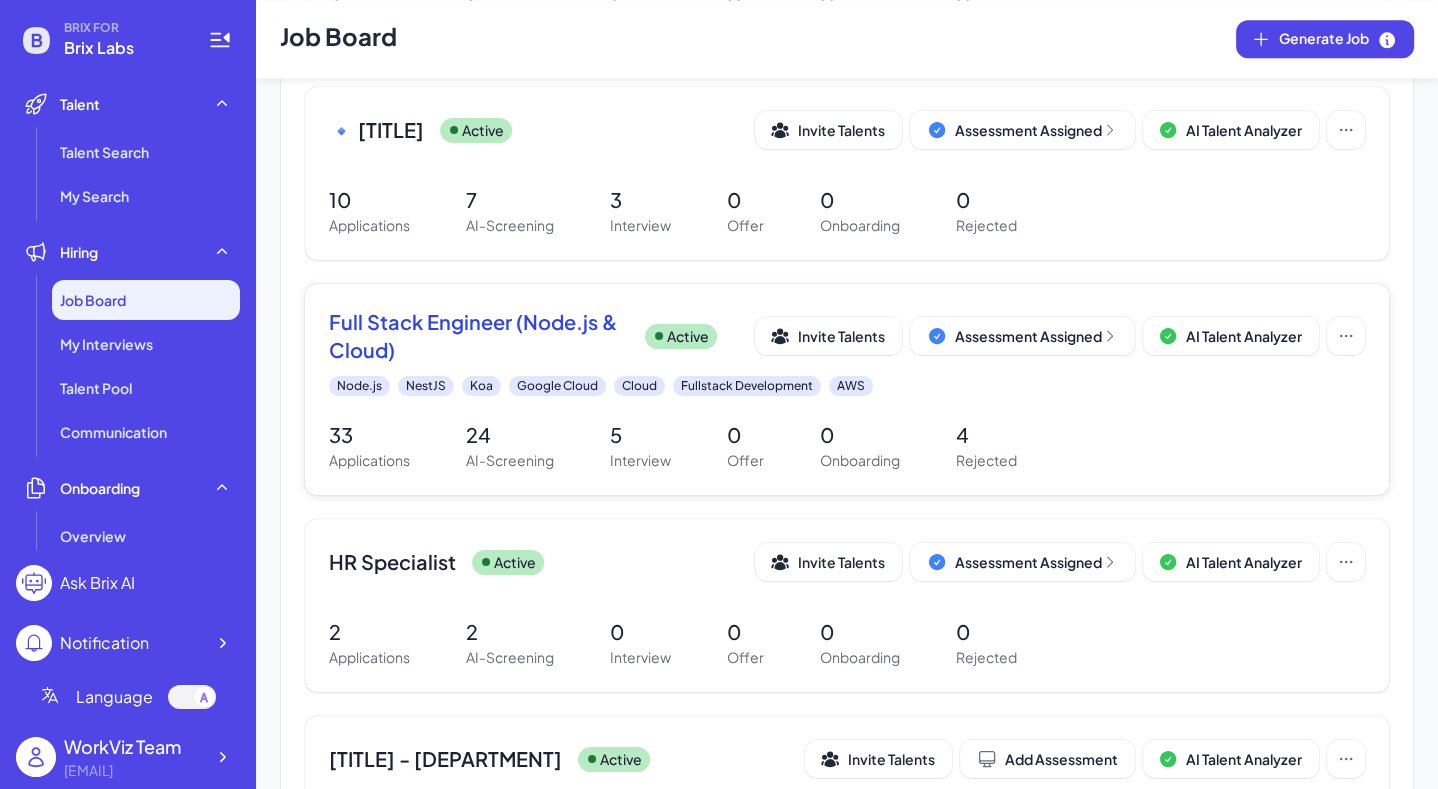 click on "[FIRST] [LAST]" at bounding box center (479, 336) 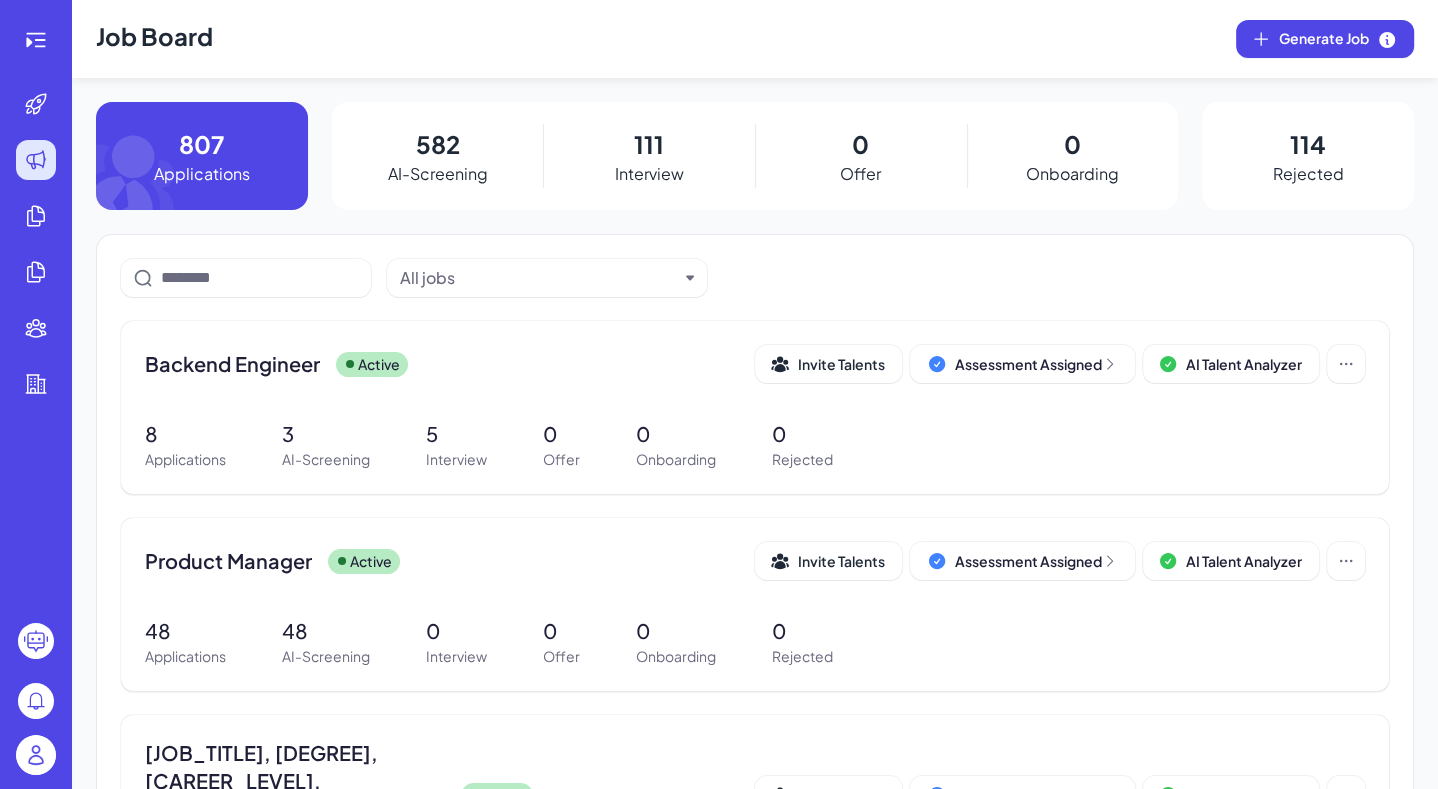 click on "Job Board Generate Job" at bounding box center (755, 39) 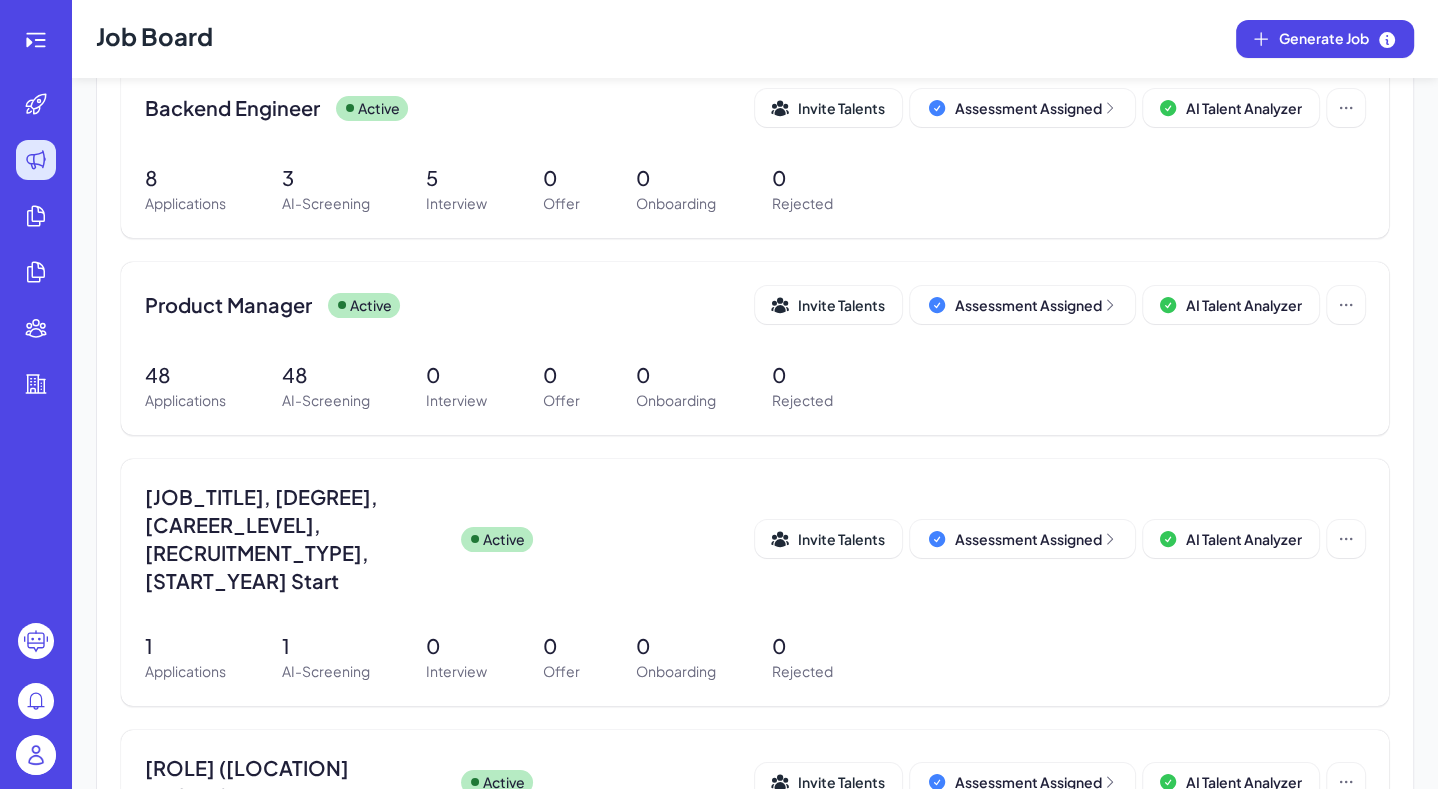 scroll, scrollTop: 0, scrollLeft: 0, axis: both 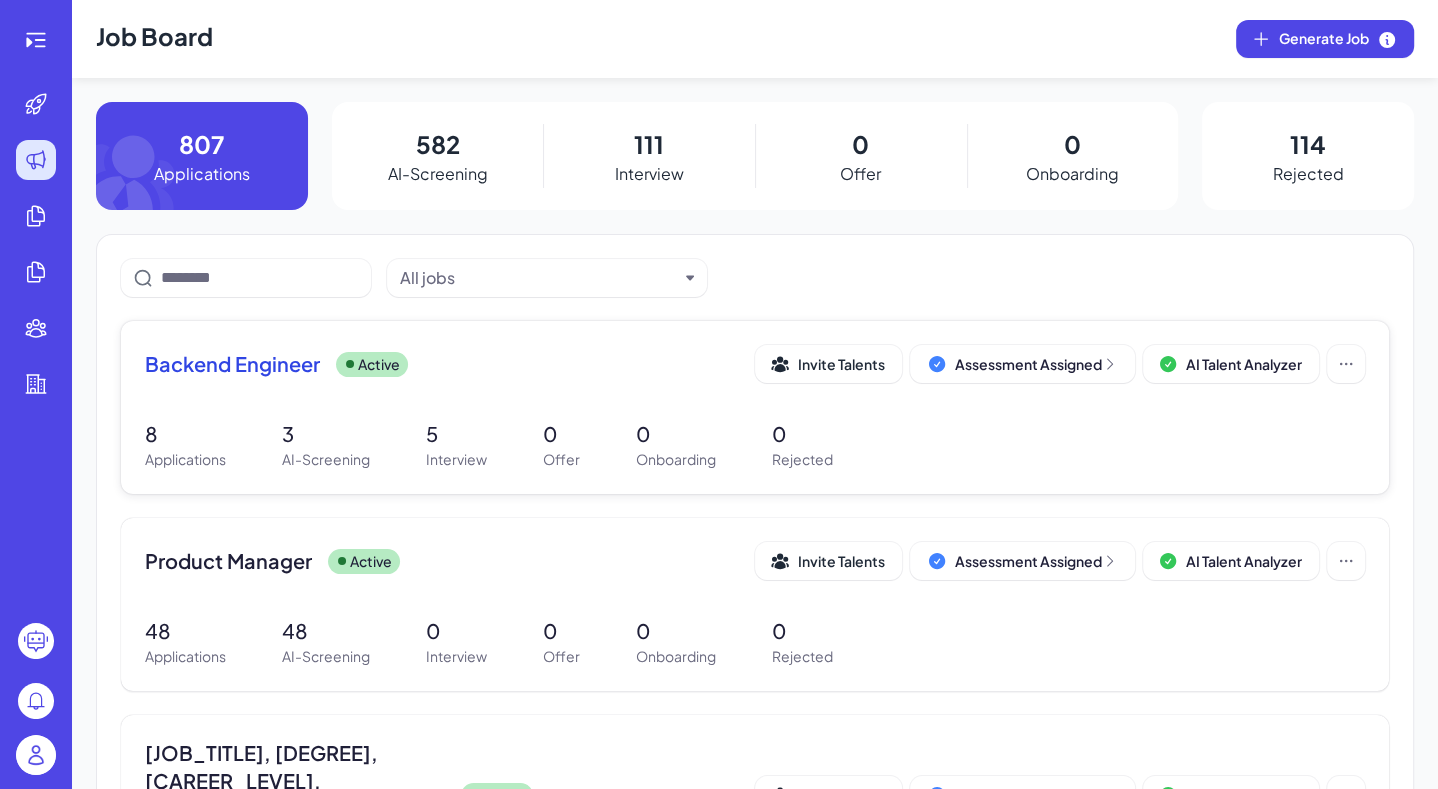 click on "Backend Engineer Active Invite Talents Assessment Assigned AI Talent Analyzer 8   Applications 3 AI-Screening 5 Interview 0 Offer 0 Onboarding 0 Rejected" at bounding box center [755, 407] 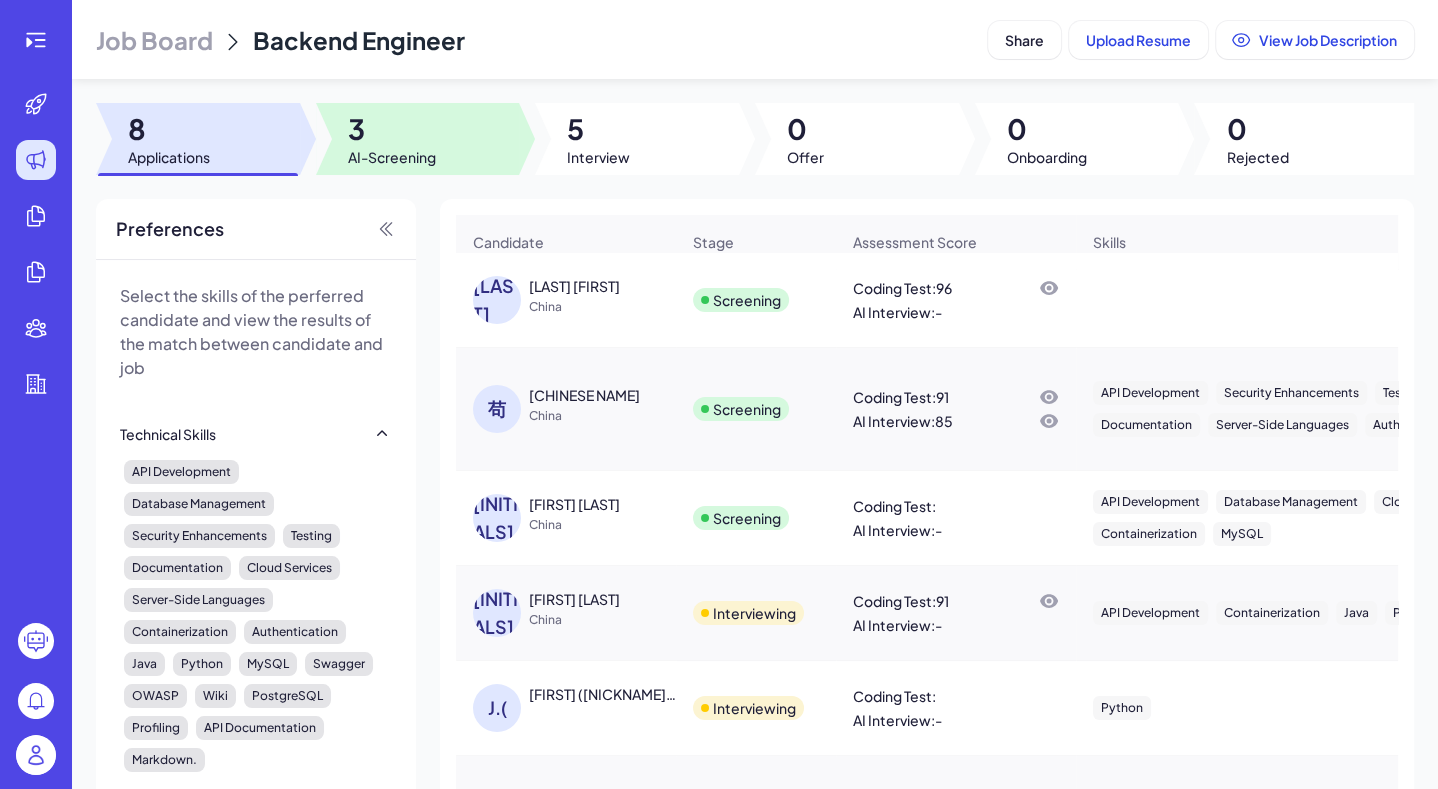 click on "AI-Screening" at bounding box center (392, 157) 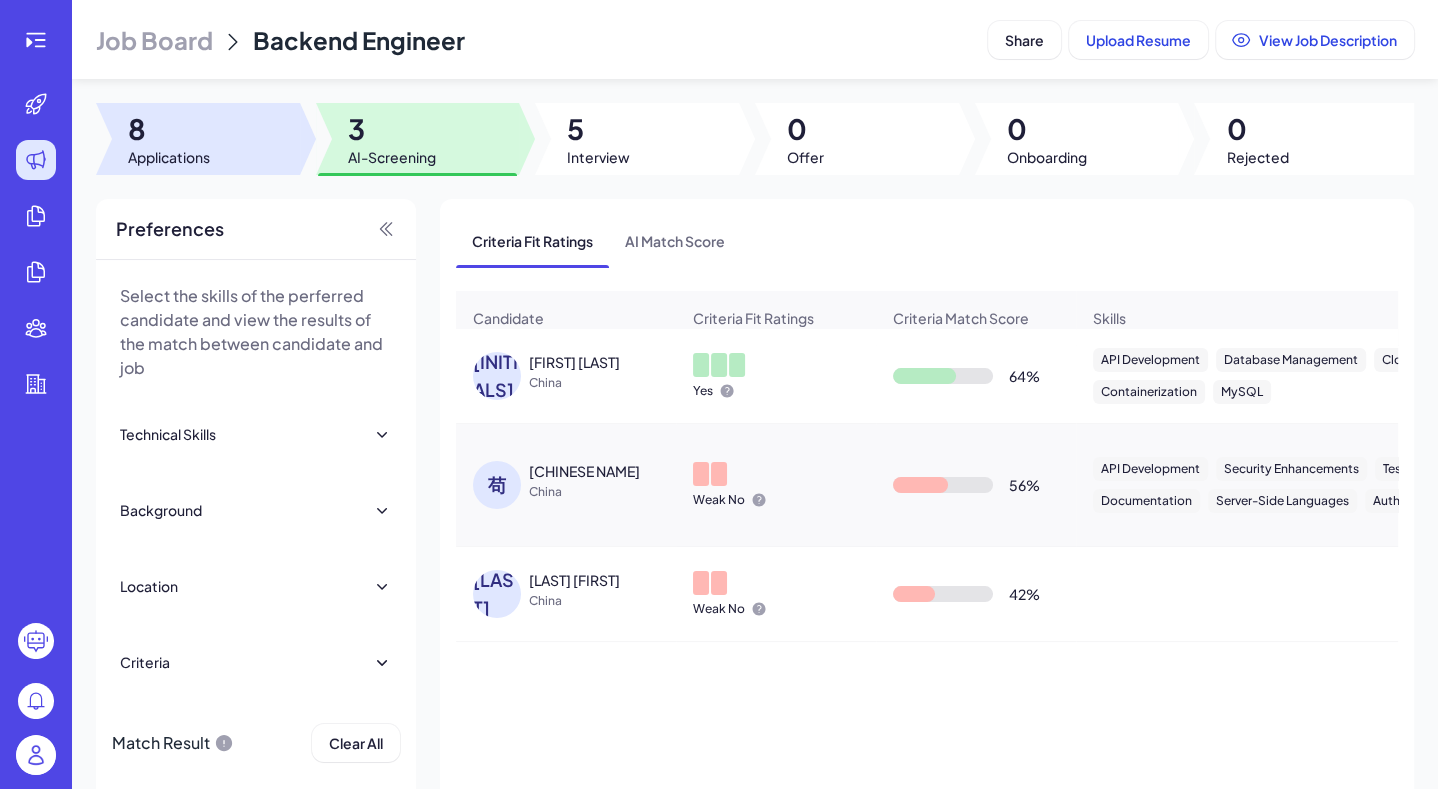 click at bounding box center [198, 139] 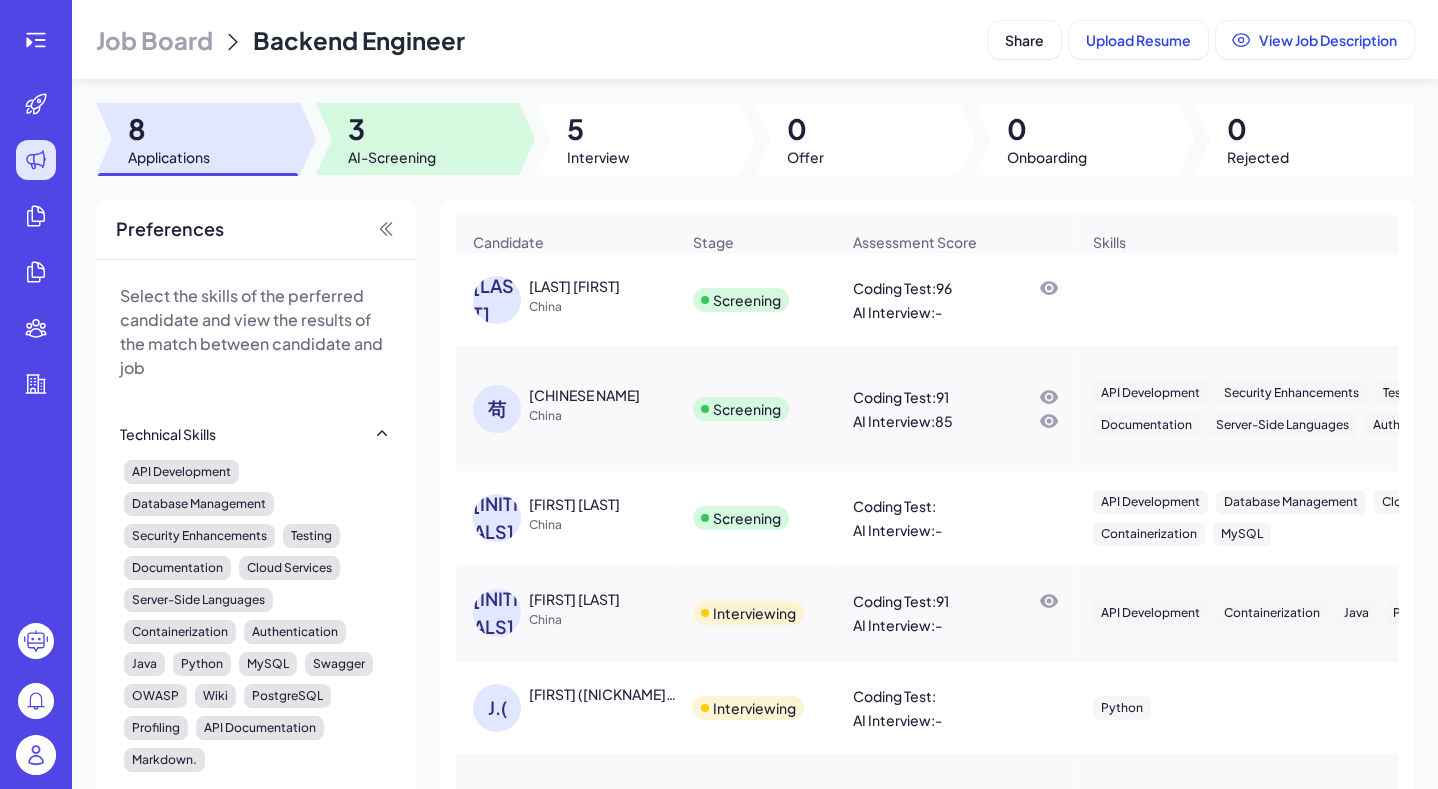 click on "3" at bounding box center [392, 129] 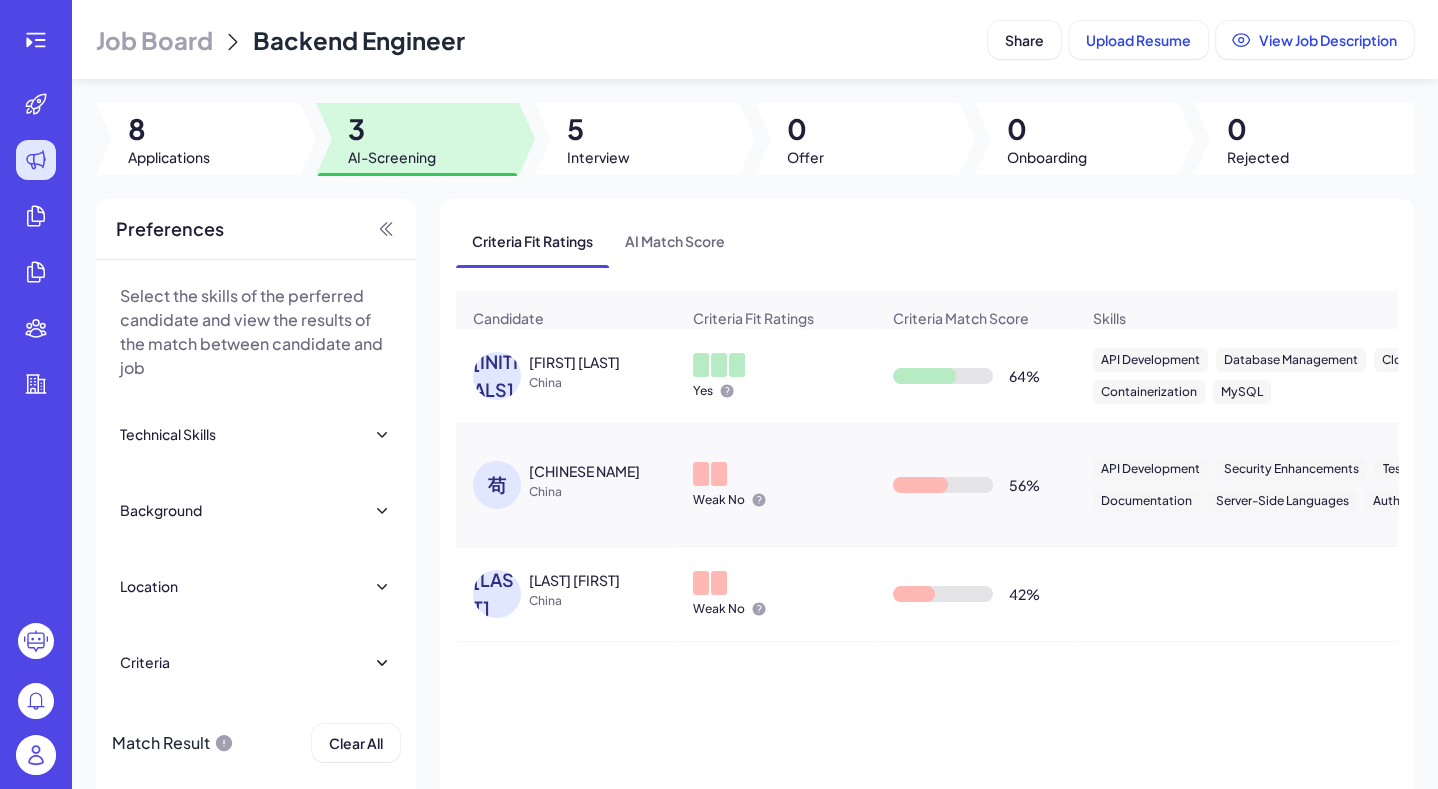 click at bounding box center (719, 474) 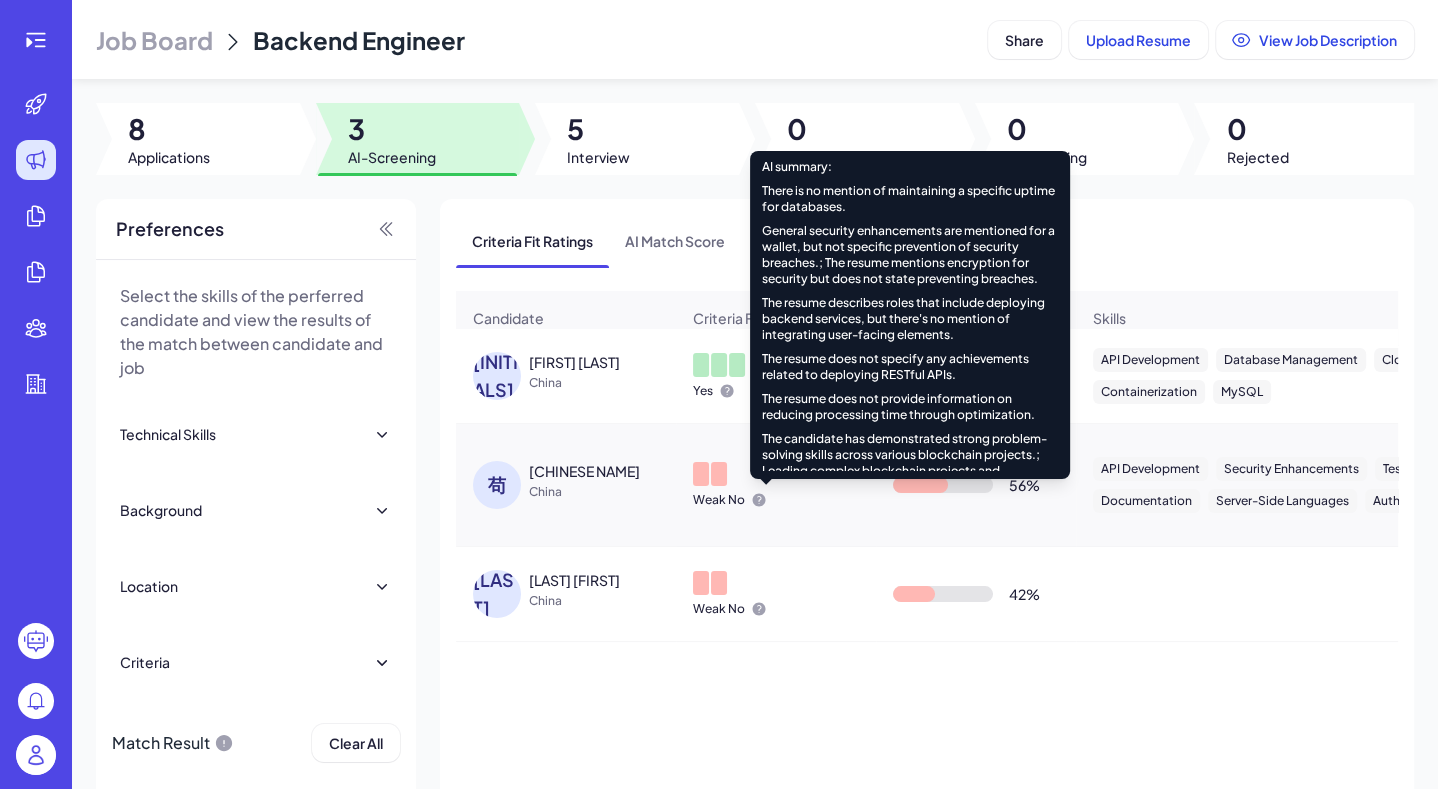 scroll, scrollTop: 623, scrollLeft: 0, axis: vertical 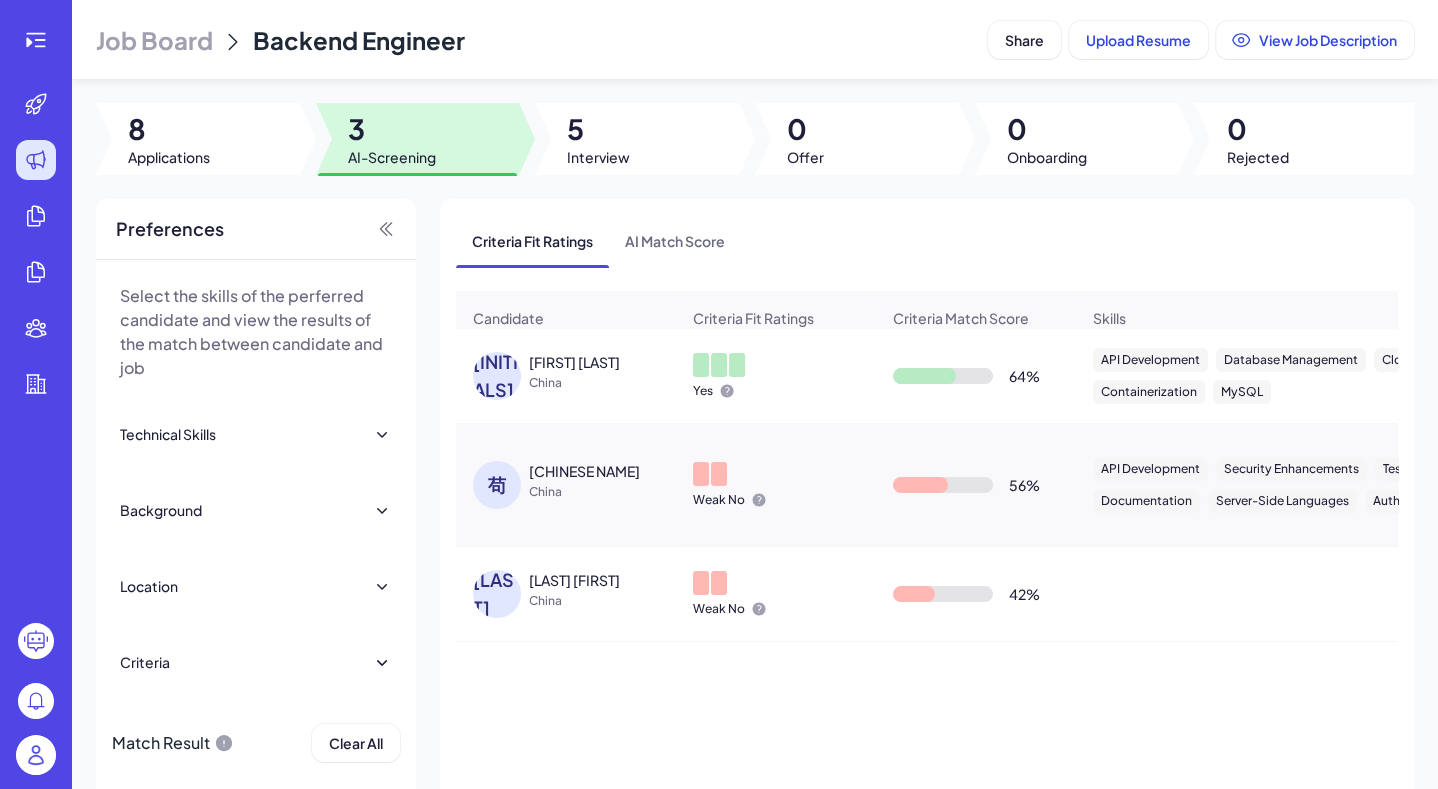 click on "Weak No" at bounding box center (776, 485) 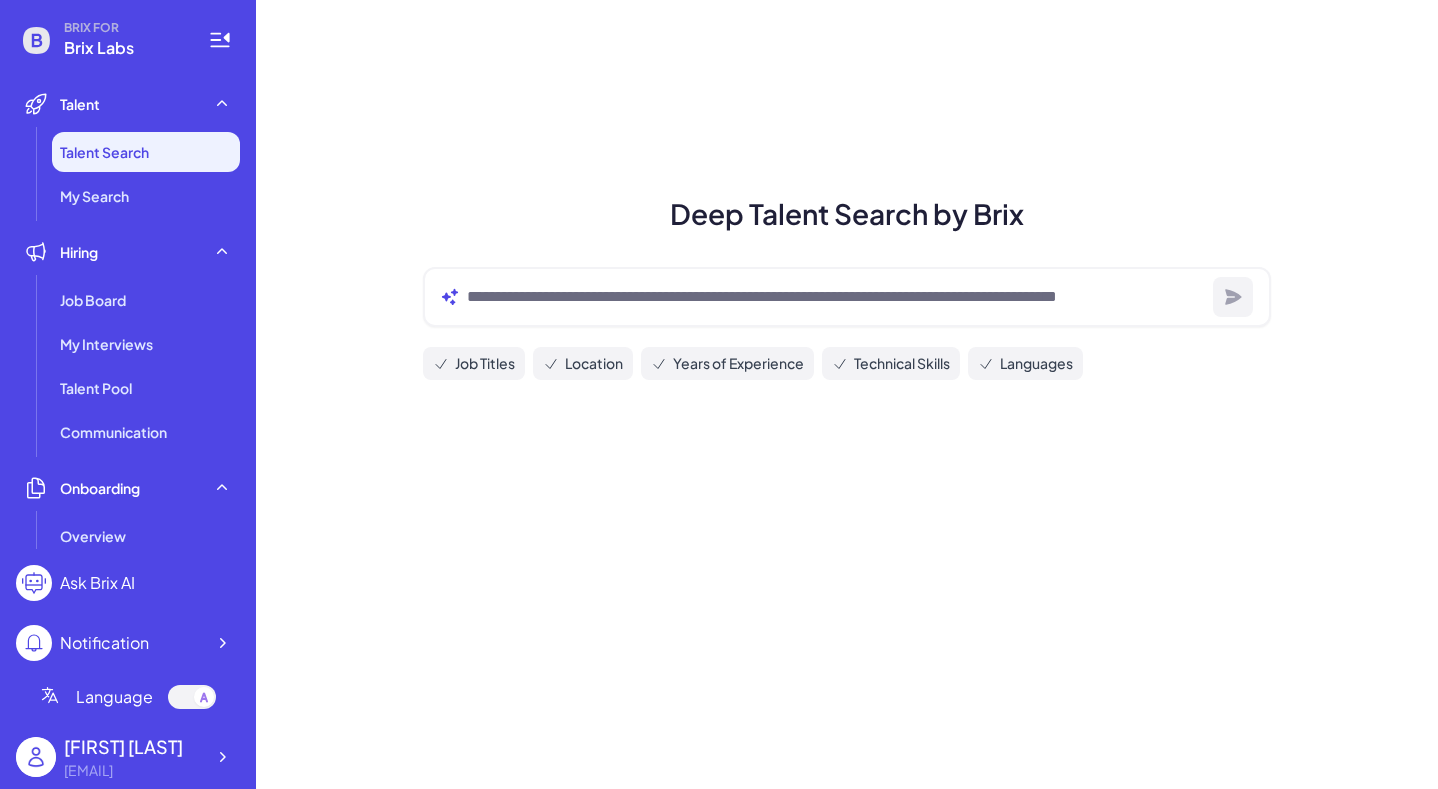 scroll, scrollTop: 0, scrollLeft: 0, axis: both 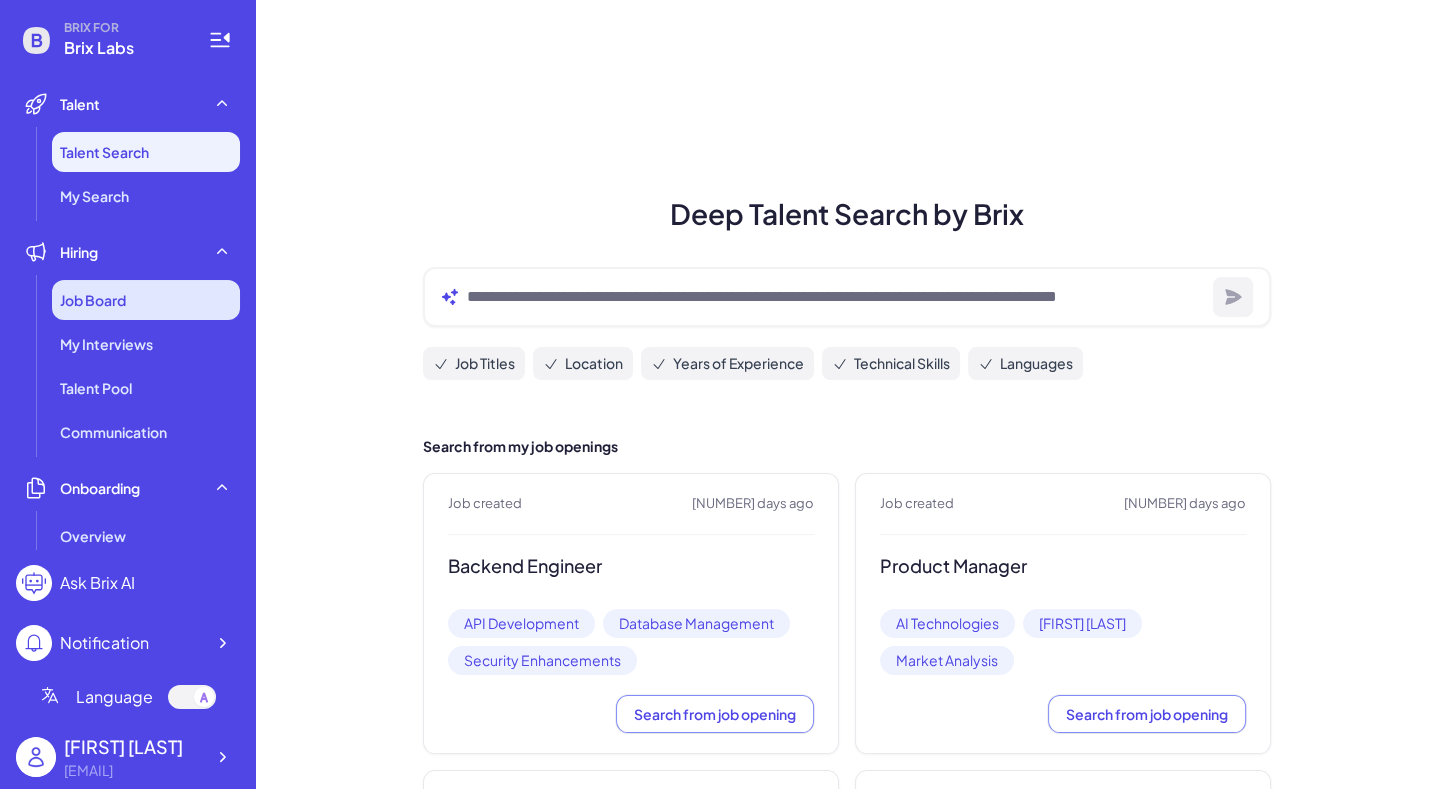 click on "Job Board" at bounding box center (146, 300) 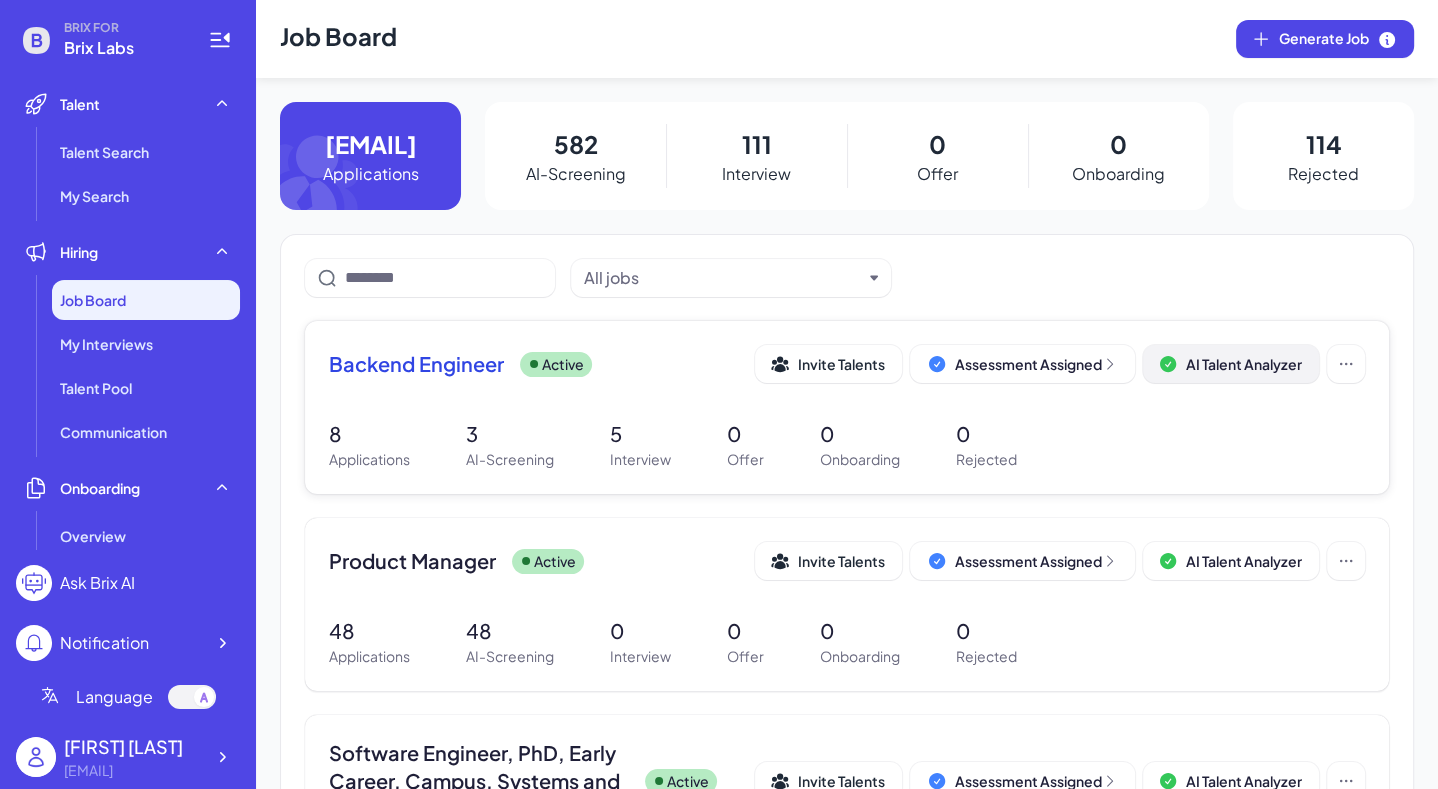 click on "AI Talent Analyzer" at bounding box center [1244, 364] 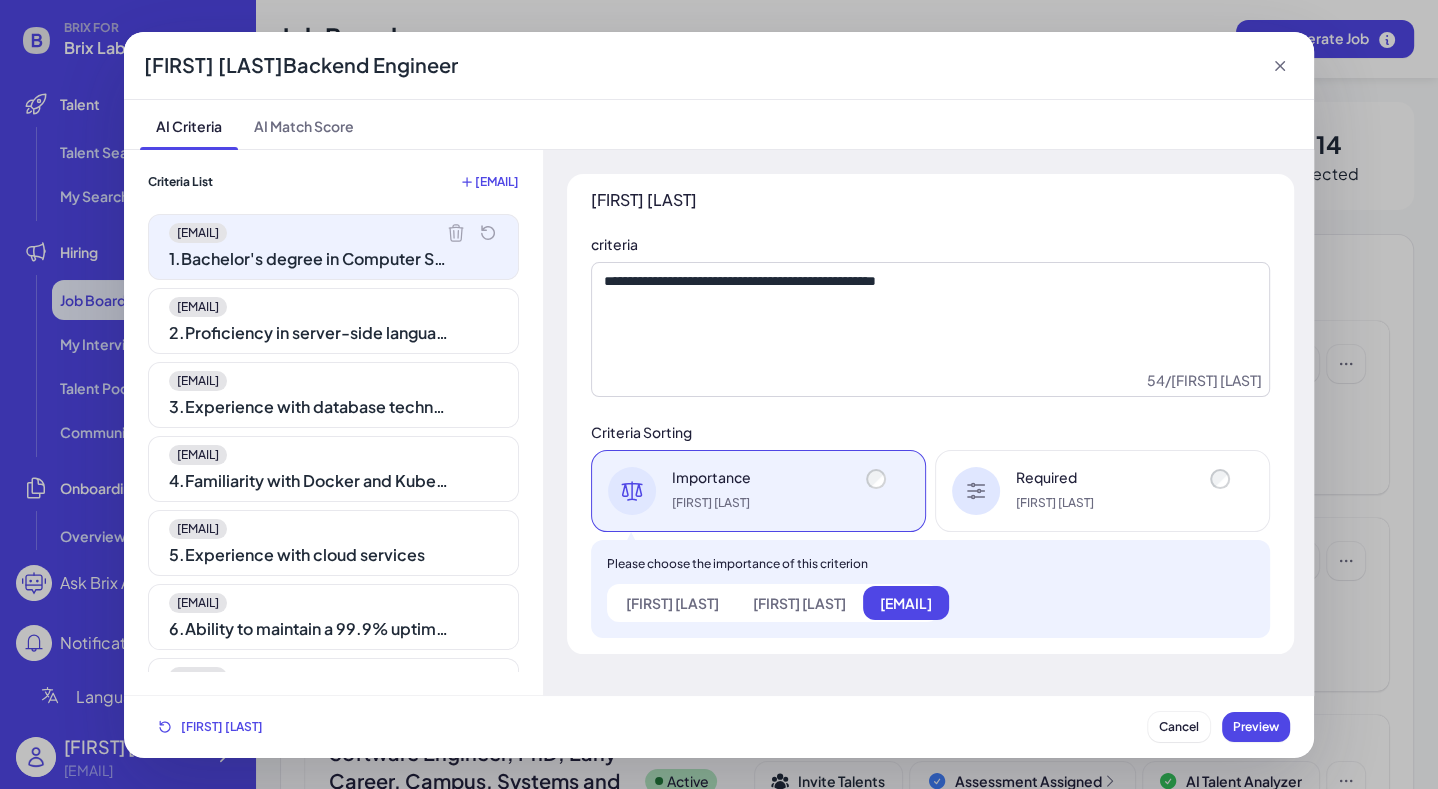 scroll, scrollTop: 630, scrollLeft: 0, axis: vertical 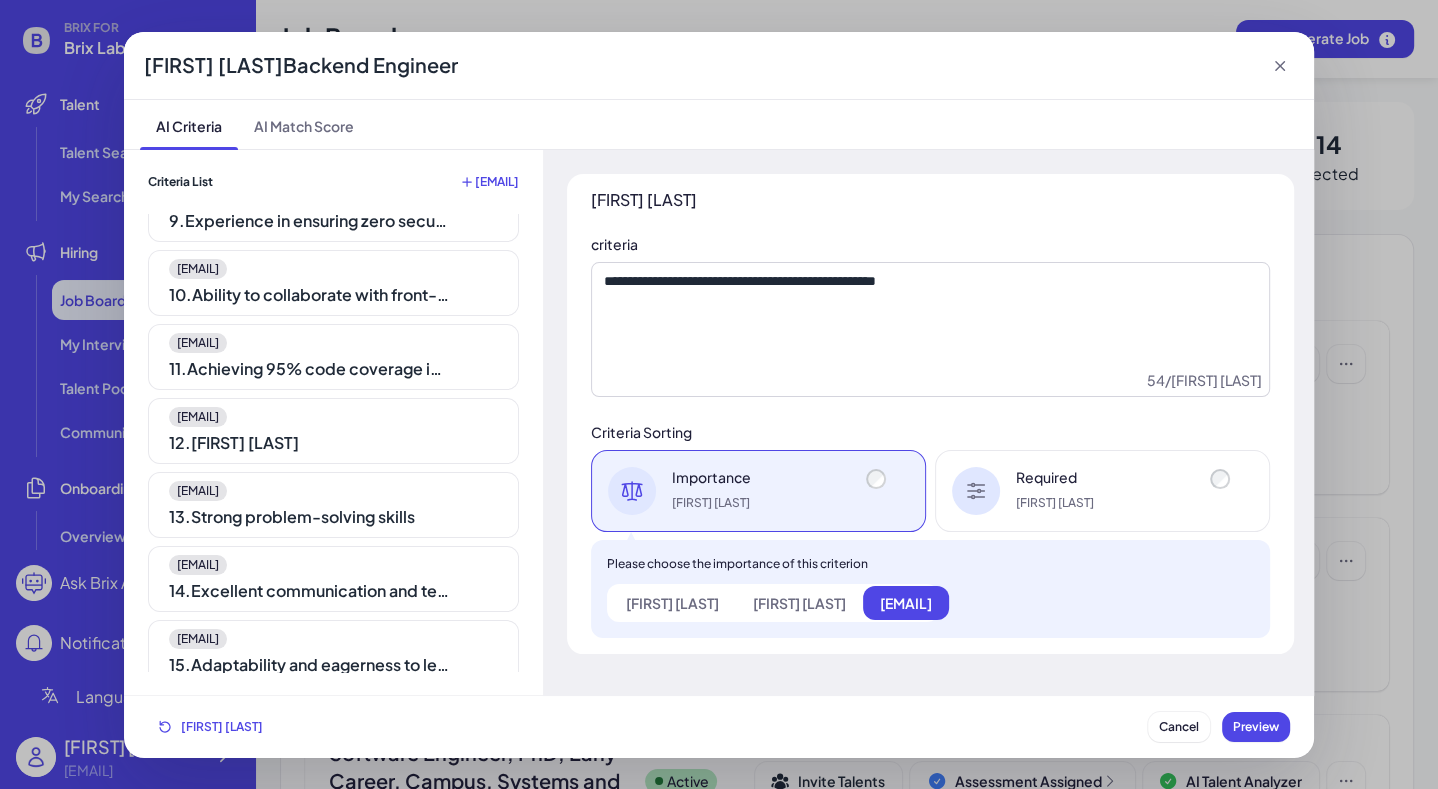 click 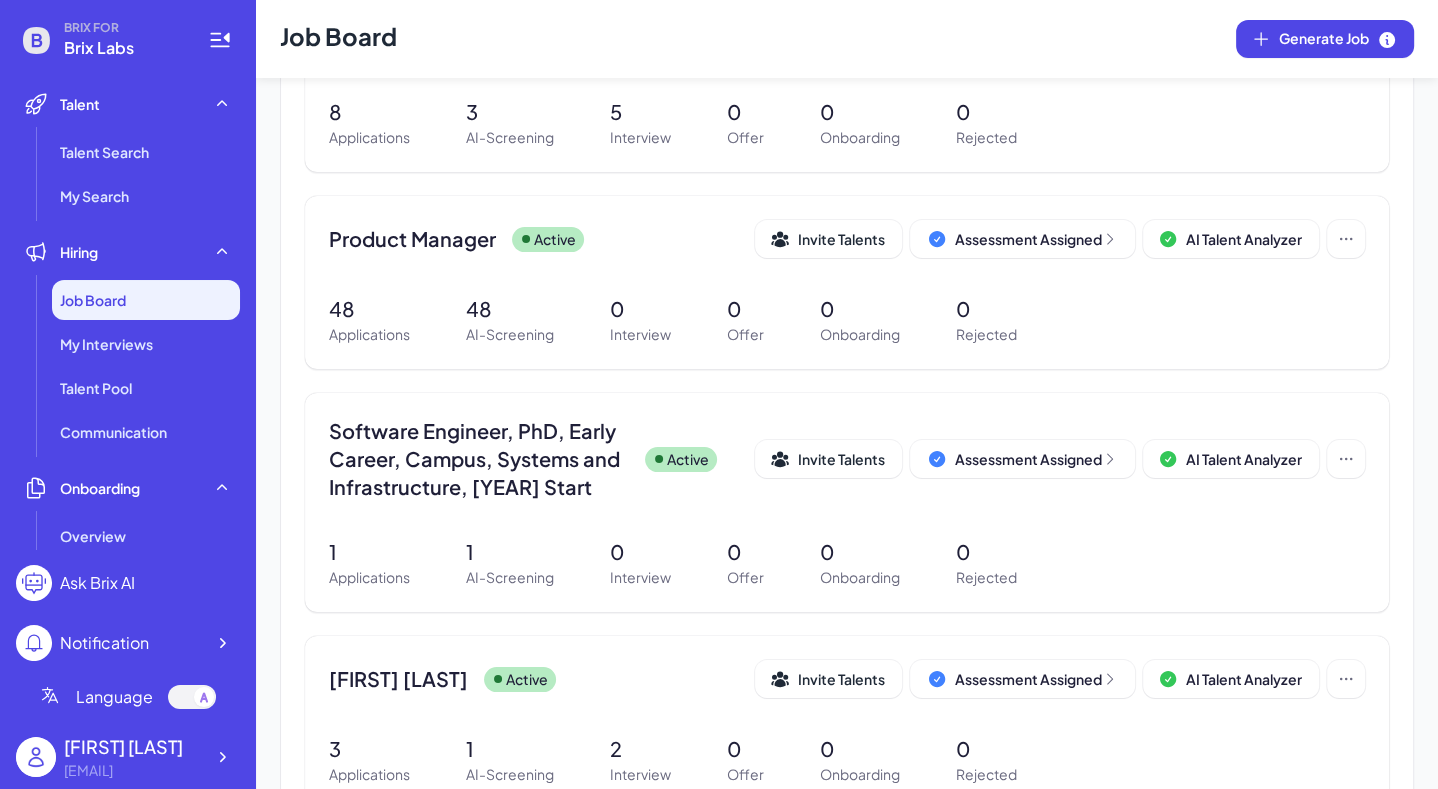 scroll, scrollTop: 0, scrollLeft: 0, axis: both 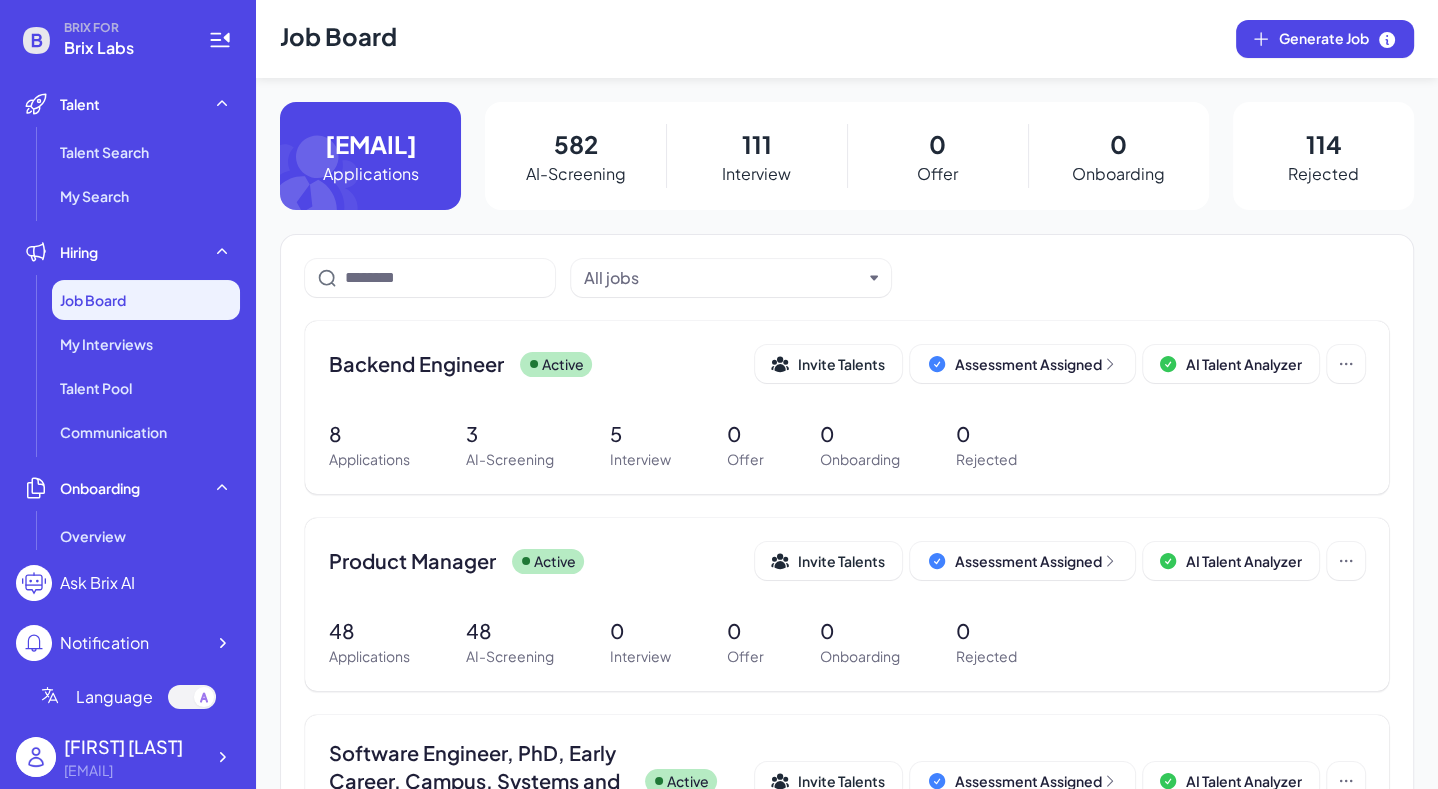 click on "582 AI-Screening" at bounding box center [575, 156] 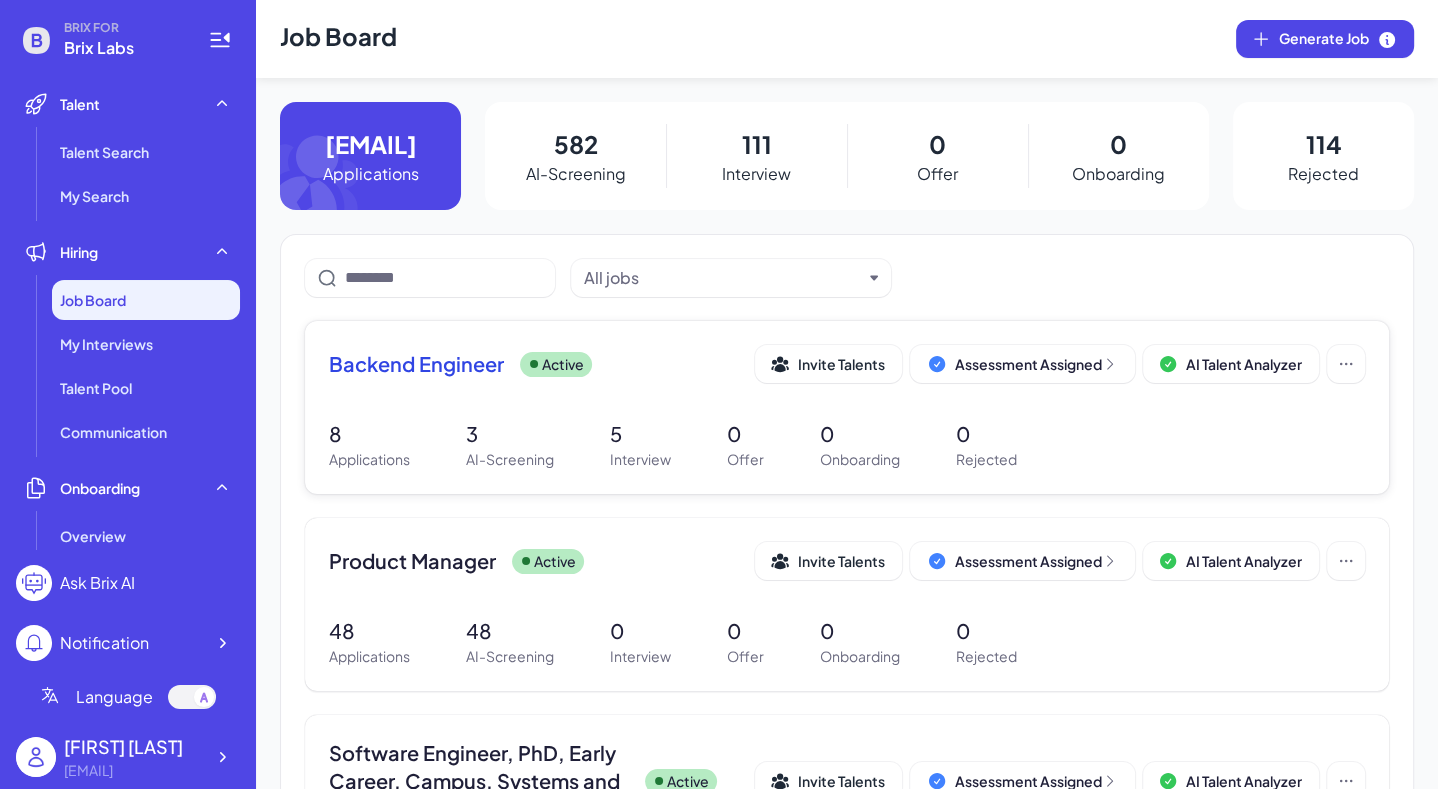 click on "Backend Engineer" at bounding box center (416, 364) 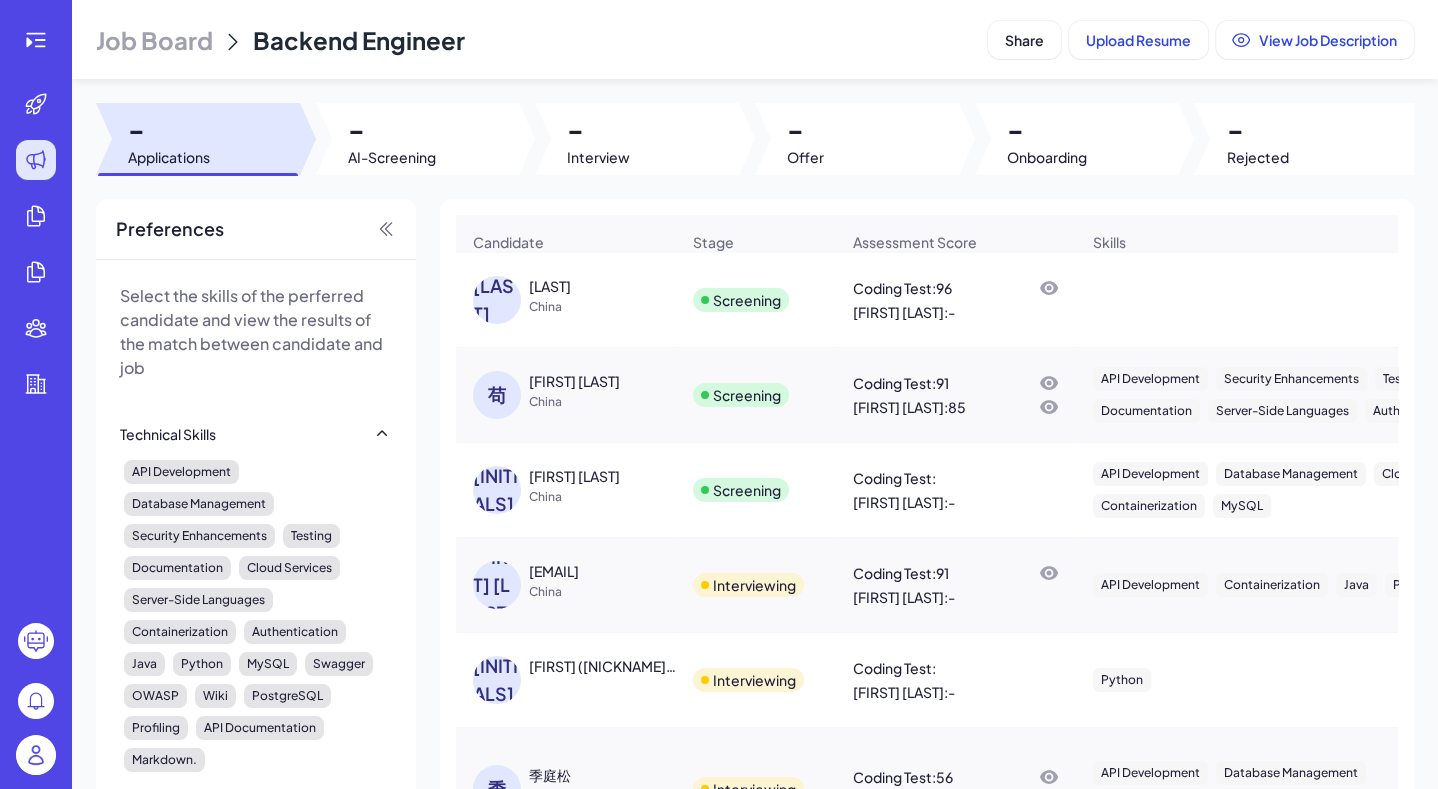 click on "[FIRST] [LAST]" at bounding box center (755, 394) 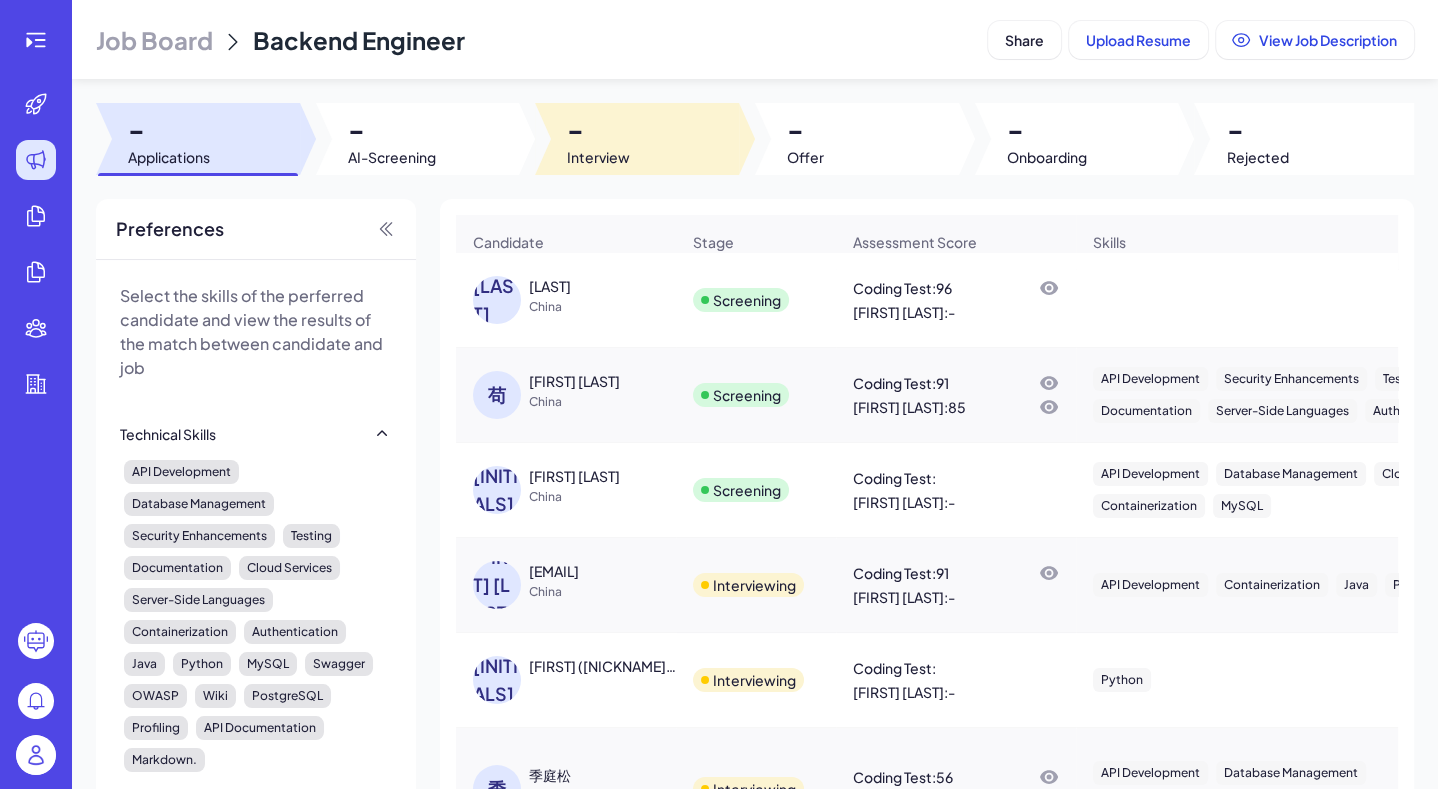 click at bounding box center [637, 139] 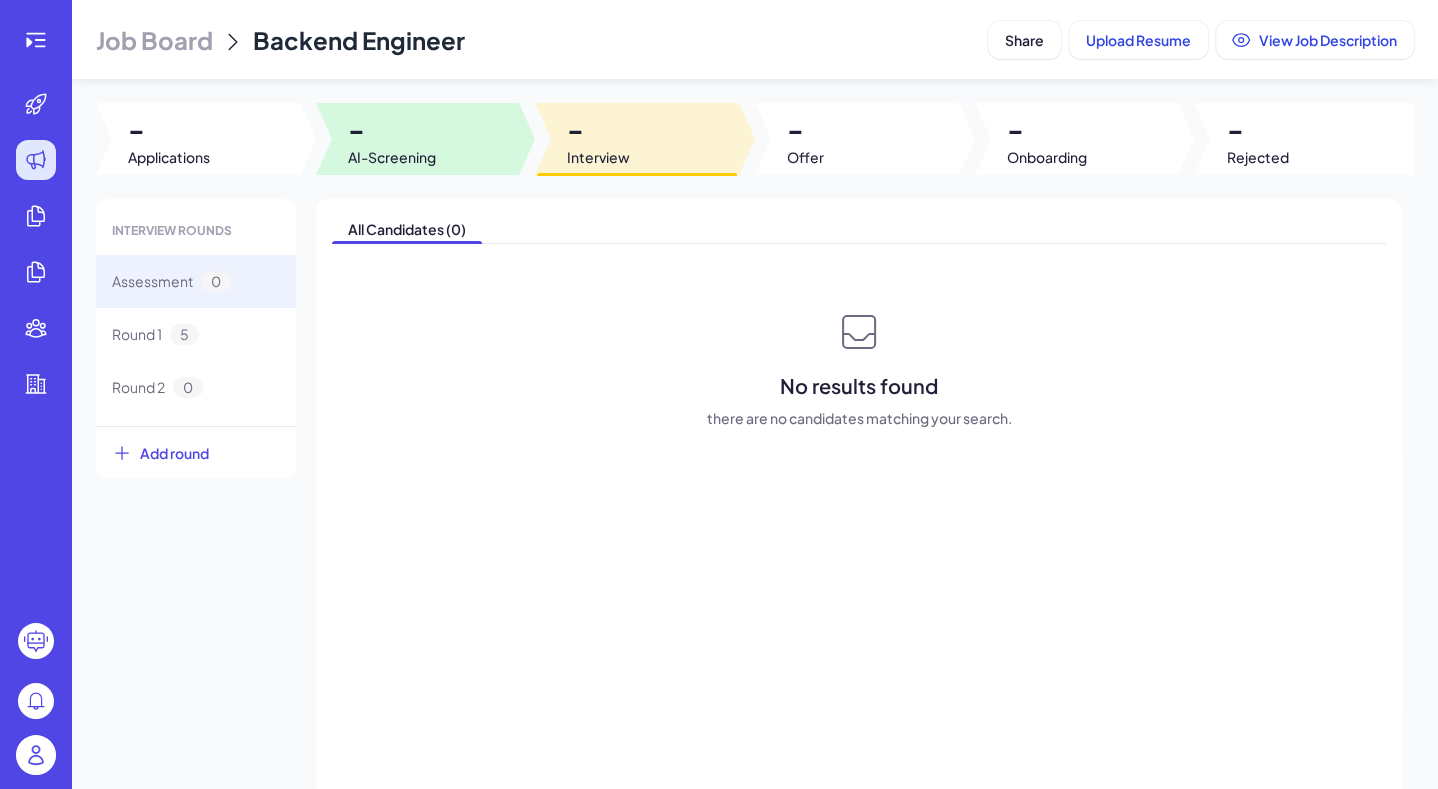 click at bounding box center [418, 139] 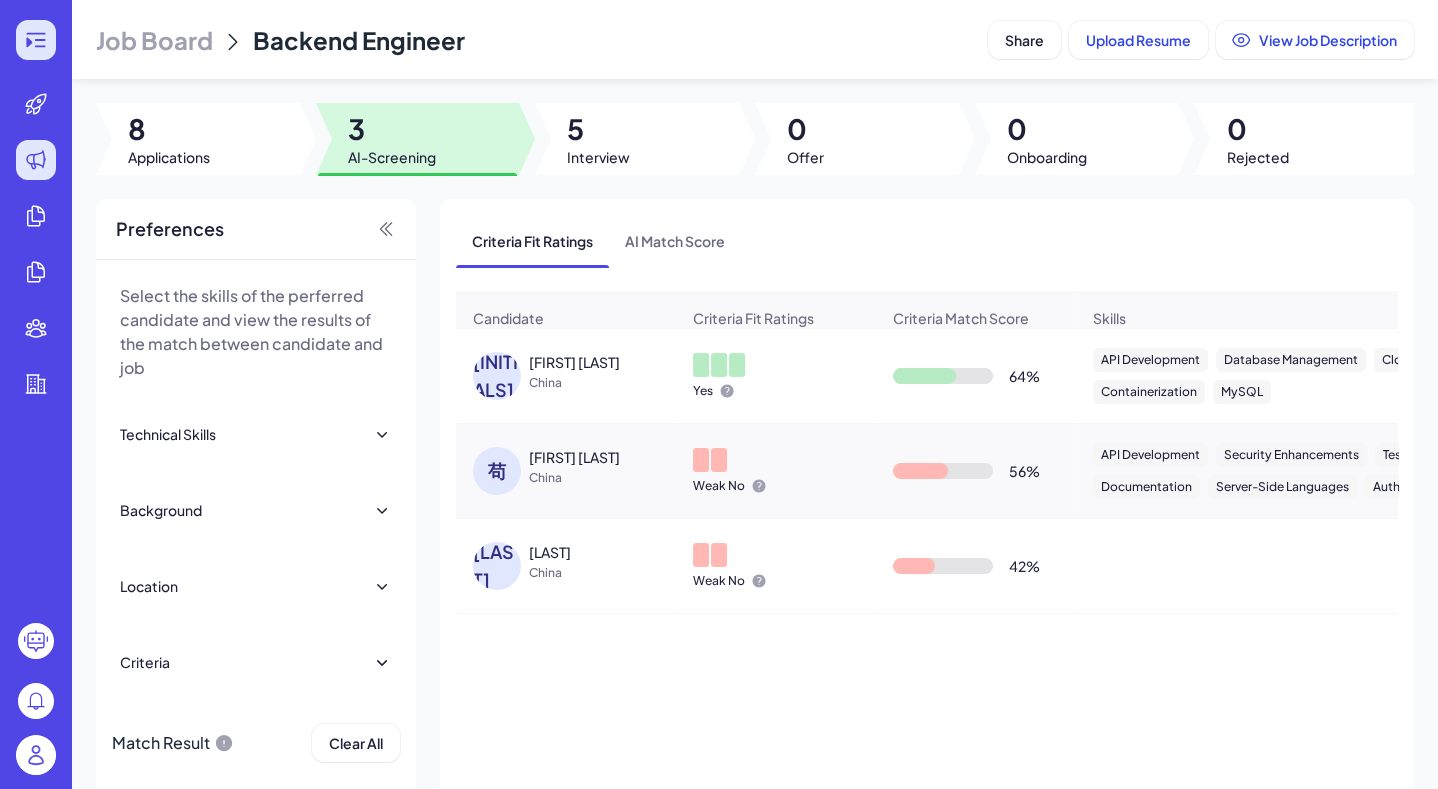 click 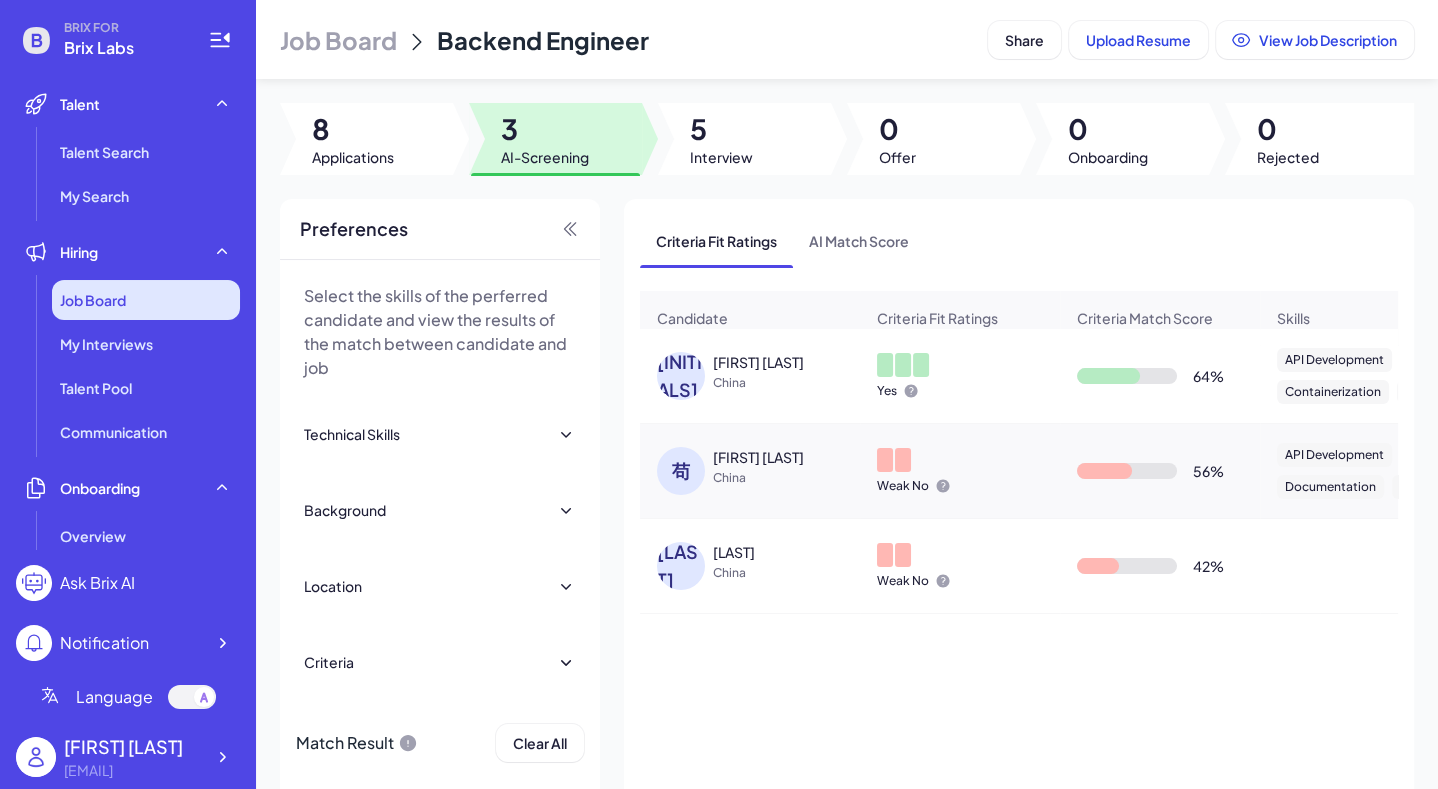click on "Job Board" at bounding box center (146, 300) 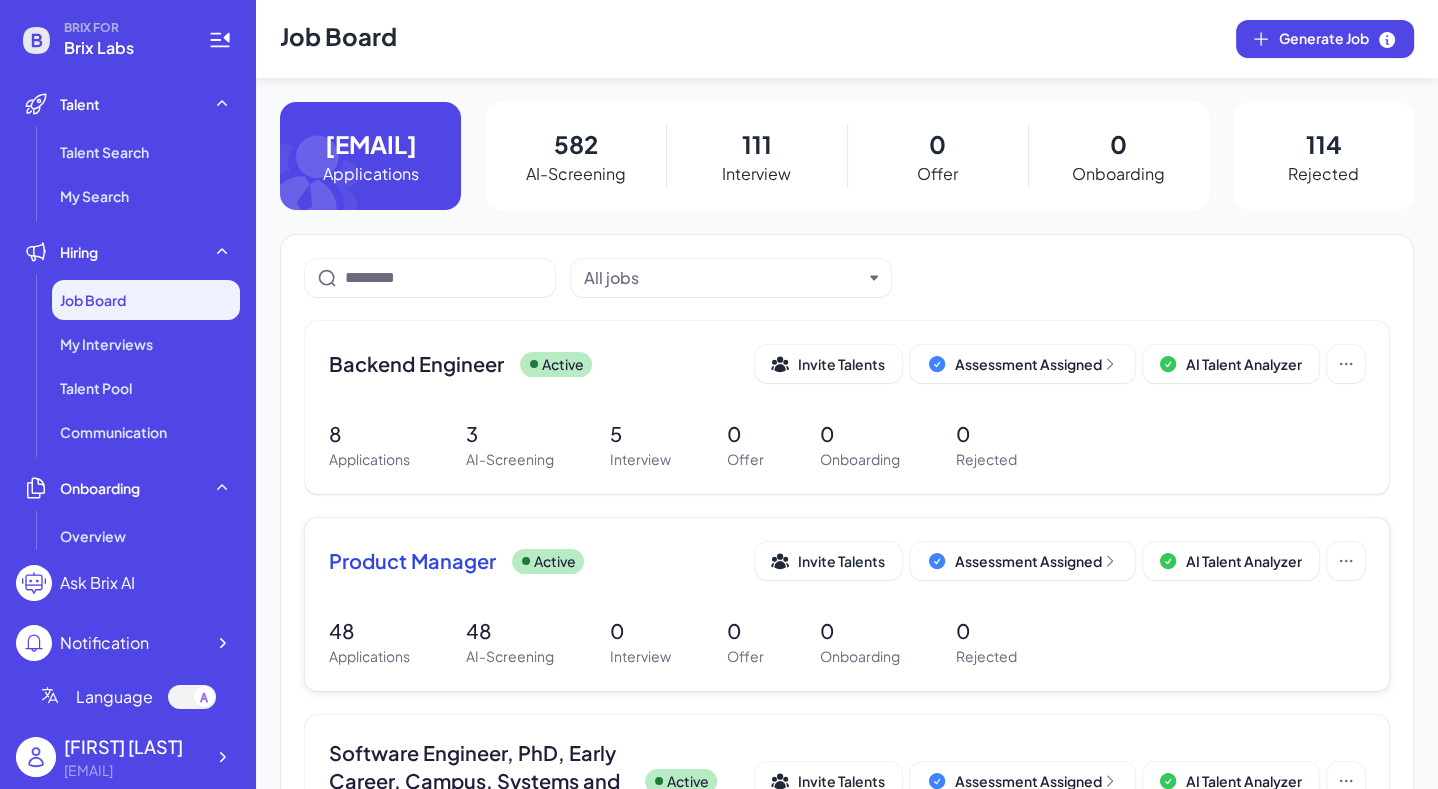 click on "Product Manager Active Invite Talents Assessment Assigned AI Talent Analyzer 48 Applications 48 AI-Screening 0 Interview 0 Offer 0 Onboarding 0 Rejected" at bounding box center (847, 604) 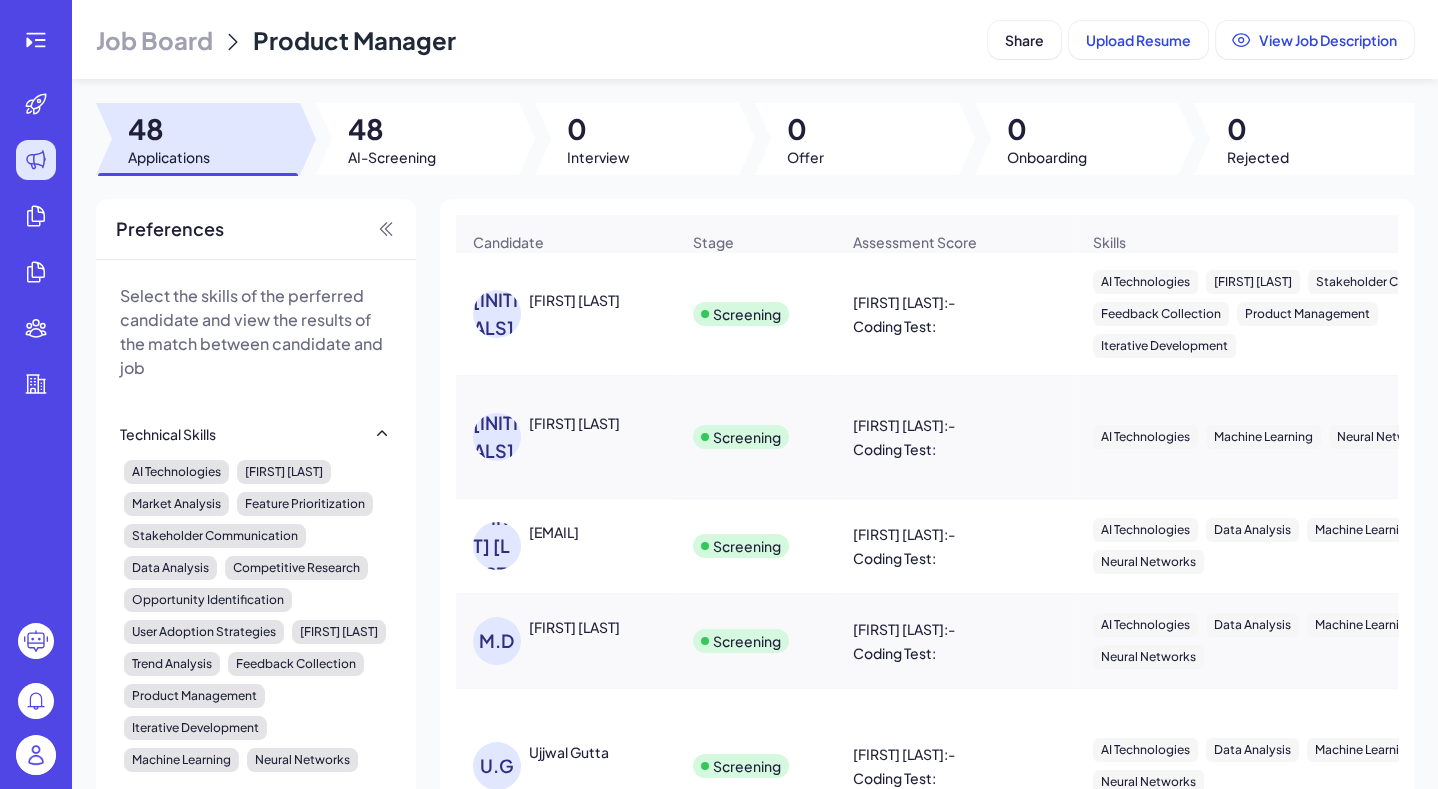 click on "Job Board Product Manager Share Upload Resume View Job Description 48 Applications 48 AI-Screening 0 Interview 0 Offer 0 Onboarding 0 Rejected Preferences Select the skills of the perferred candidate and view the results of the match between candidate and job Technical Skills AI Technologies User Engagement Market Analysis Feature Prioritization Stakeholder Communication Data Analysis Competitive Research Opportunity Identification User Adoption Strategies Roadmap Development Trend Analysis Feedback Collection Product Management Iterative Development Machine Learning Neural Networks Background Top 20 Universities Top 50 Universities Top 100 Universities Top 200 Universities Top Companies Location Regions Asia-Pacific [COUNTRY] [COUNTRY] [COUNTRY] [COUNTRY] [COUNTRY] [COUNTRY] [COUNTRY] [COUNTRY] [COUNTRY] [COUNTRY] [COUNTRY] [COUNTRY] [COUNTRY] [COUNTRY] [COUNTRY] [COUNTRY] [COUNTRY] [COUNTRY] [COUNTRY] [COUNTRY] [COUNTRY] [COUNTRY] [COUNTRY] [COUNTRY] [COUNTRY] [COUNTRY] [COUNTRY] [COUNTRY] [COUNTRY] [COUNTRY] [COUNTRY] [COUNTRY] [COUNTRY] [COUNTRY]" at bounding box center (755, 394) 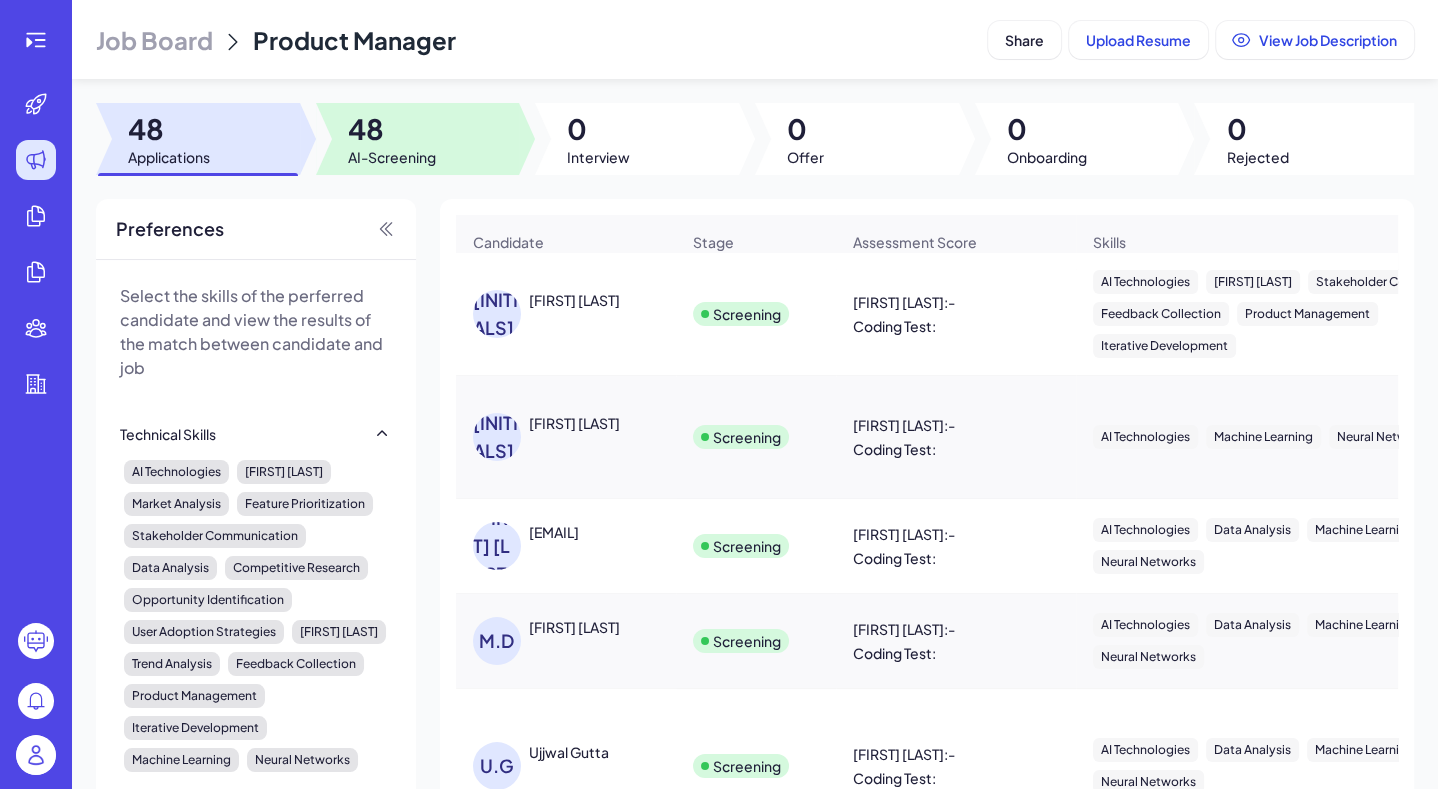 click on "48" at bounding box center (392, 129) 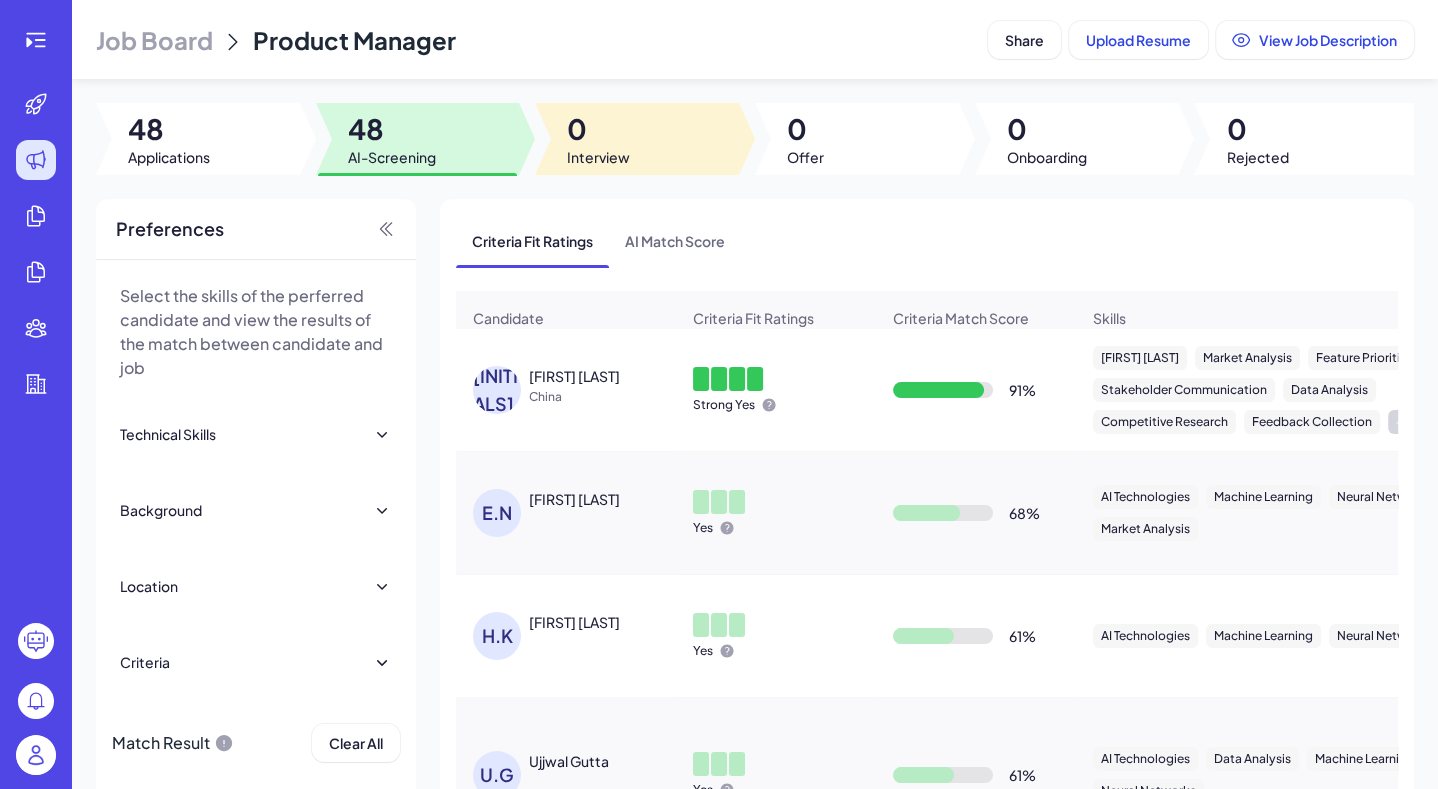 click at bounding box center (637, 139) 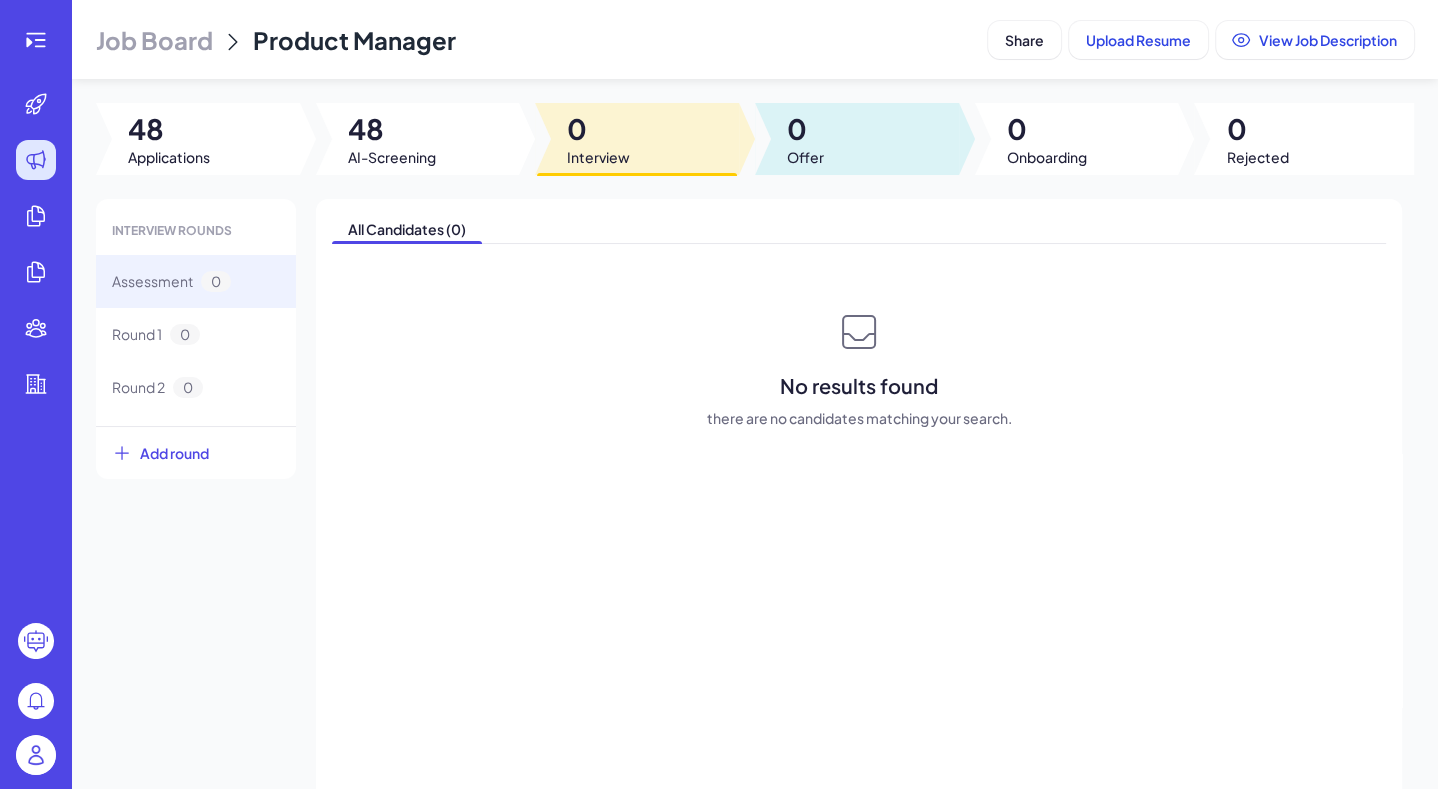 click at bounding box center (857, 139) 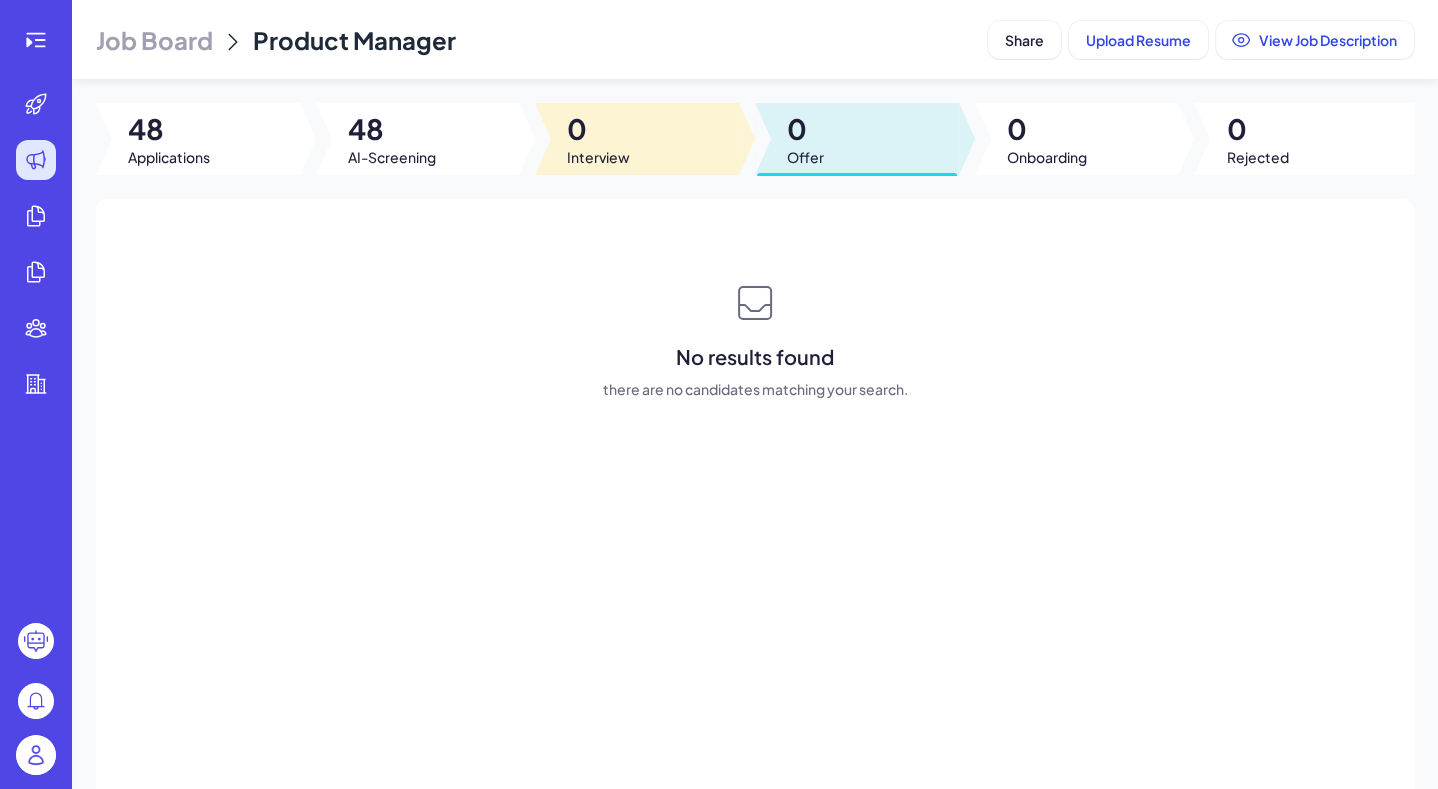 click on "0" at bounding box center (598, 129) 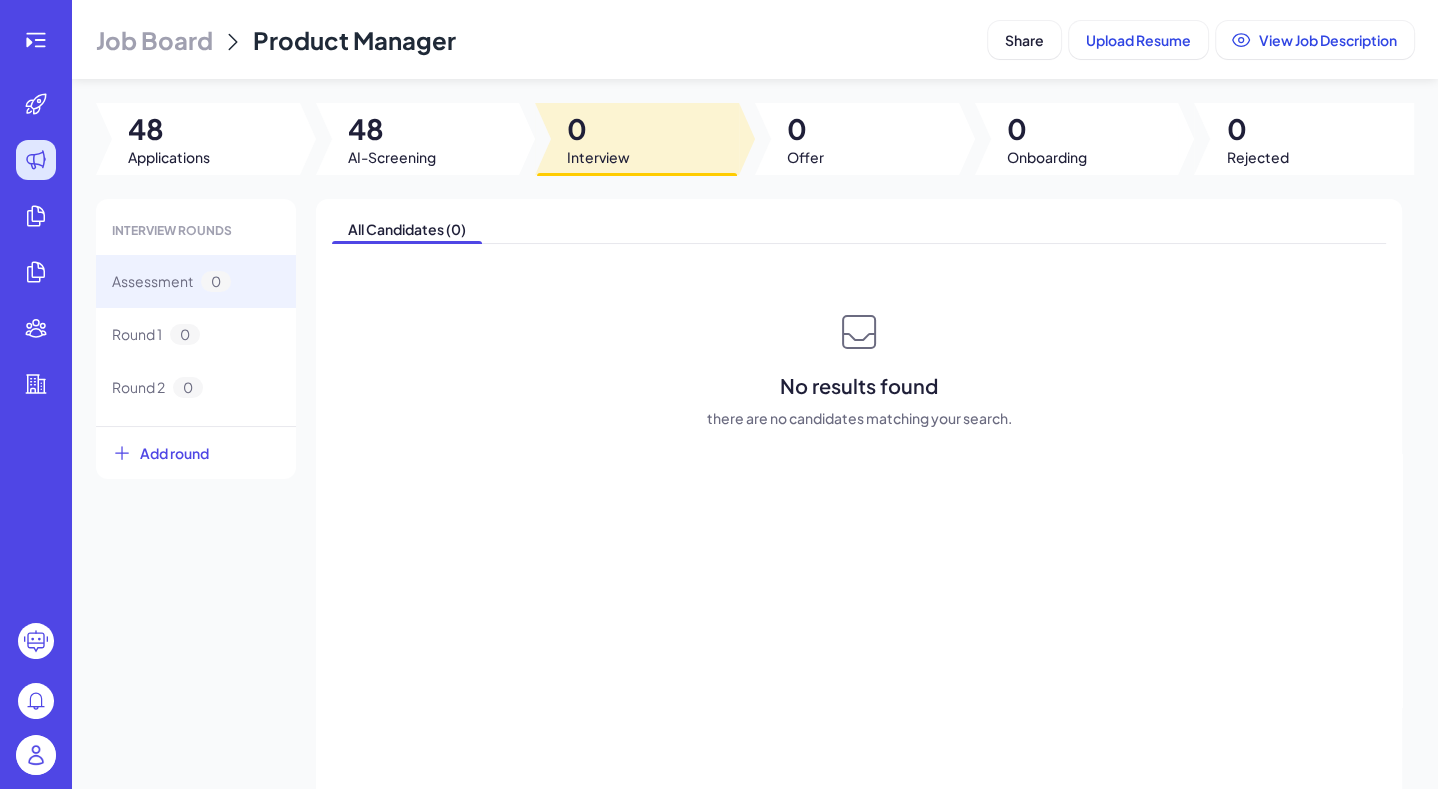 click at bounding box center (418, 139) 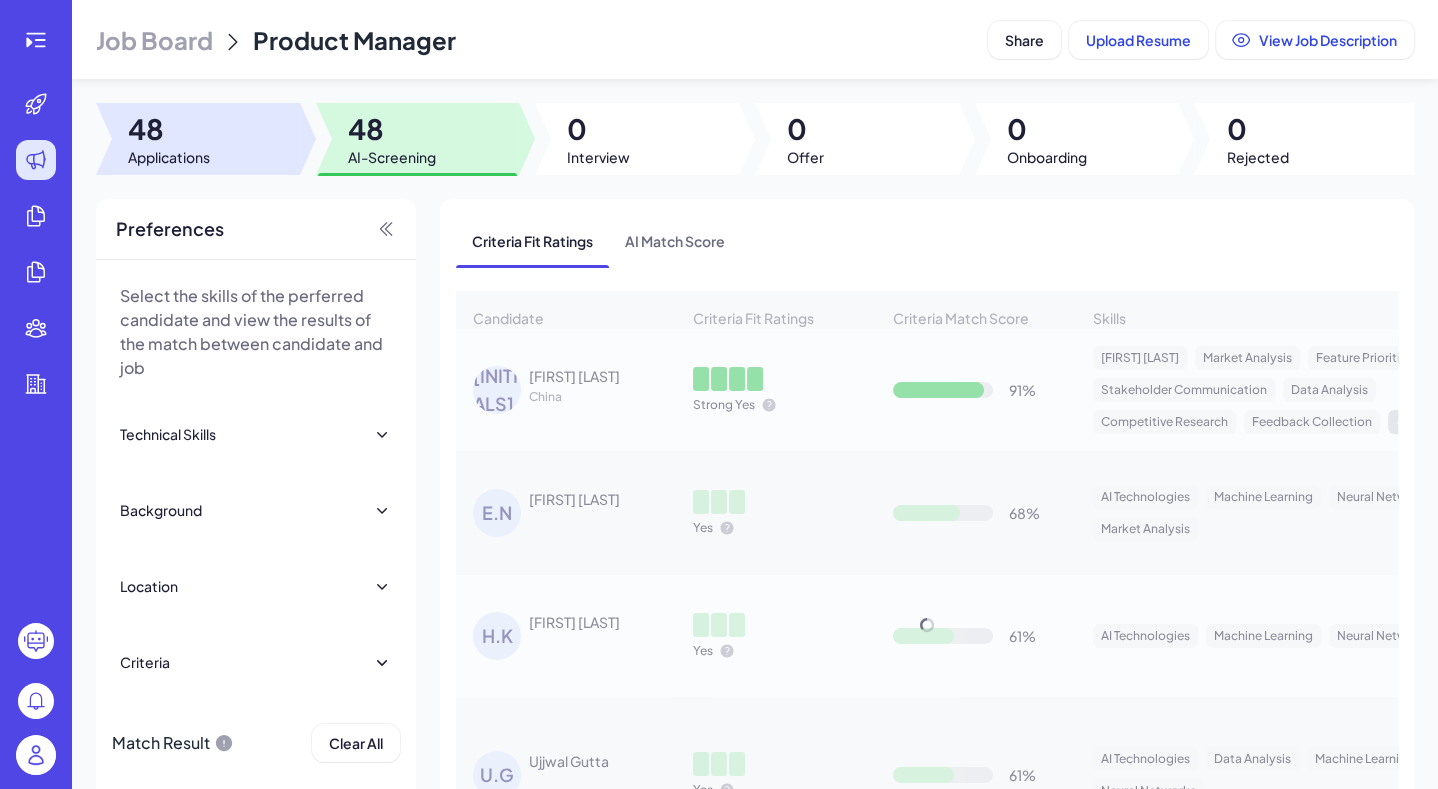 click at bounding box center [198, 139] 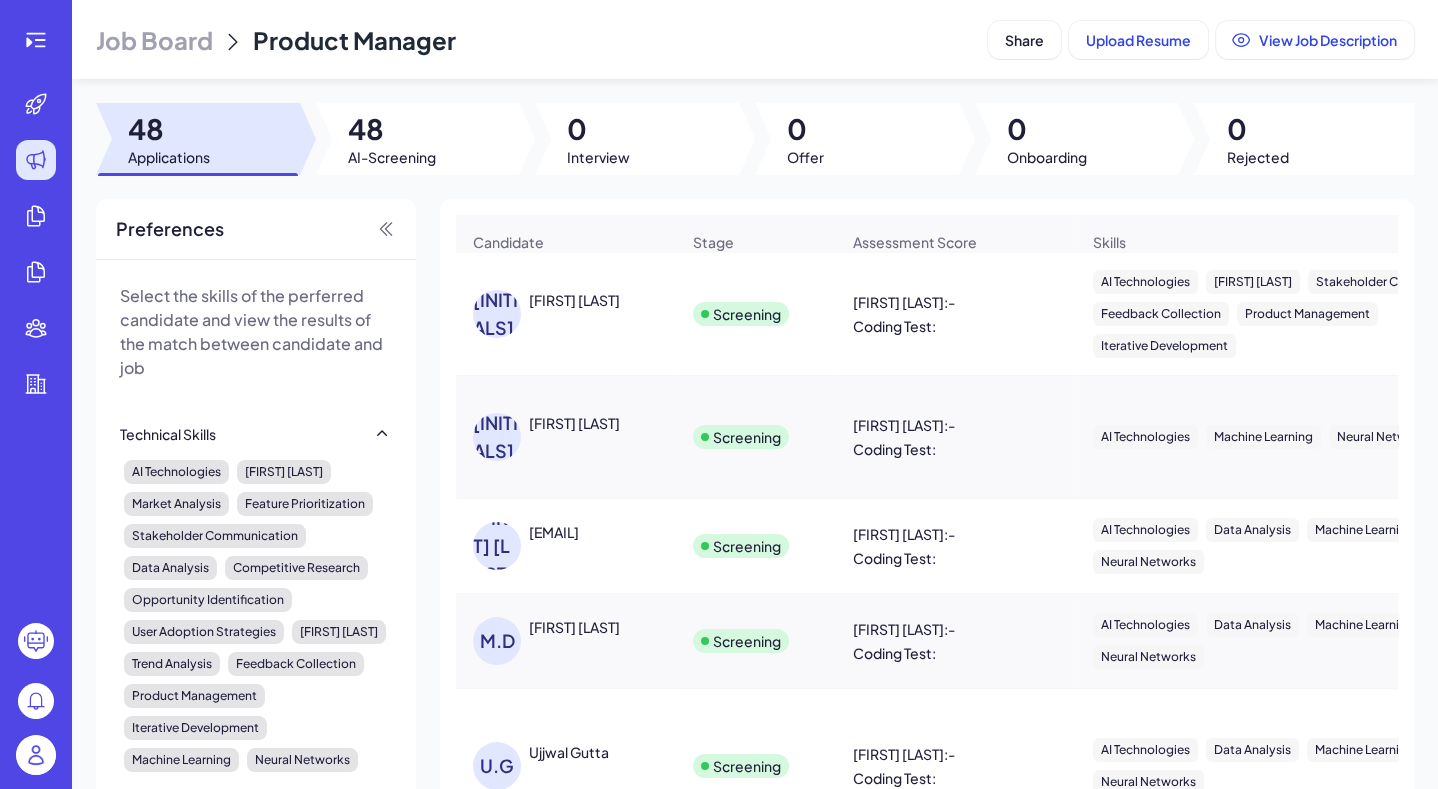 click at bounding box center (36, 40) 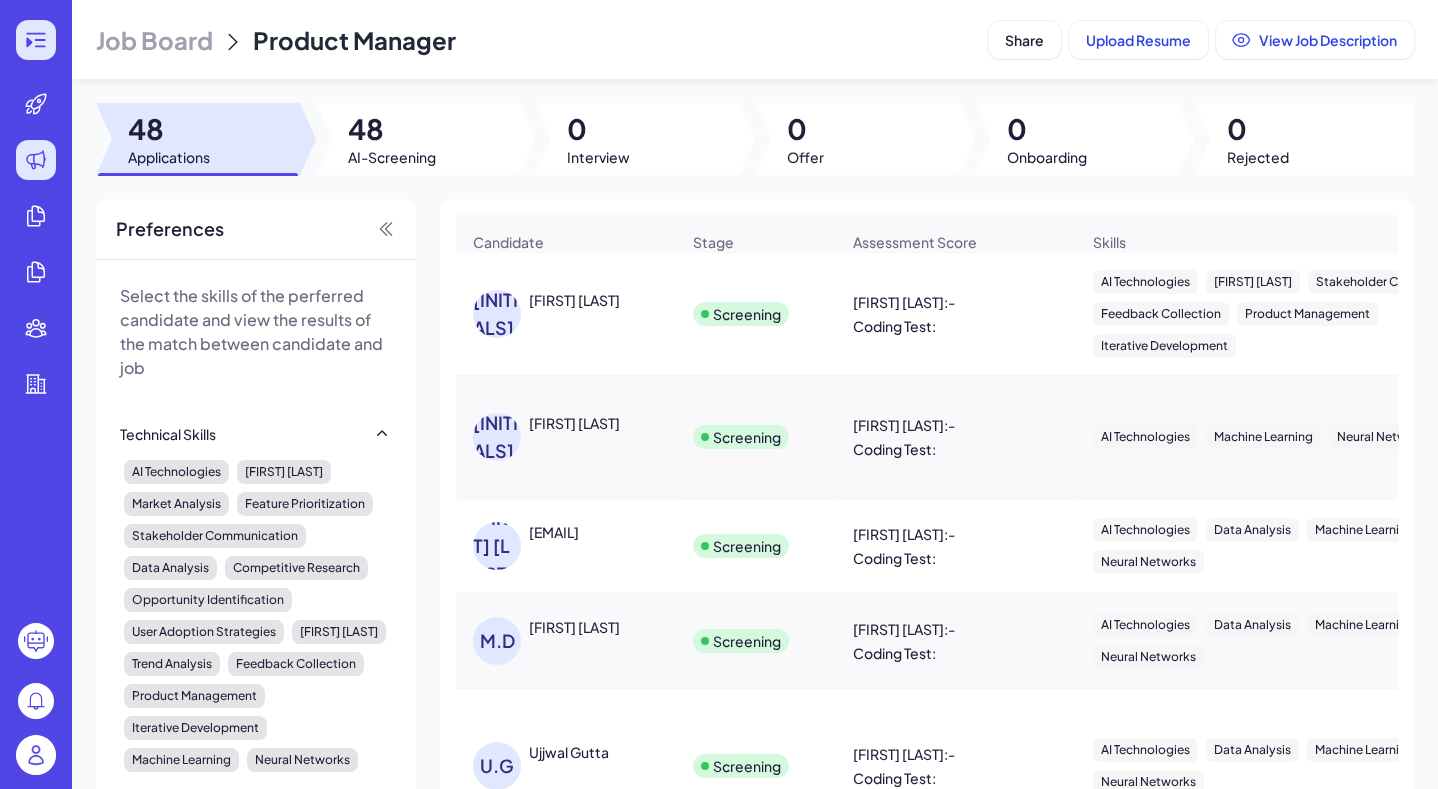 click 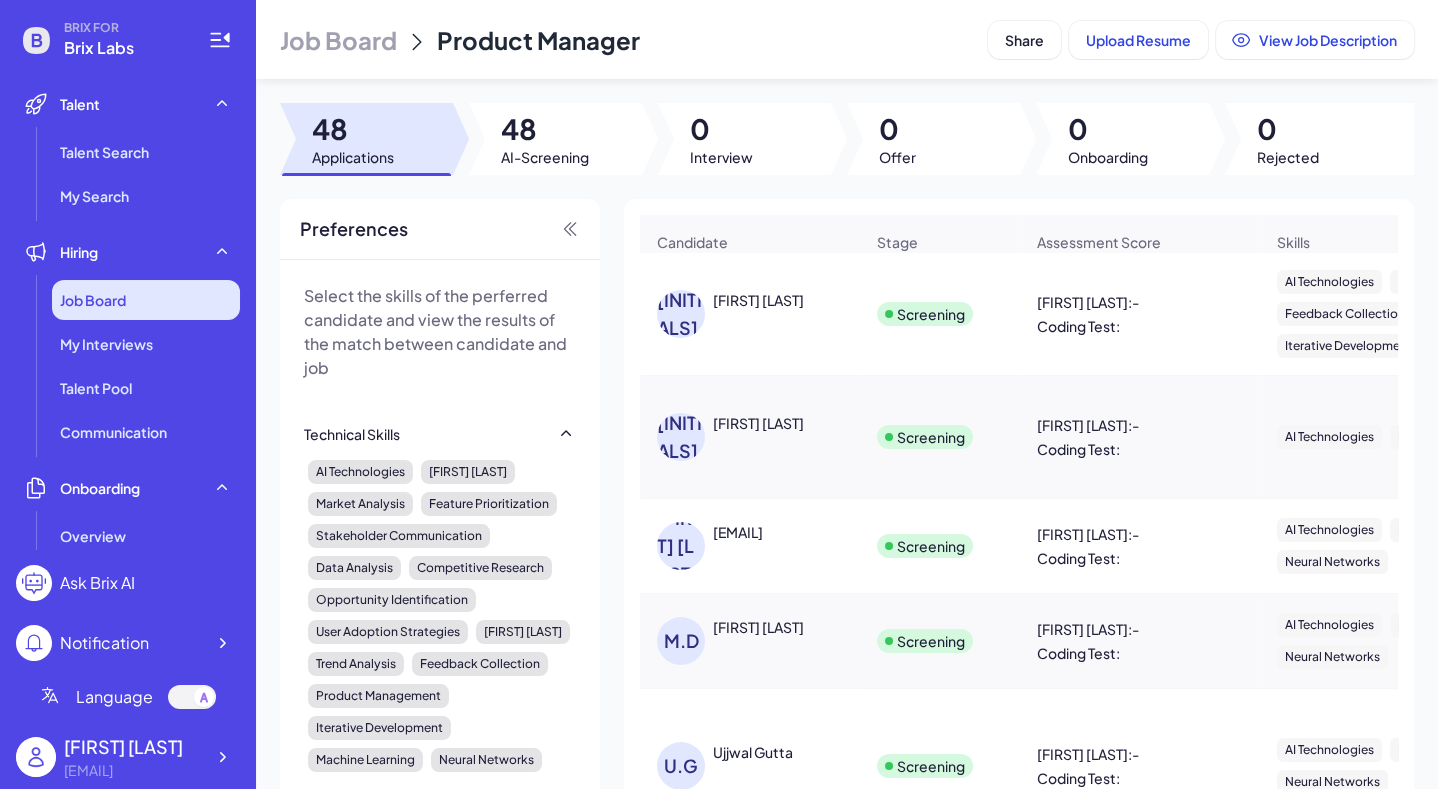 click on "Job Board" at bounding box center (93, 300) 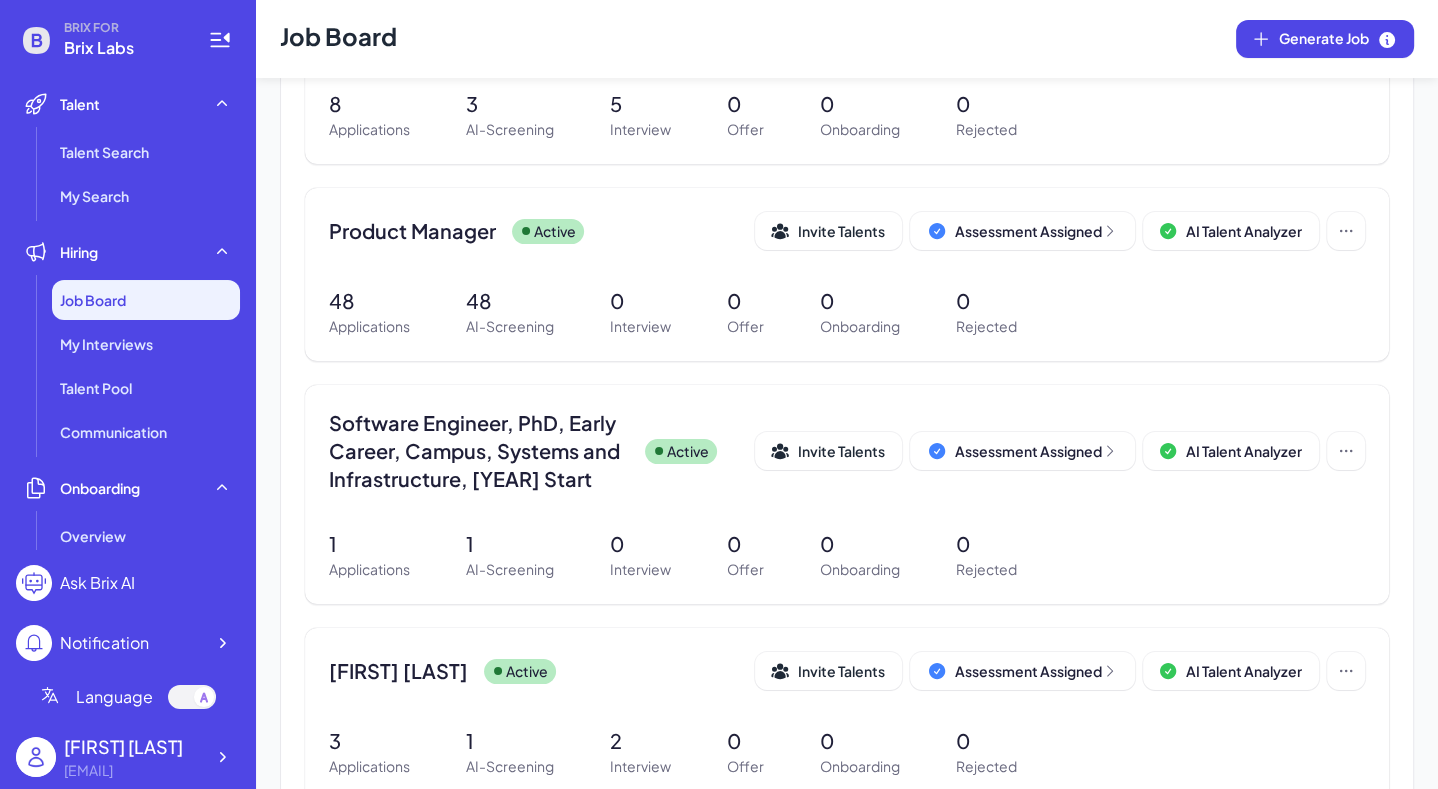 scroll, scrollTop: 375, scrollLeft: 0, axis: vertical 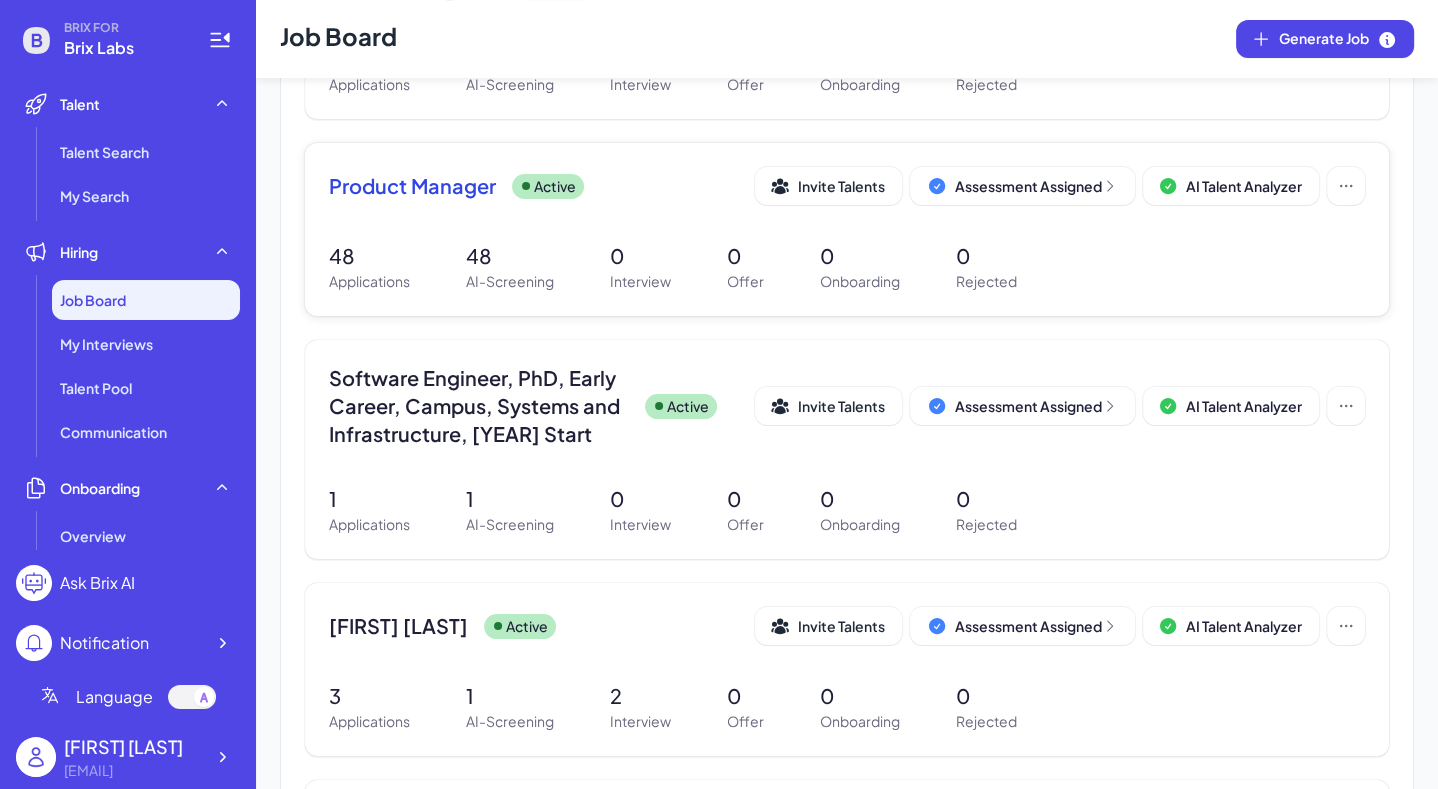 click on "Product Manager" at bounding box center [412, 186] 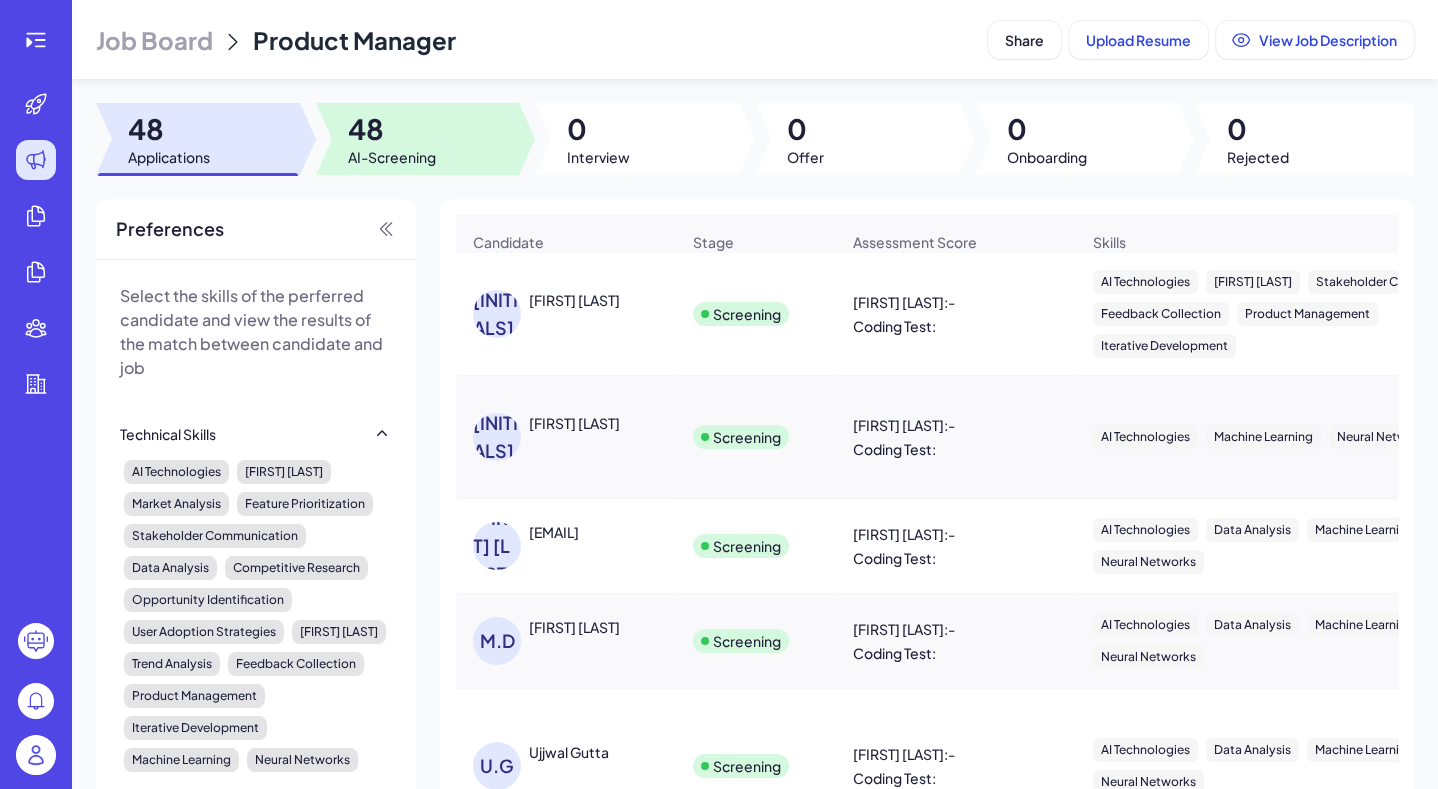 click on "48" at bounding box center (392, 129) 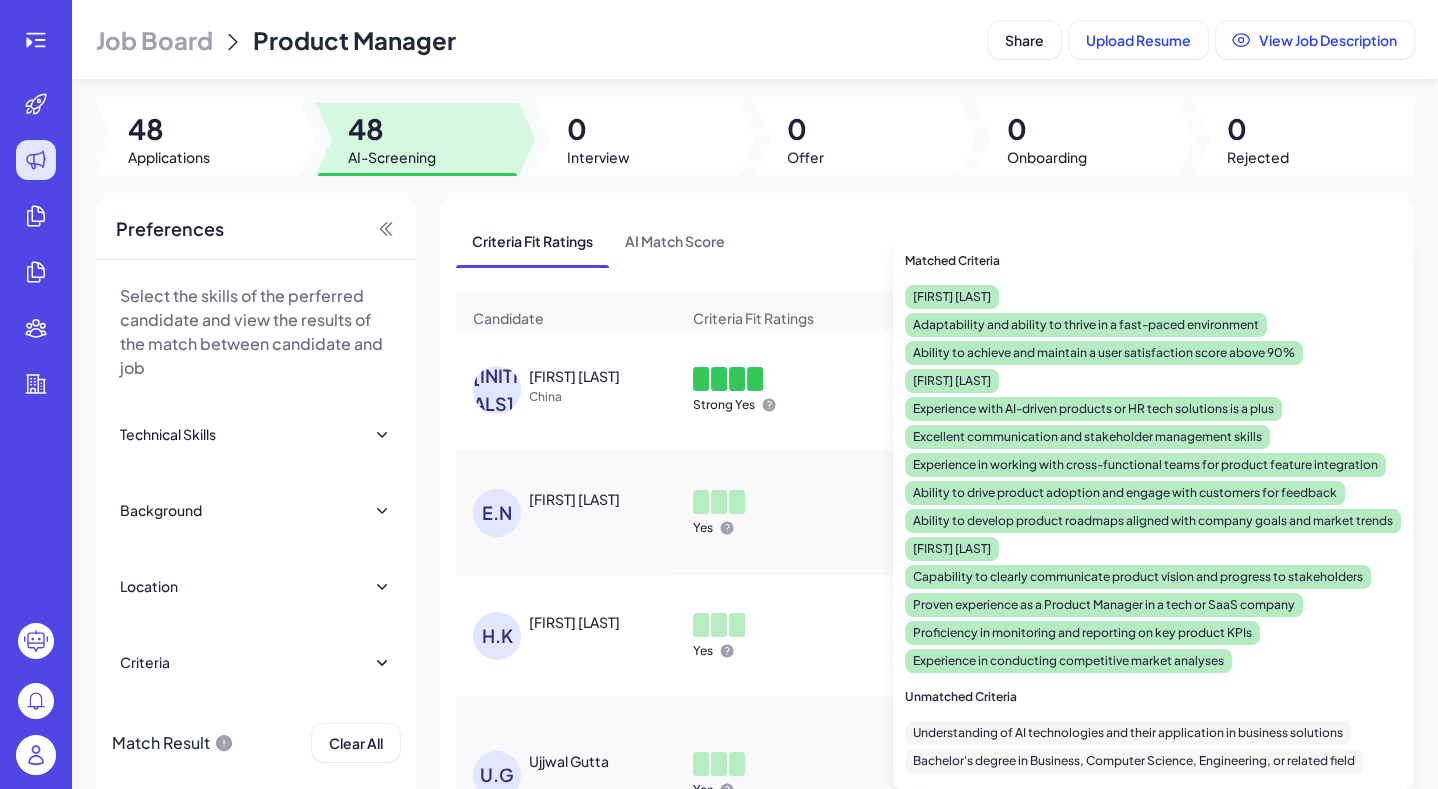 scroll, scrollTop: 5, scrollLeft: 0, axis: vertical 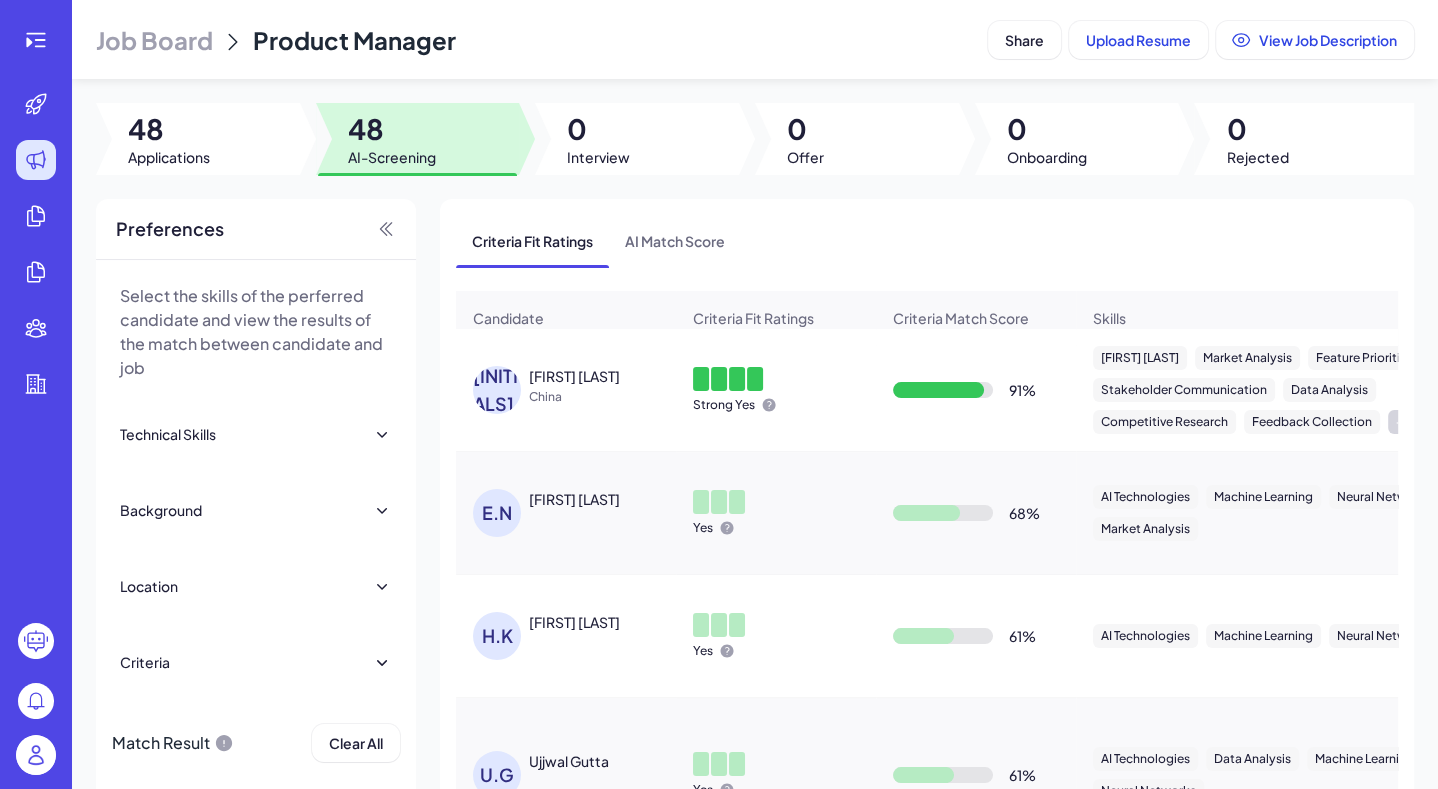 click on "Yes" at bounding box center [776, 513] 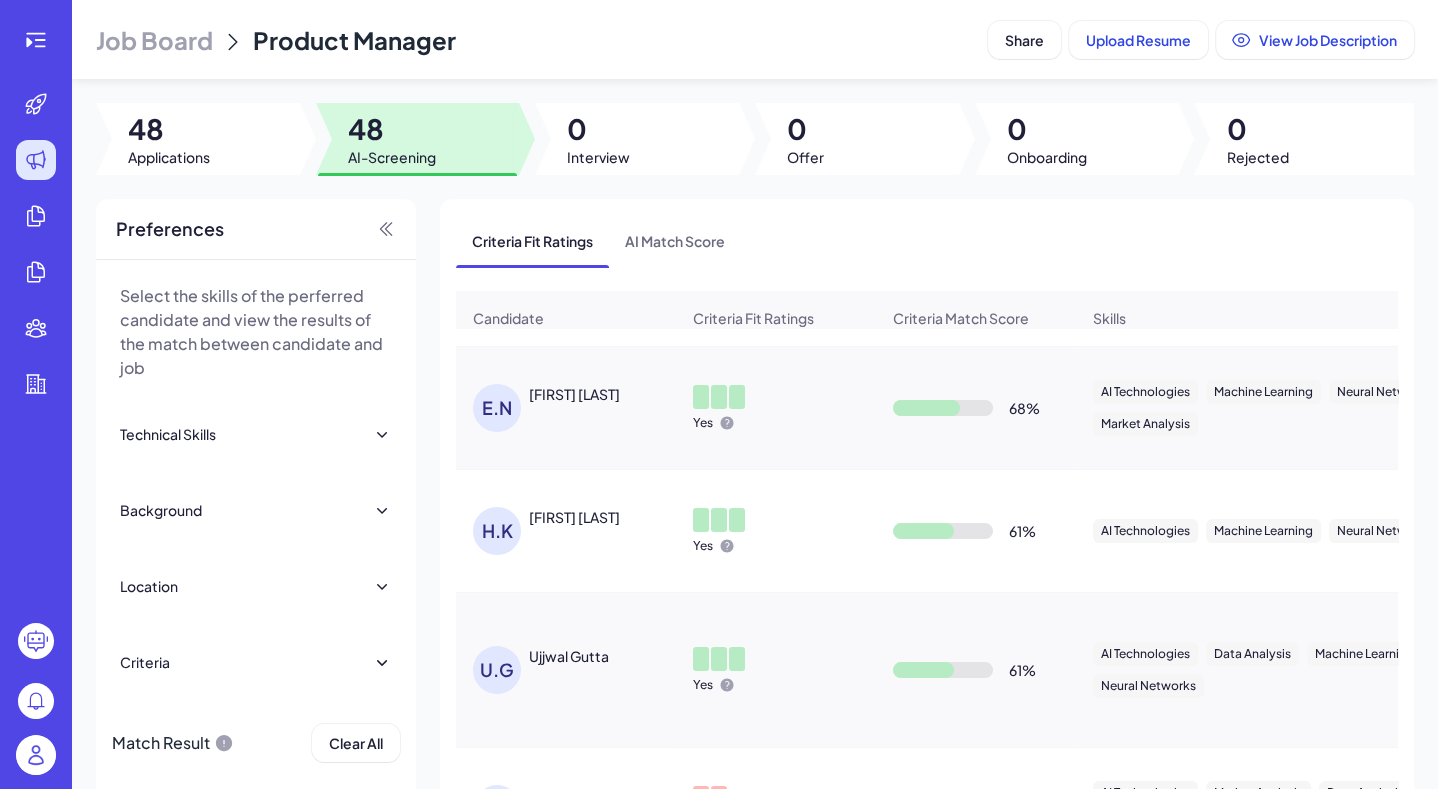 scroll, scrollTop: 0, scrollLeft: 0, axis: both 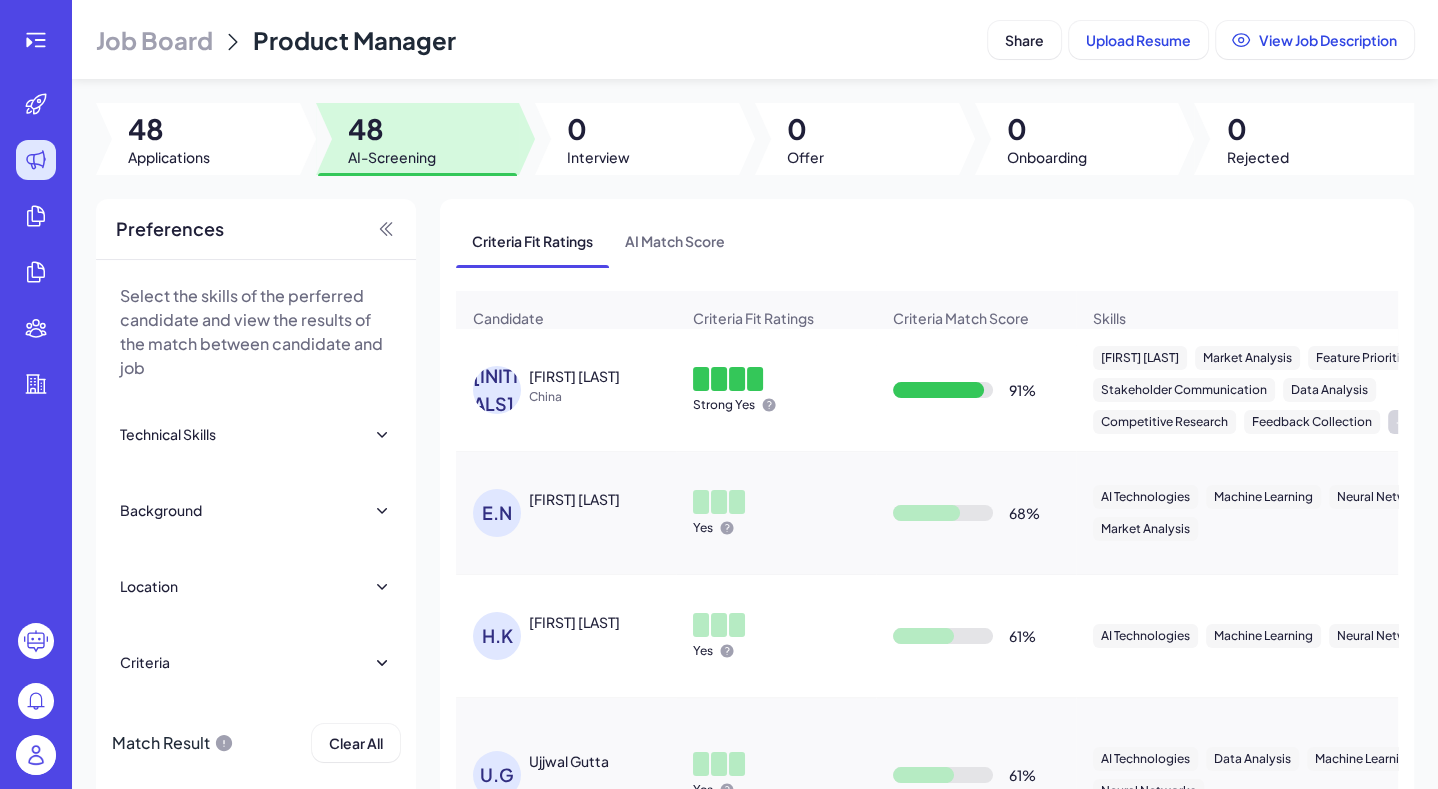 click on "[INITIALS]" at bounding box center (501, 390) 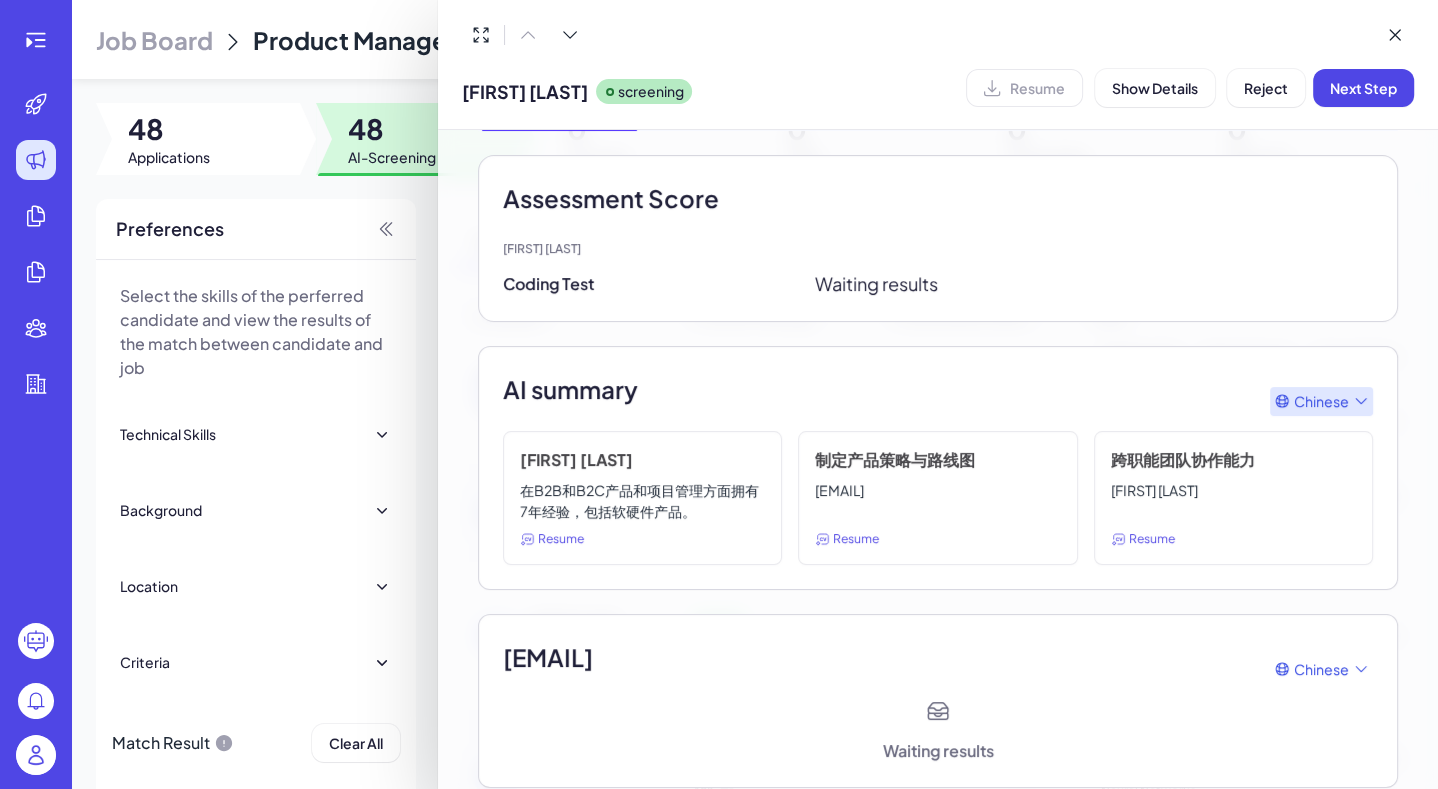 scroll, scrollTop: 105, scrollLeft: 0, axis: vertical 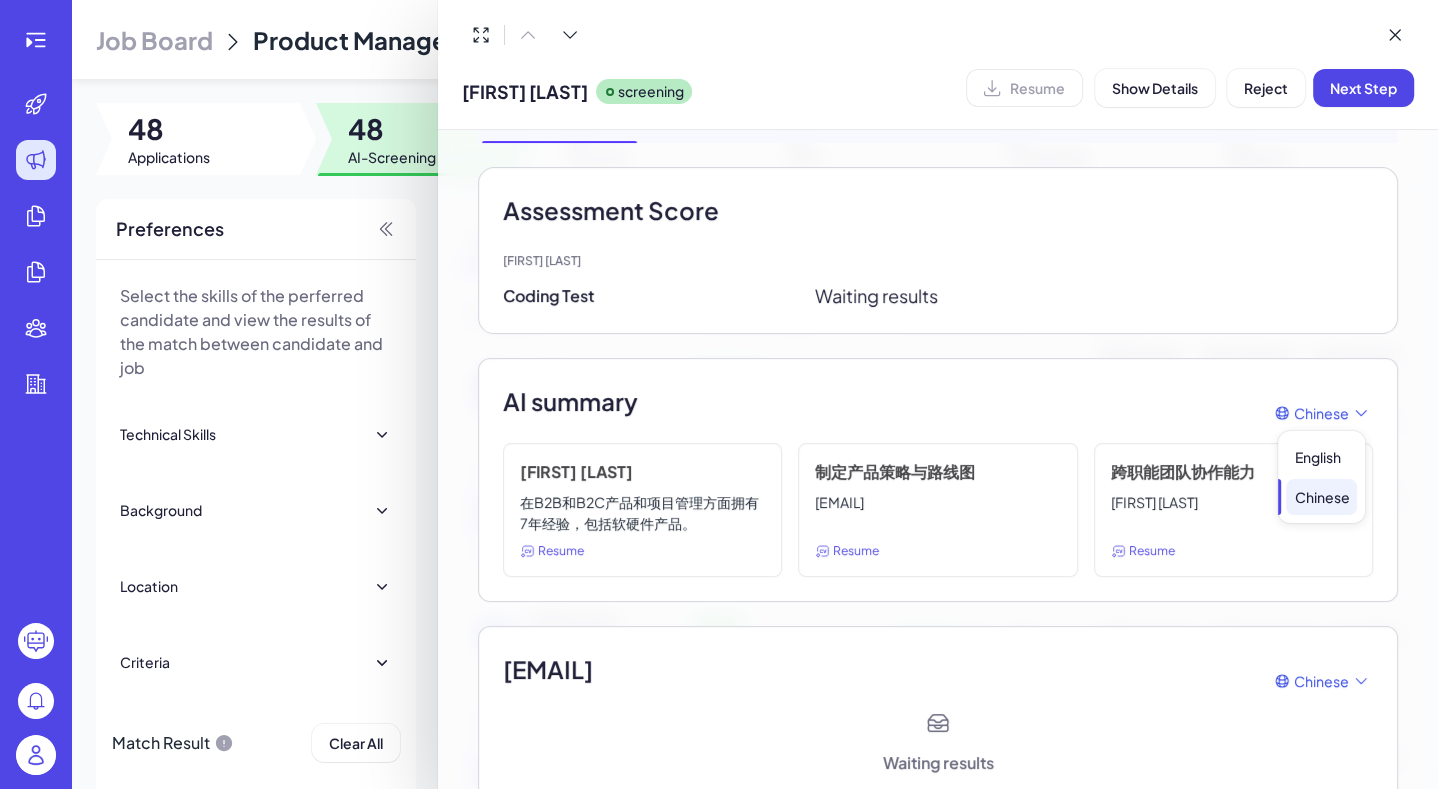click on "English Chinese" at bounding box center (1321, 469) 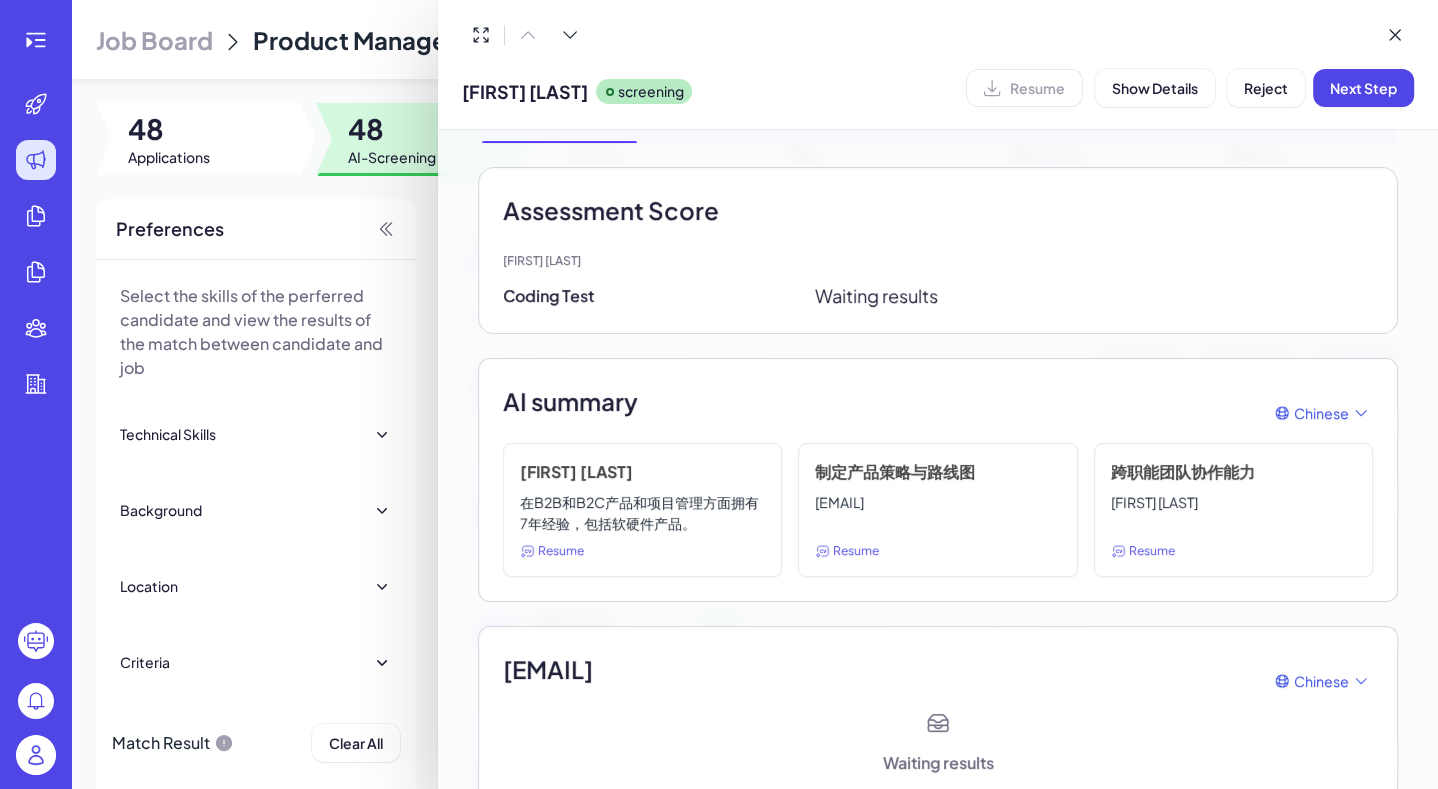 click on "AI summary Chinese" at bounding box center (938, 413) 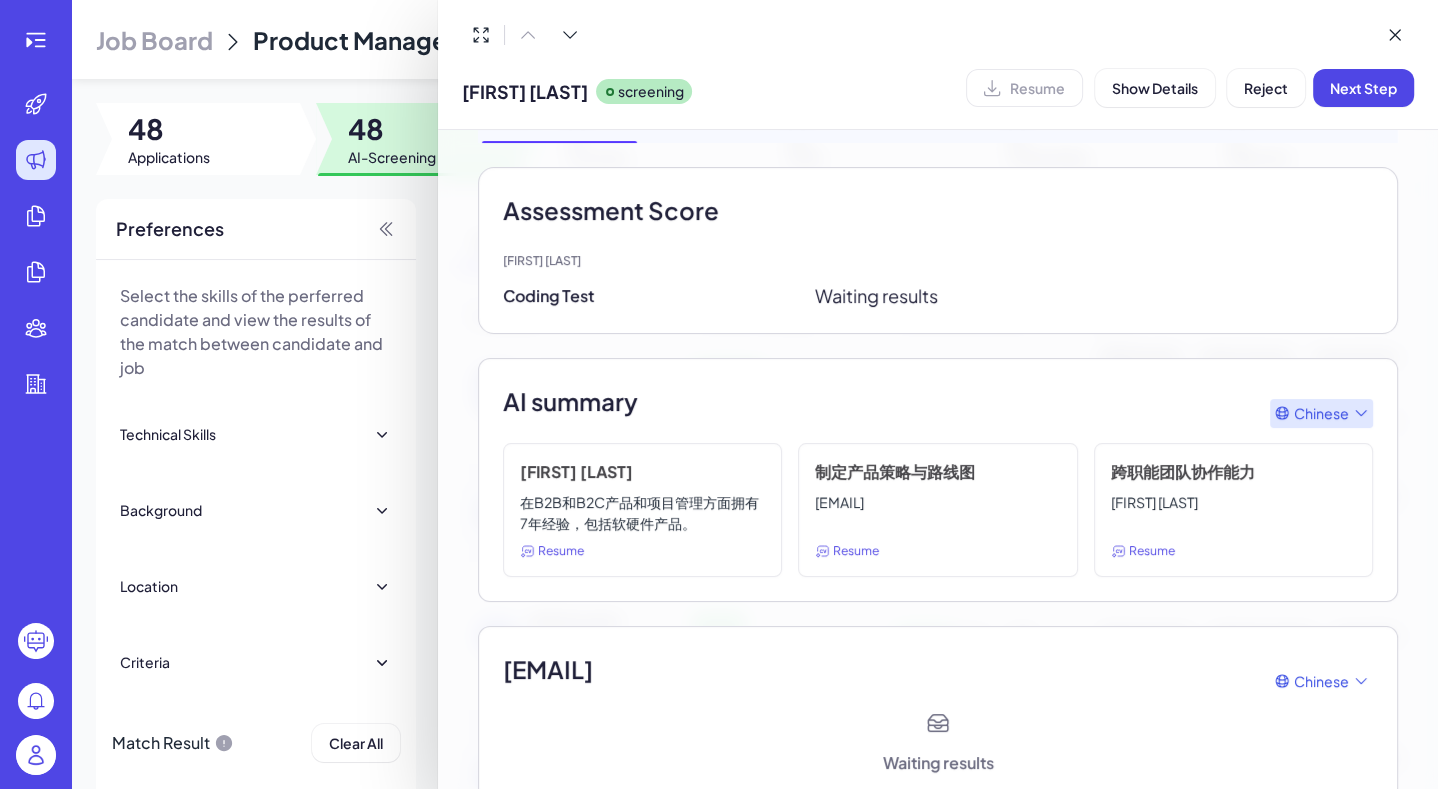 click on "Chinese" at bounding box center (1321, 413) 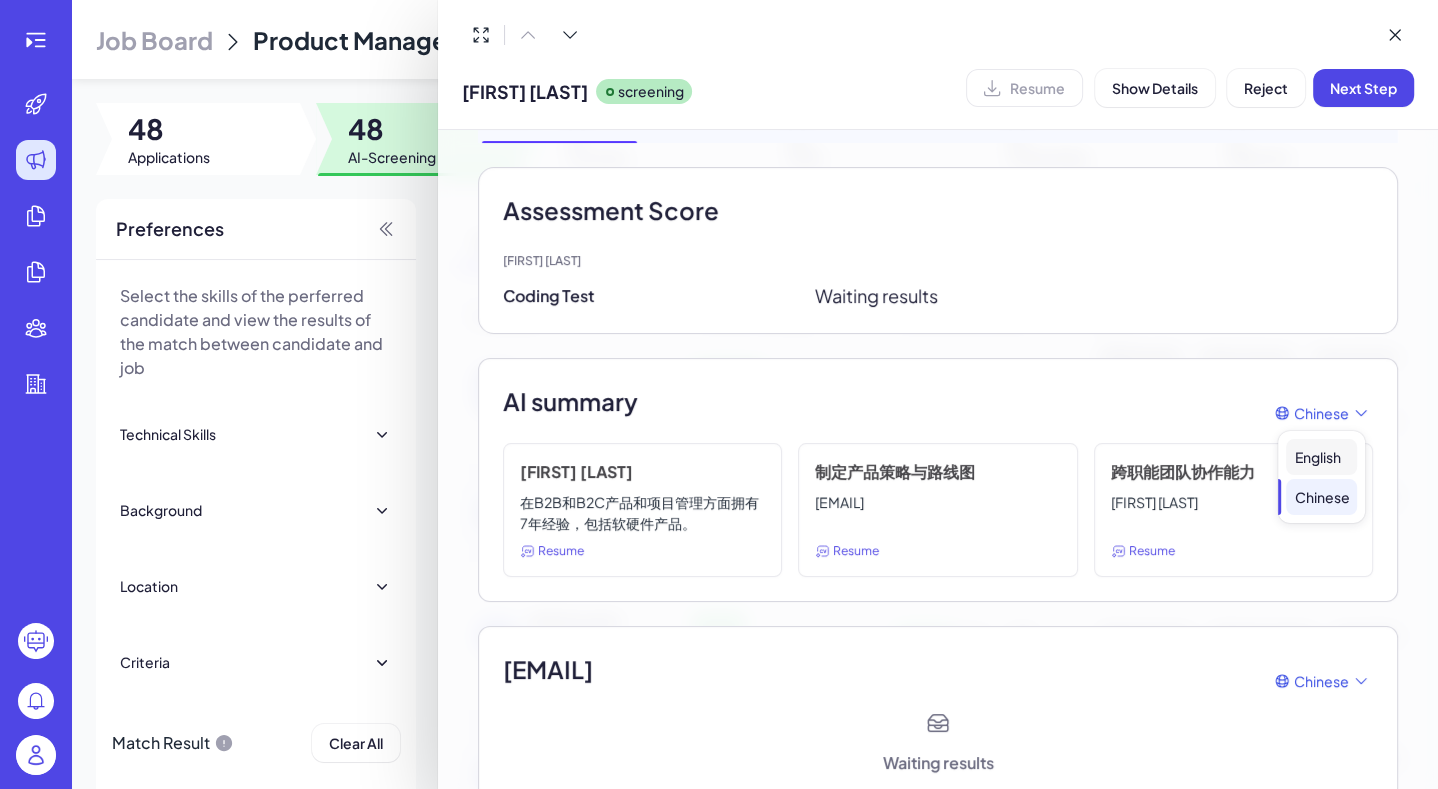 click on "English" at bounding box center (1321, 457) 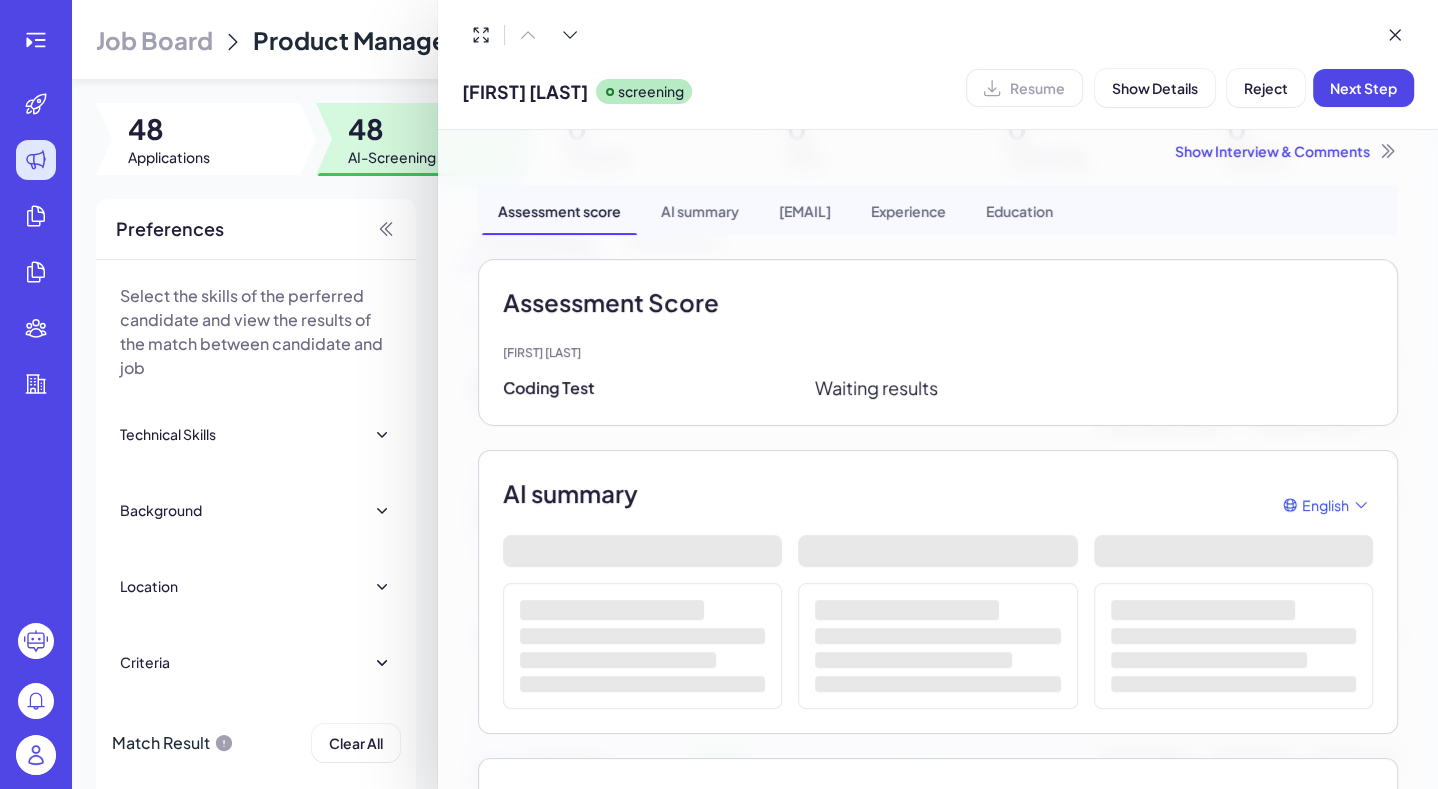 scroll, scrollTop: 0, scrollLeft: 0, axis: both 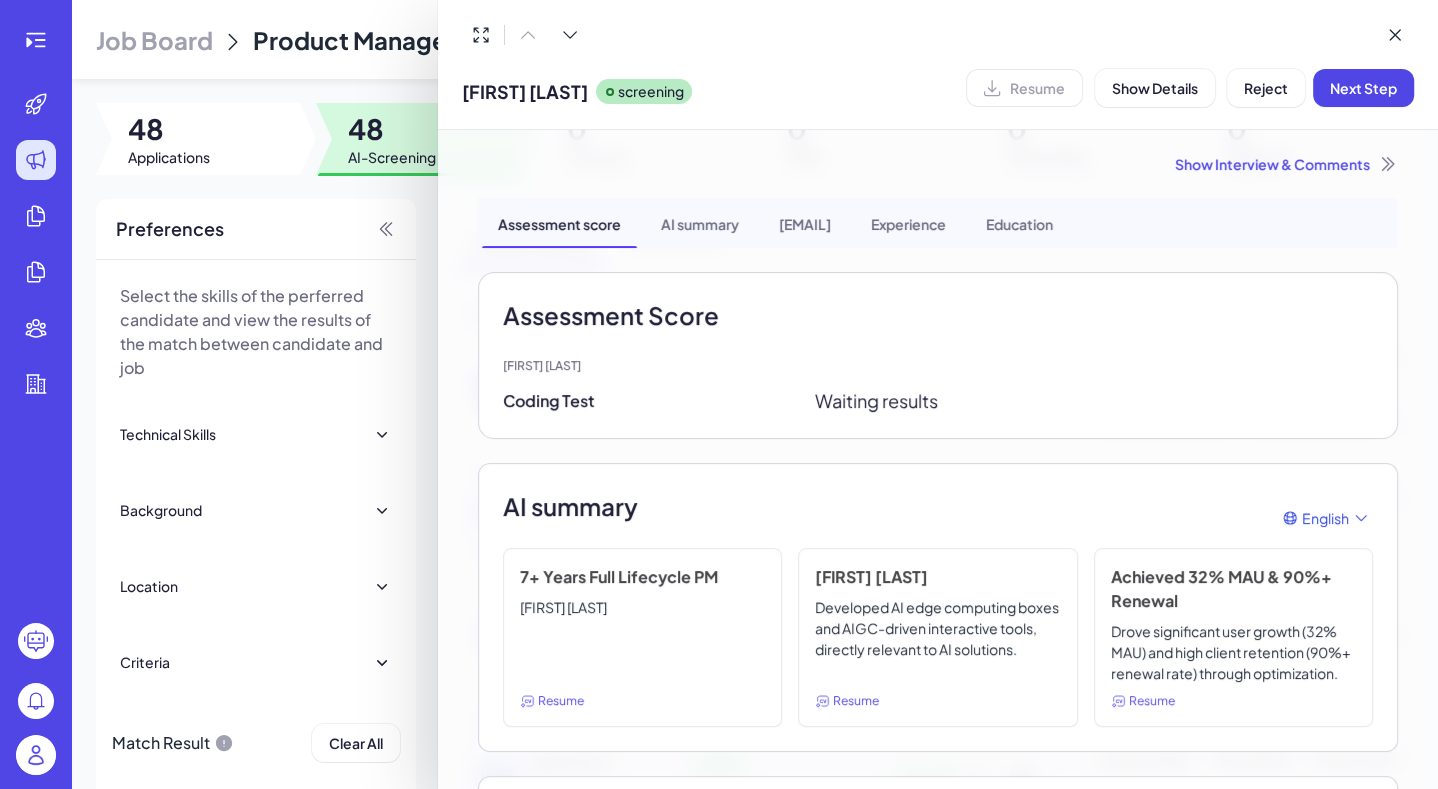 click on "Resume" at bounding box center [561, 701] 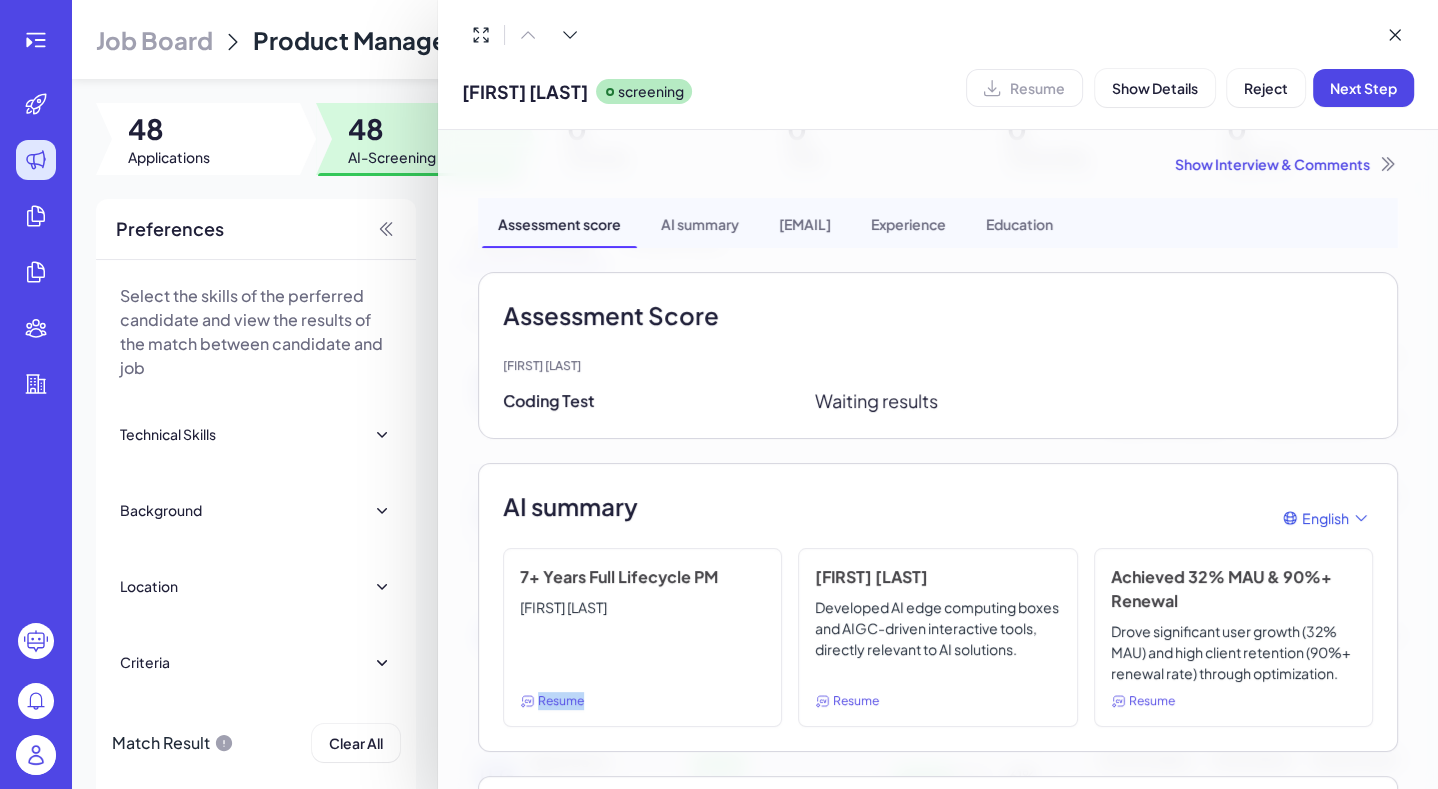 click on "Resume" at bounding box center (561, 701) 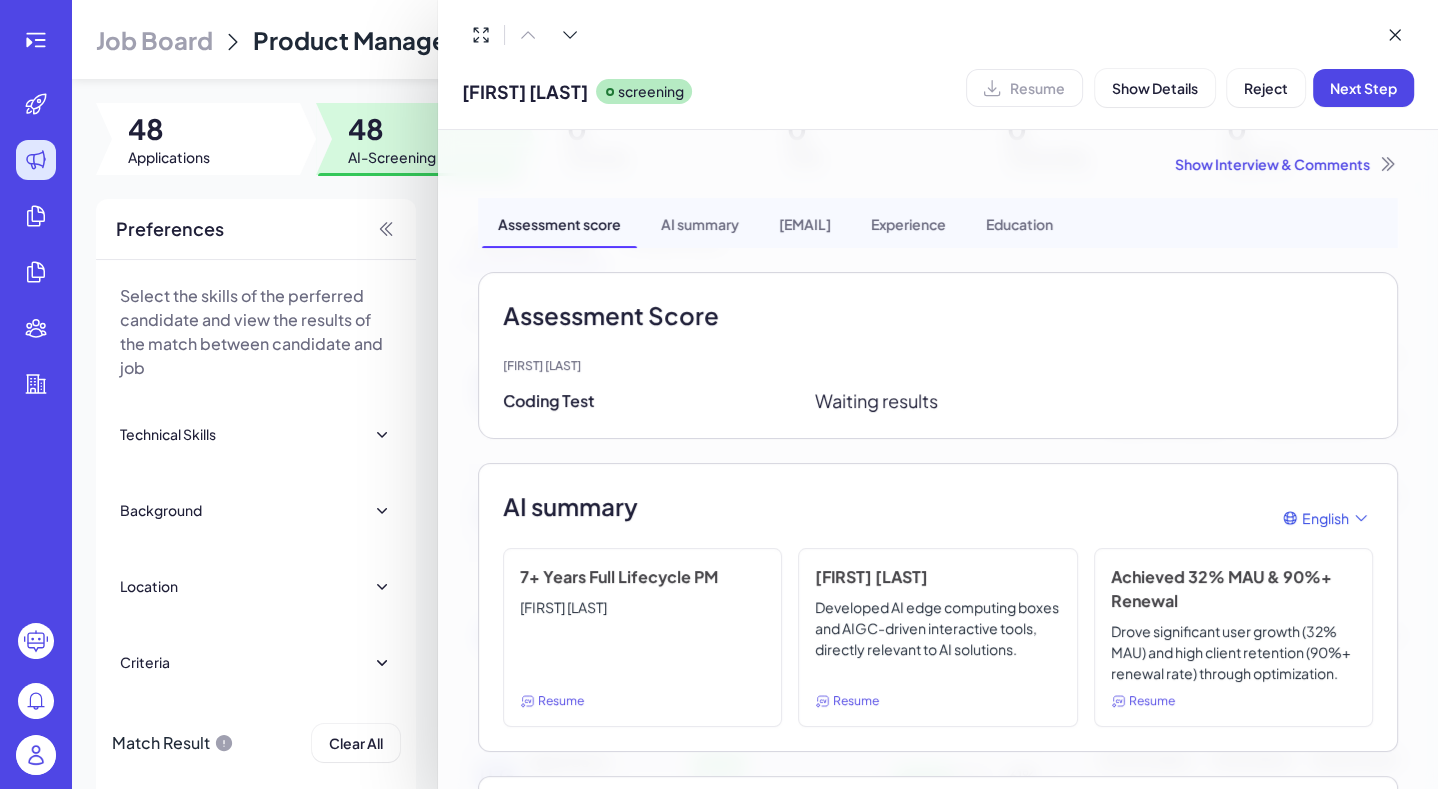 click at bounding box center (719, 394) 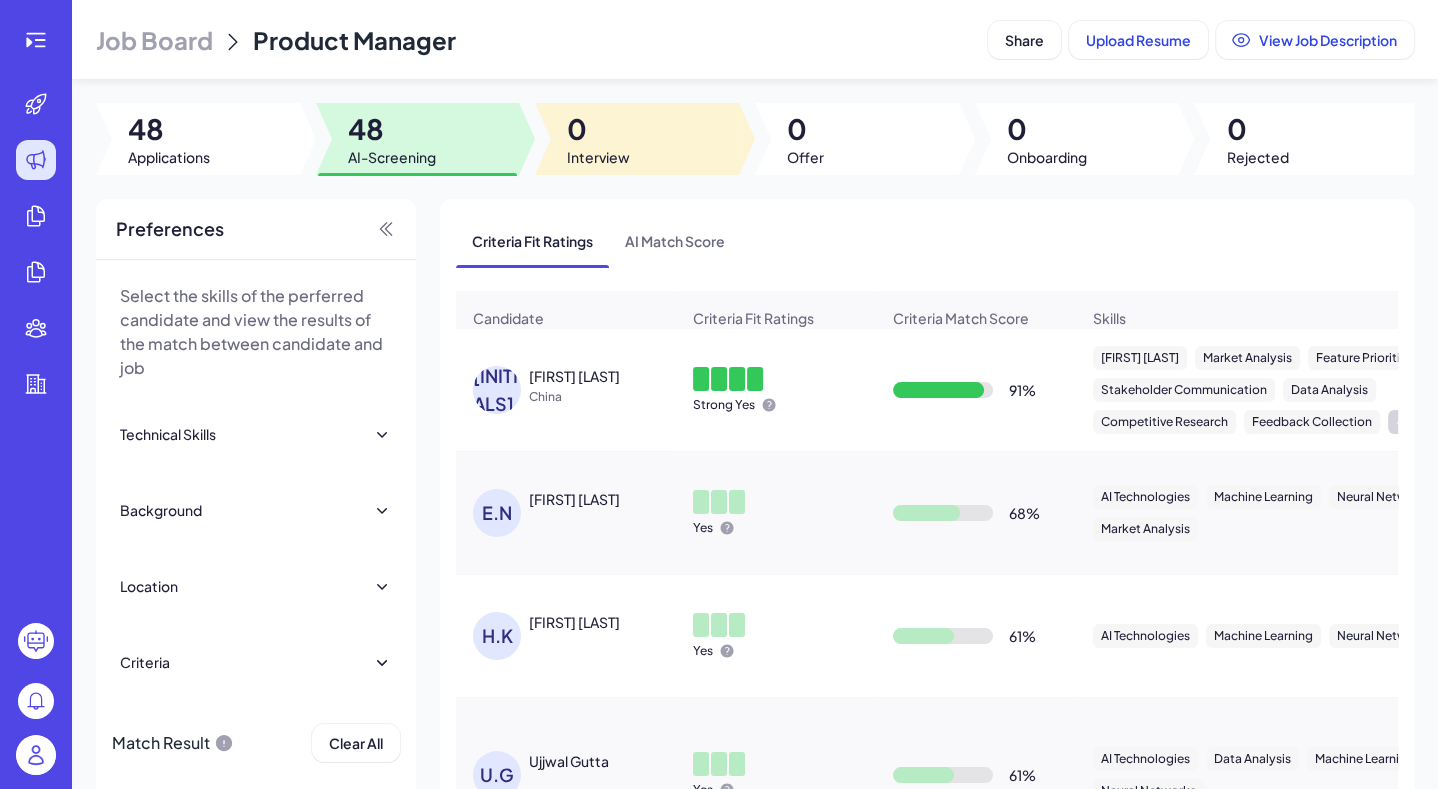 click at bounding box center (637, 139) 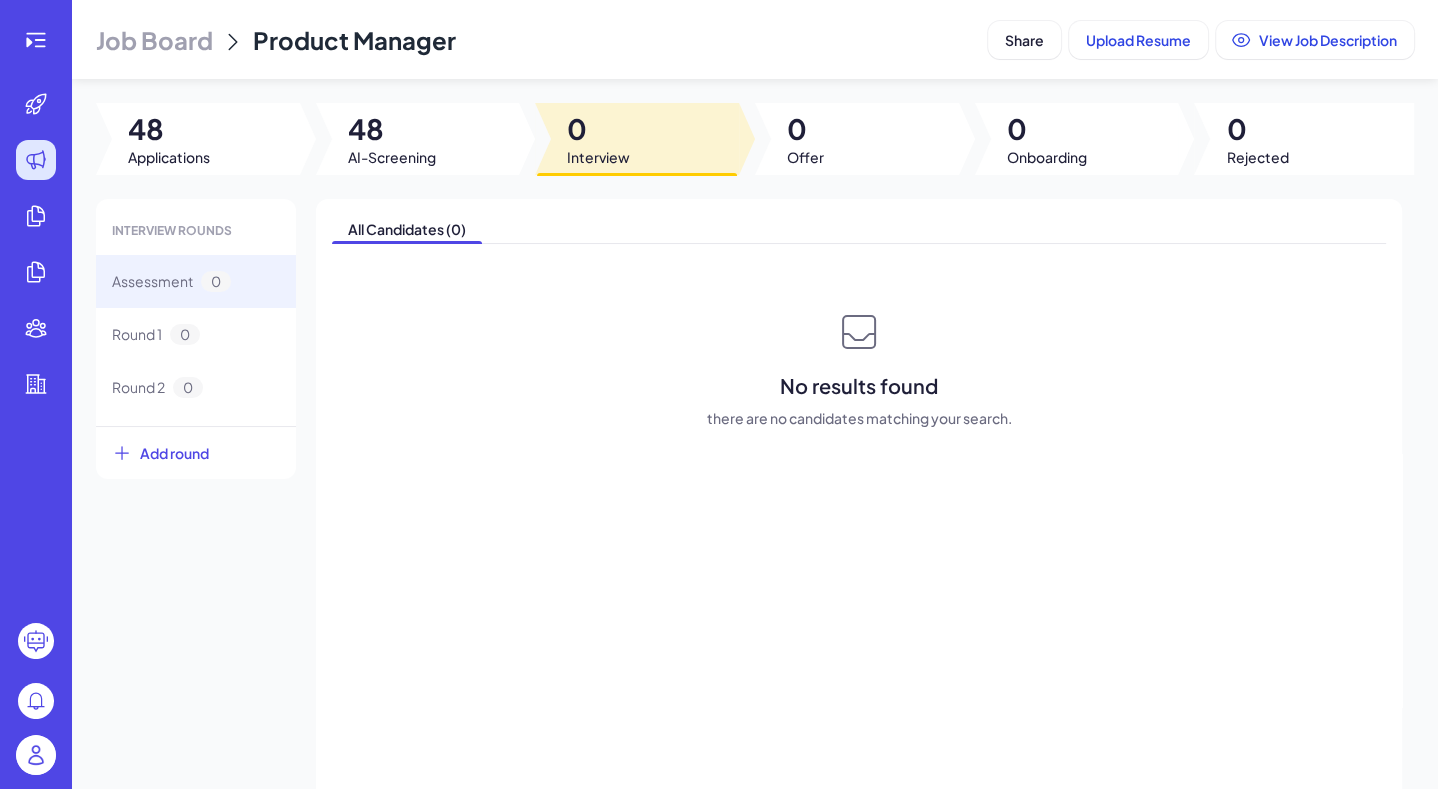 click at bounding box center (418, 139) 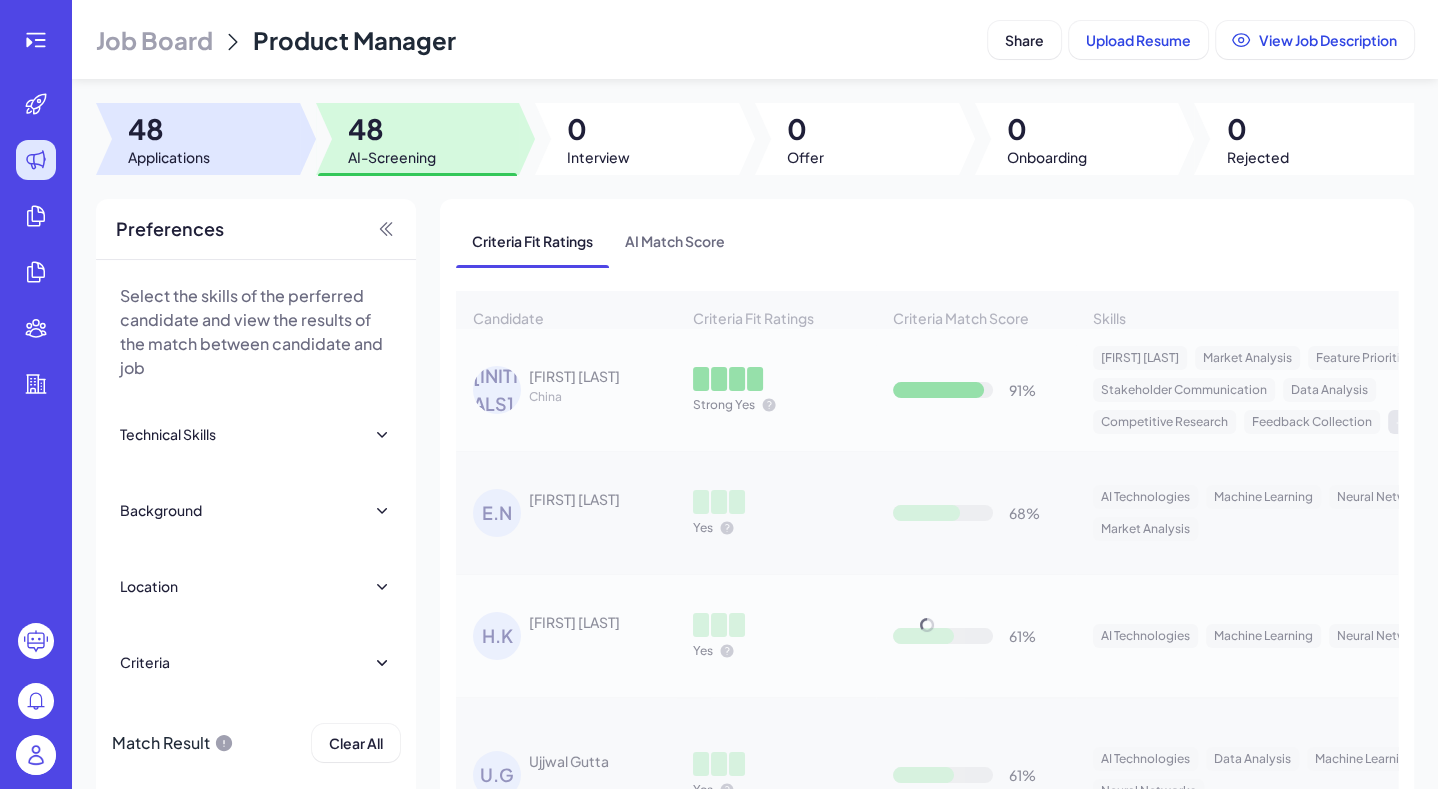 click at bounding box center (198, 139) 